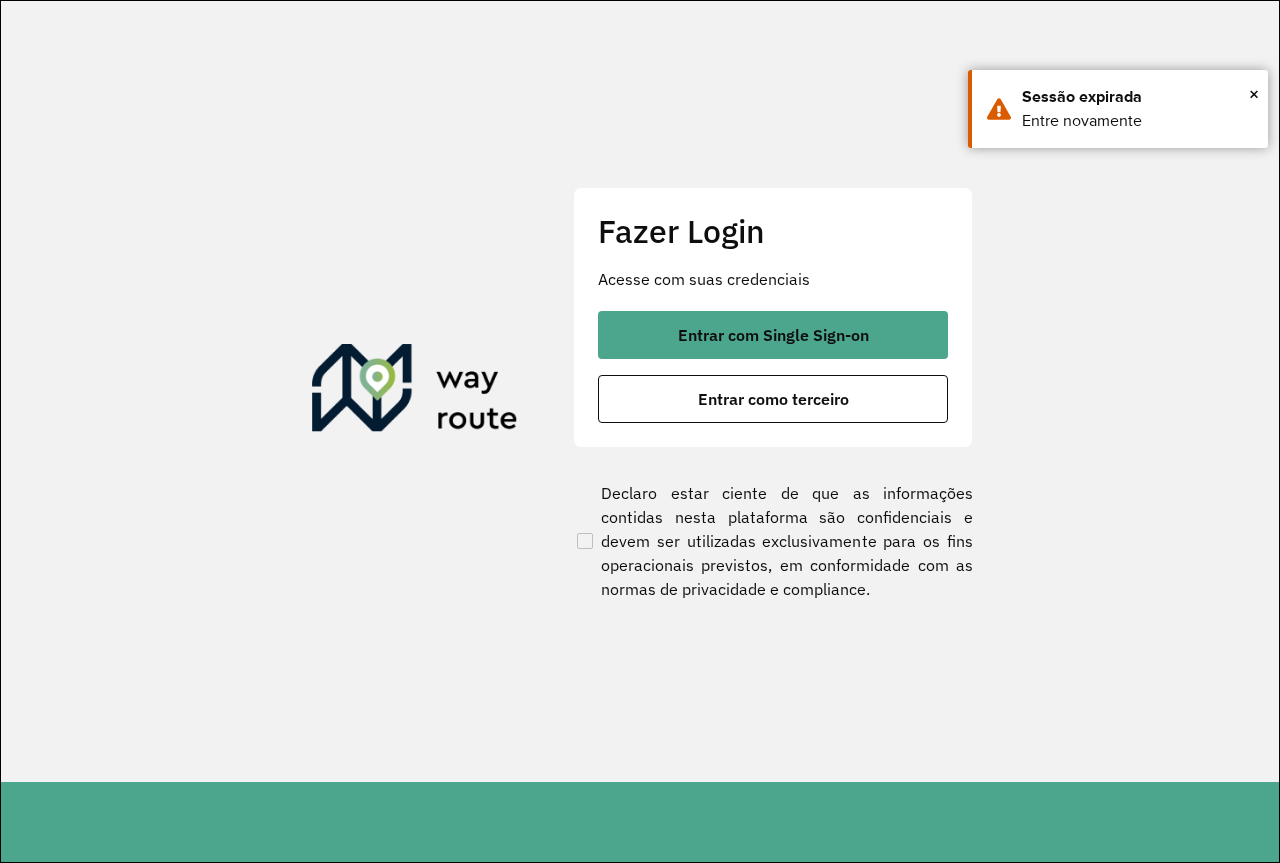 scroll, scrollTop: 0, scrollLeft: 0, axis: both 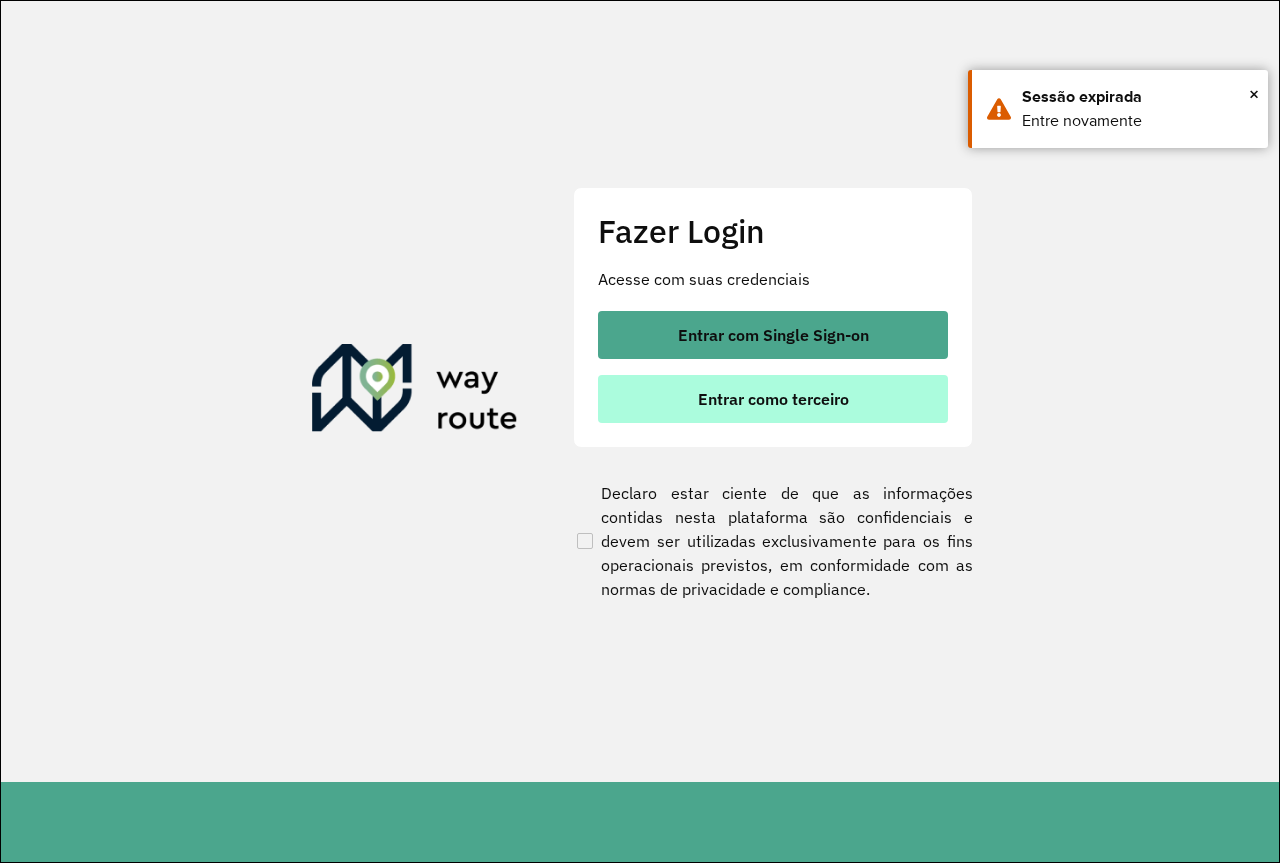 click on "Entrar como terceiro" at bounding box center [773, 399] 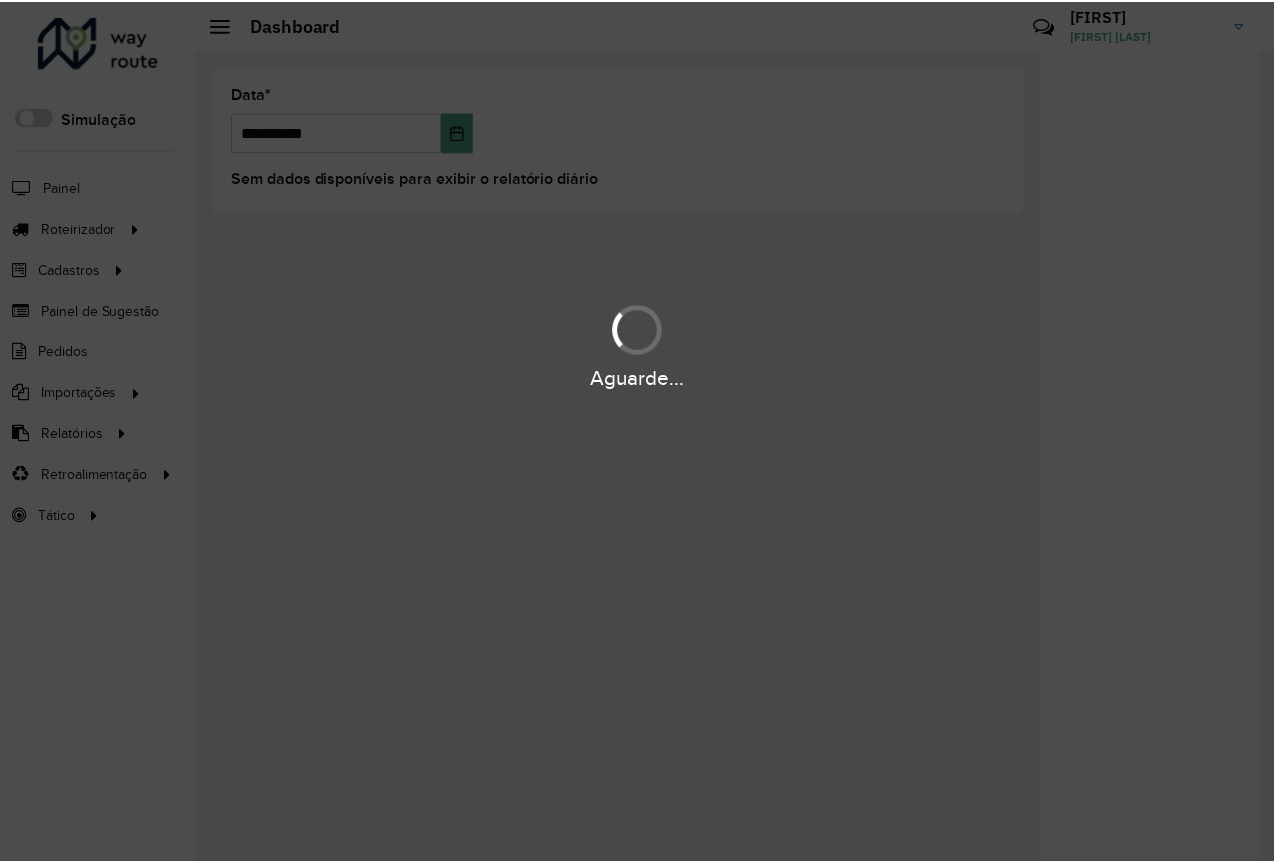 scroll, scrollTop: 0, scrollLeft: 0, axis: both 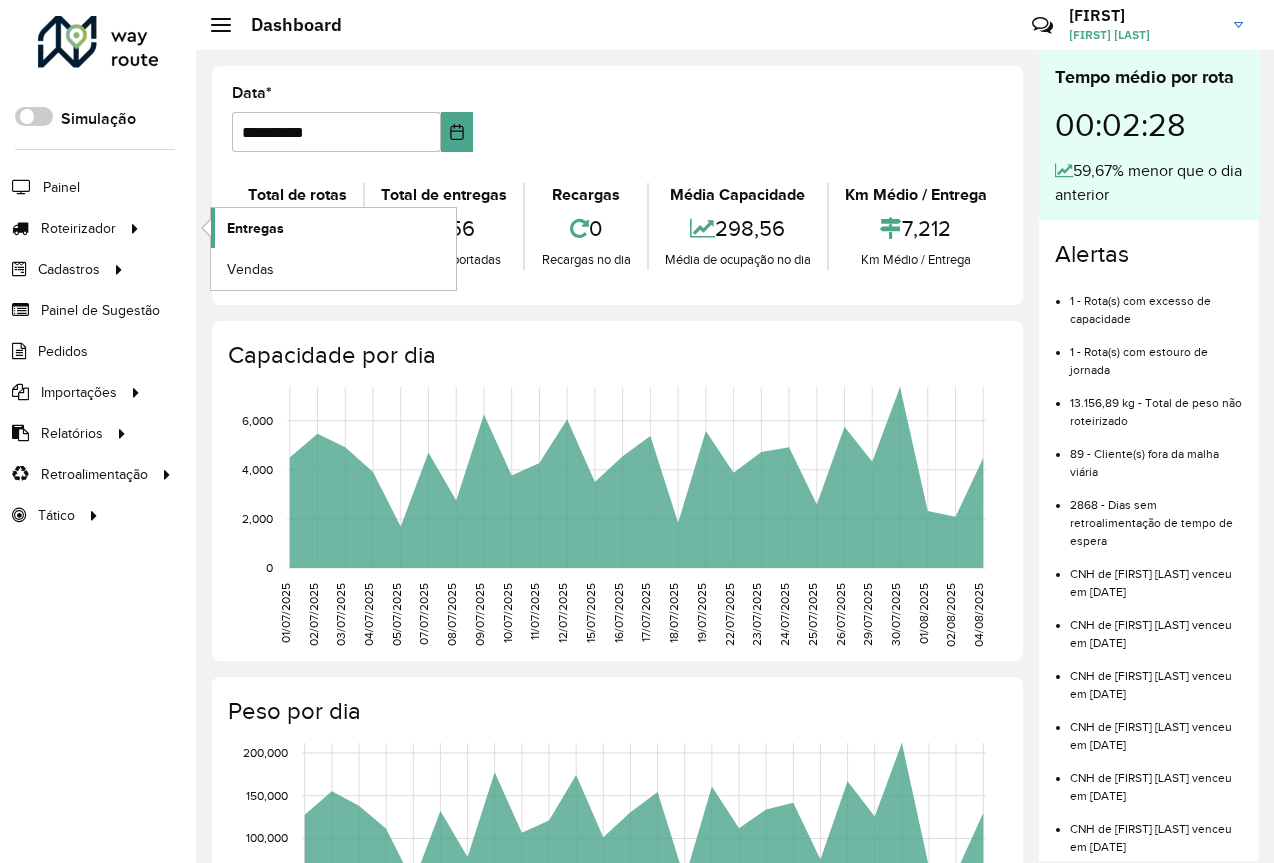 click on "Entregas" 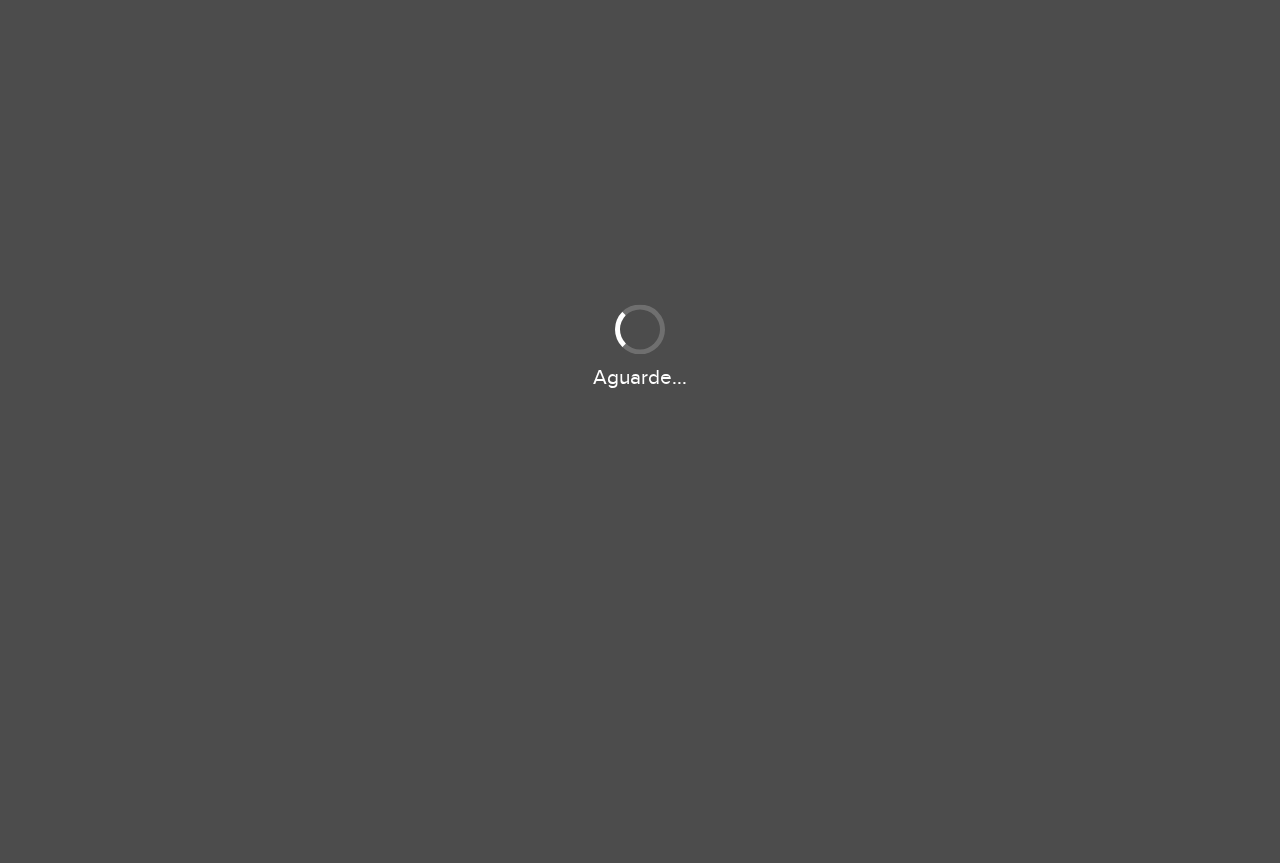 scroll, scrollTop: 0, scrollLeft: 0, axis: both 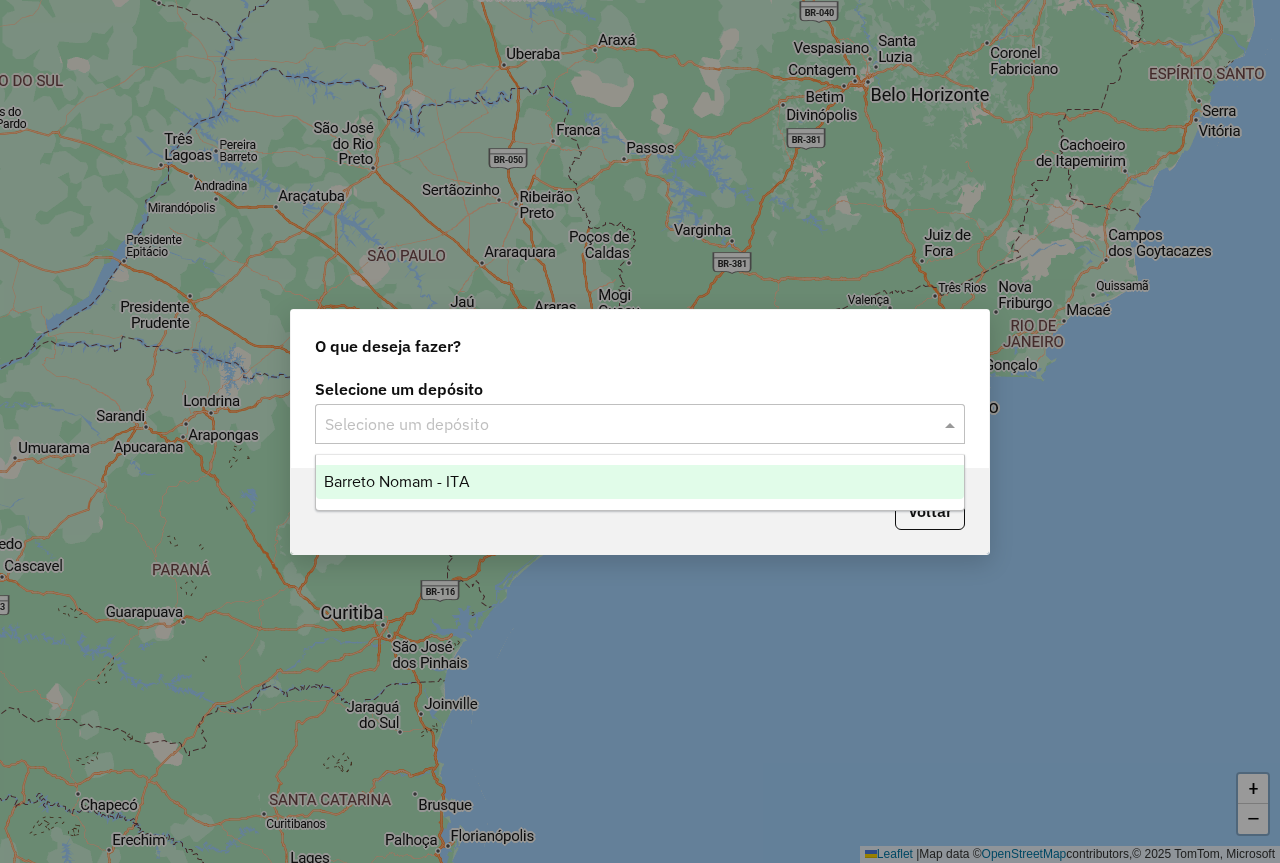click 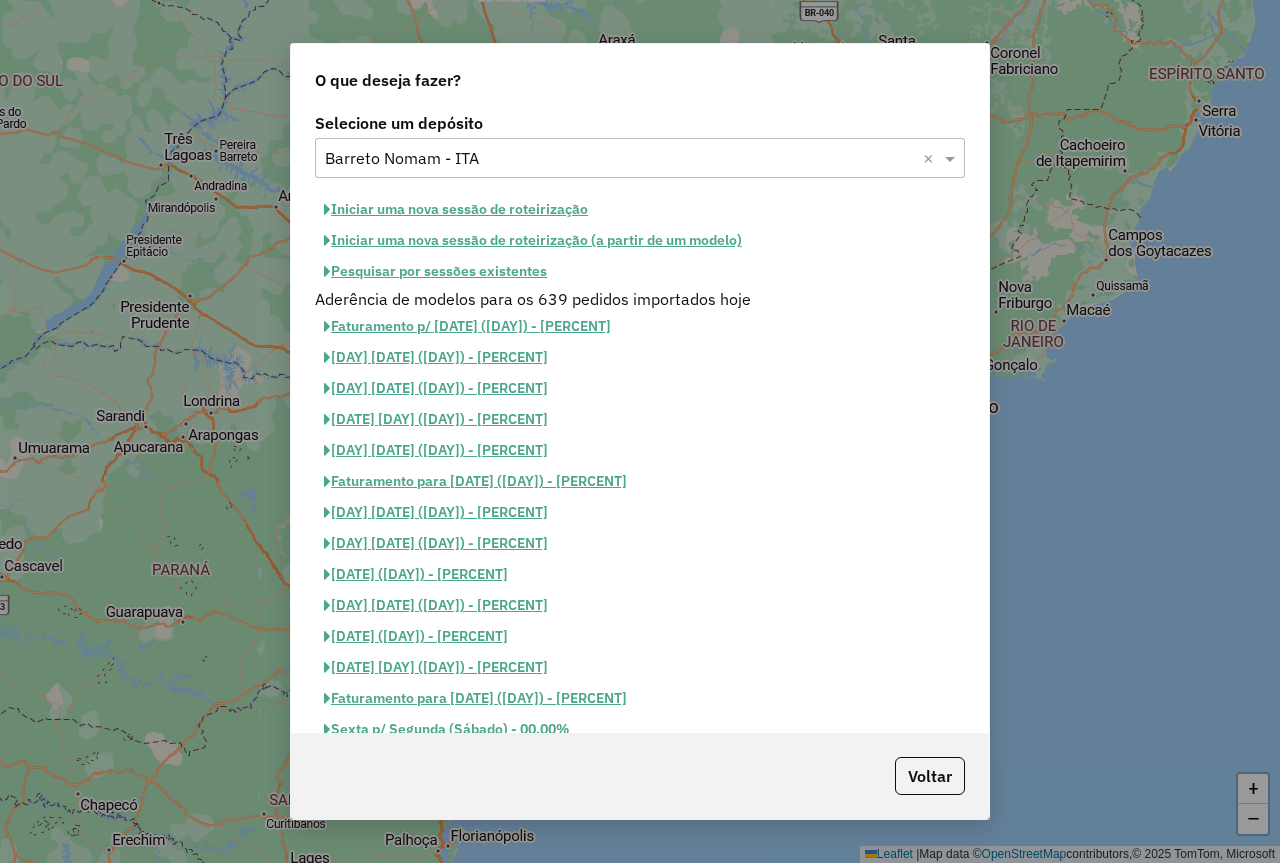 click on "Pesquisar por sessões existentes" 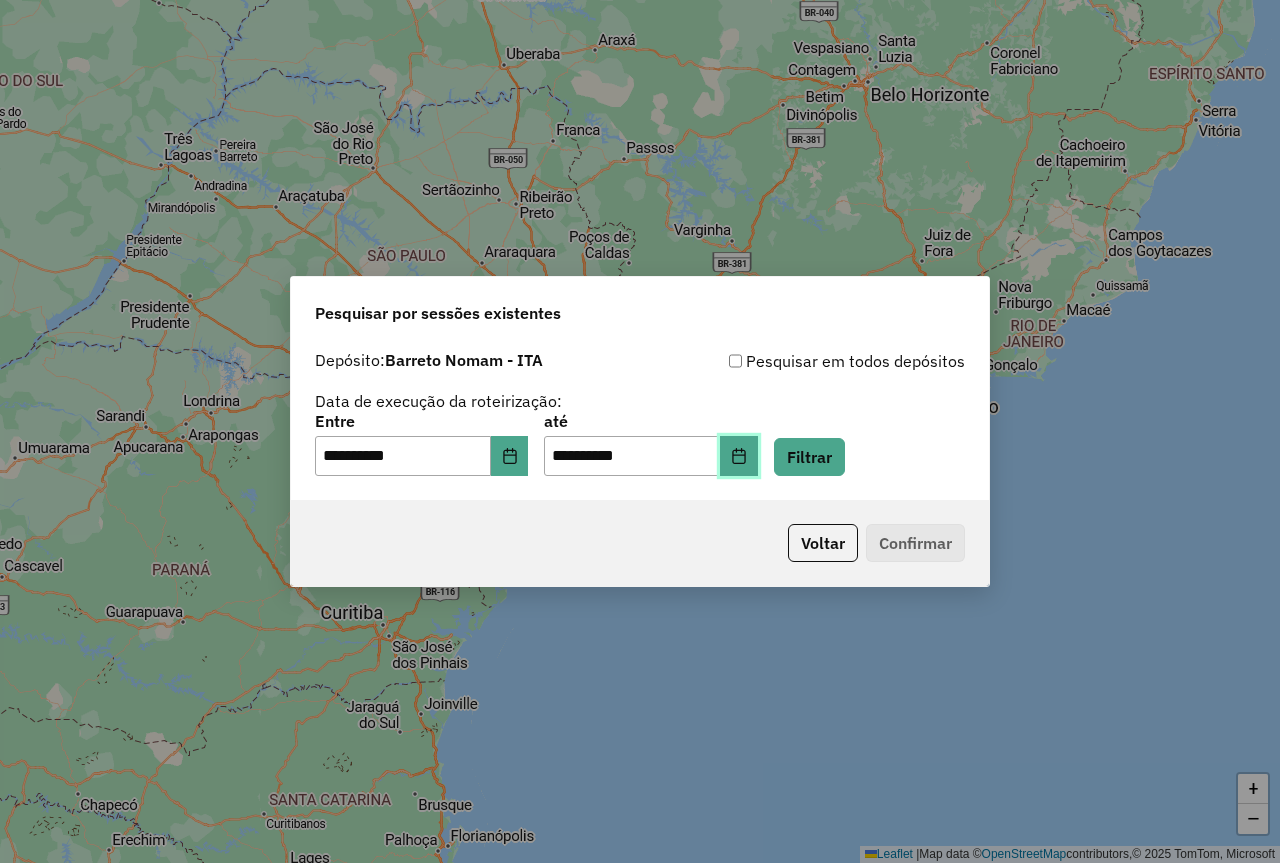 click 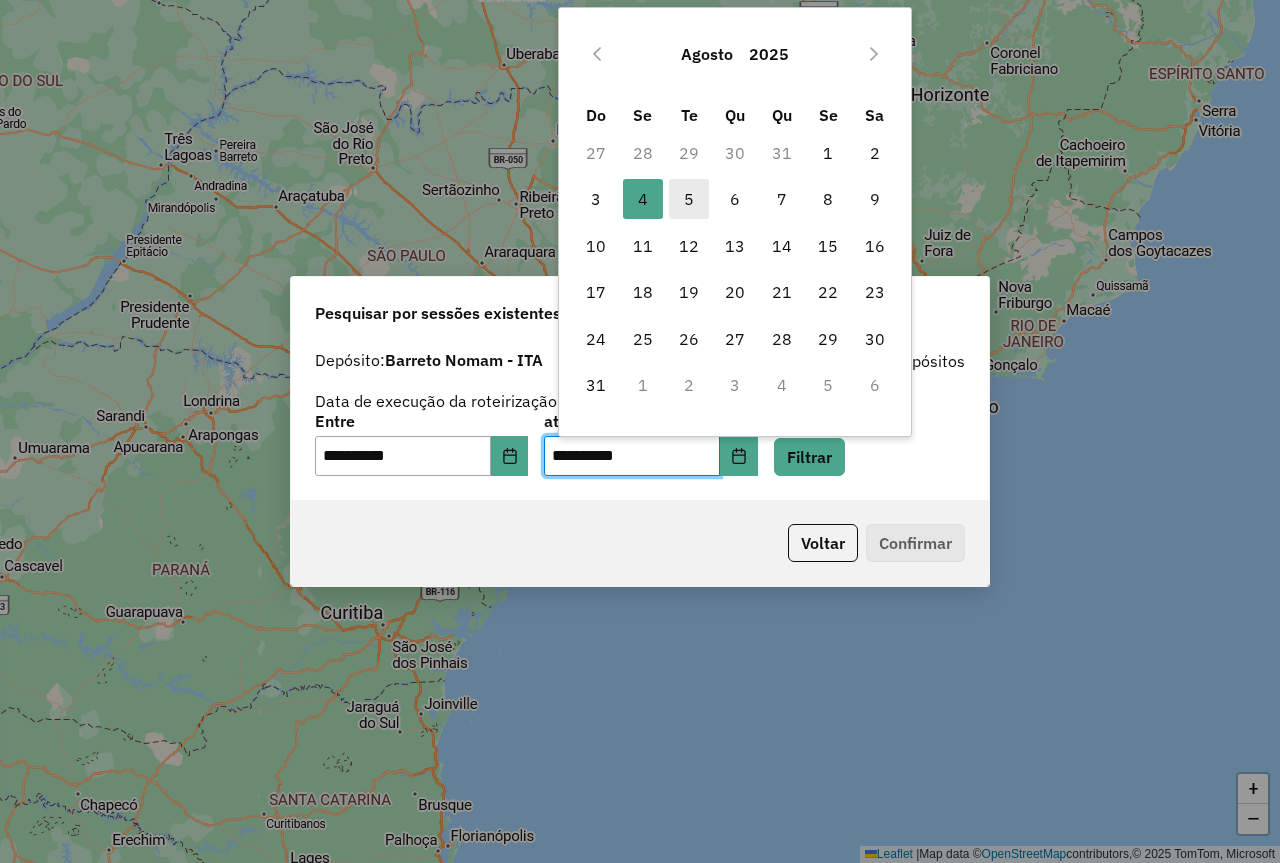 click on "5" at bounding box center [689, 199] 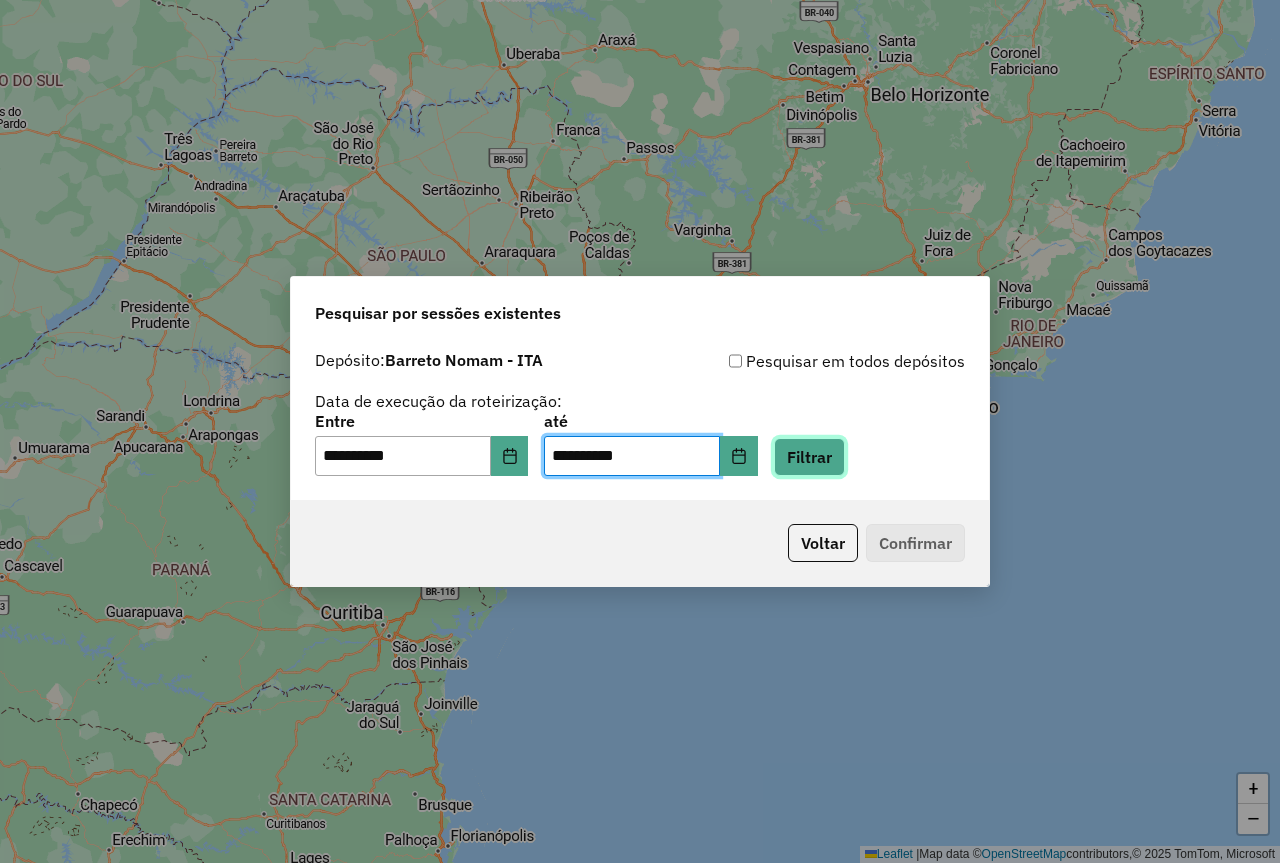 click on "Filtrar" 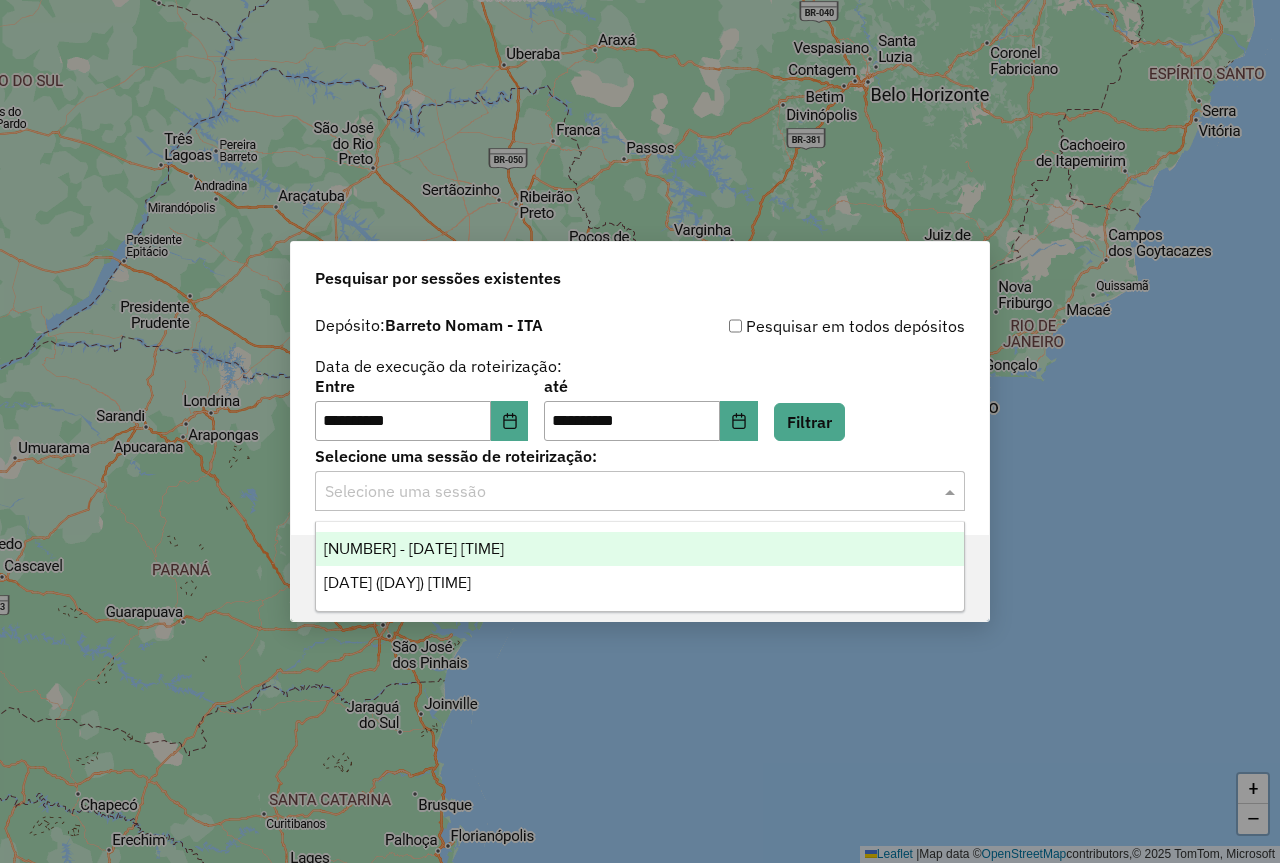 click 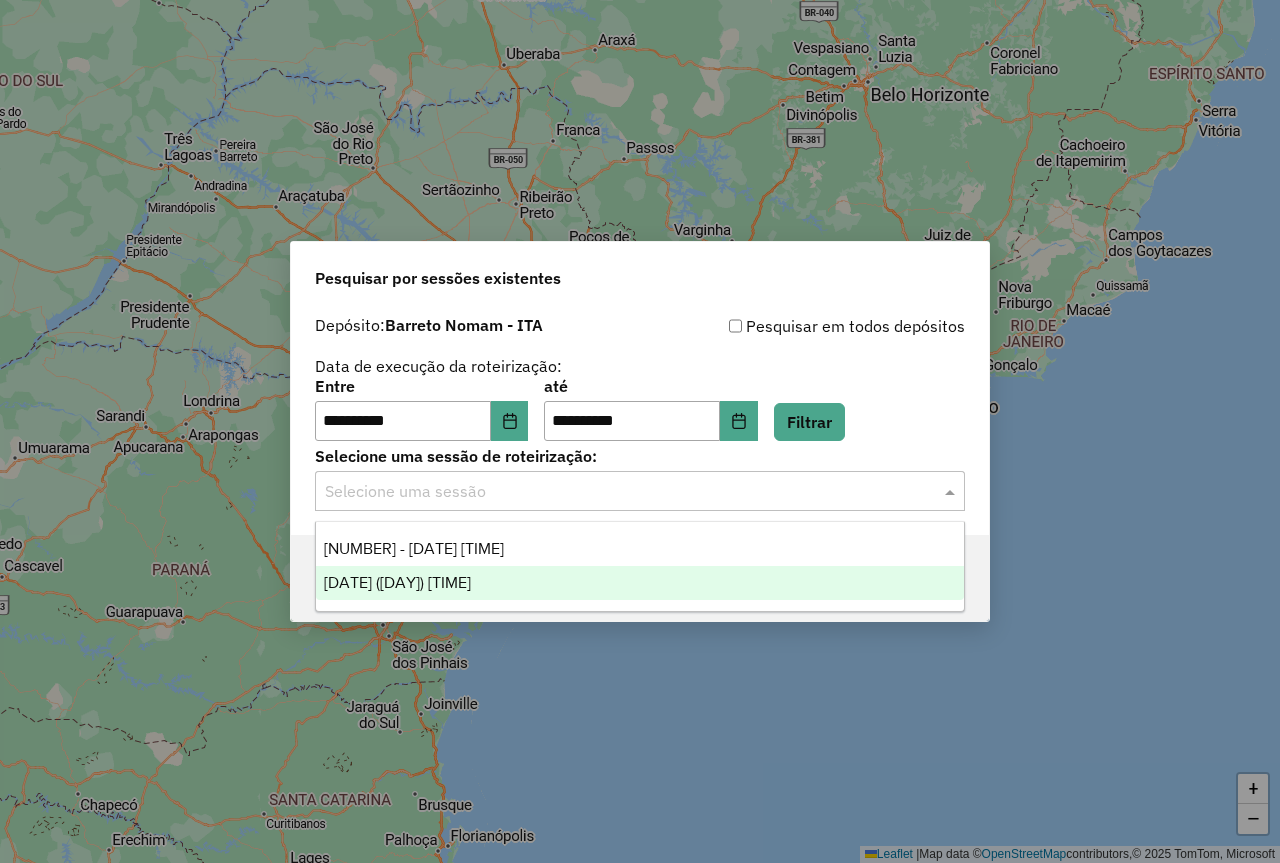 click on "974621 - 05/08/2025 17:34" at bounding box center [397, 582] 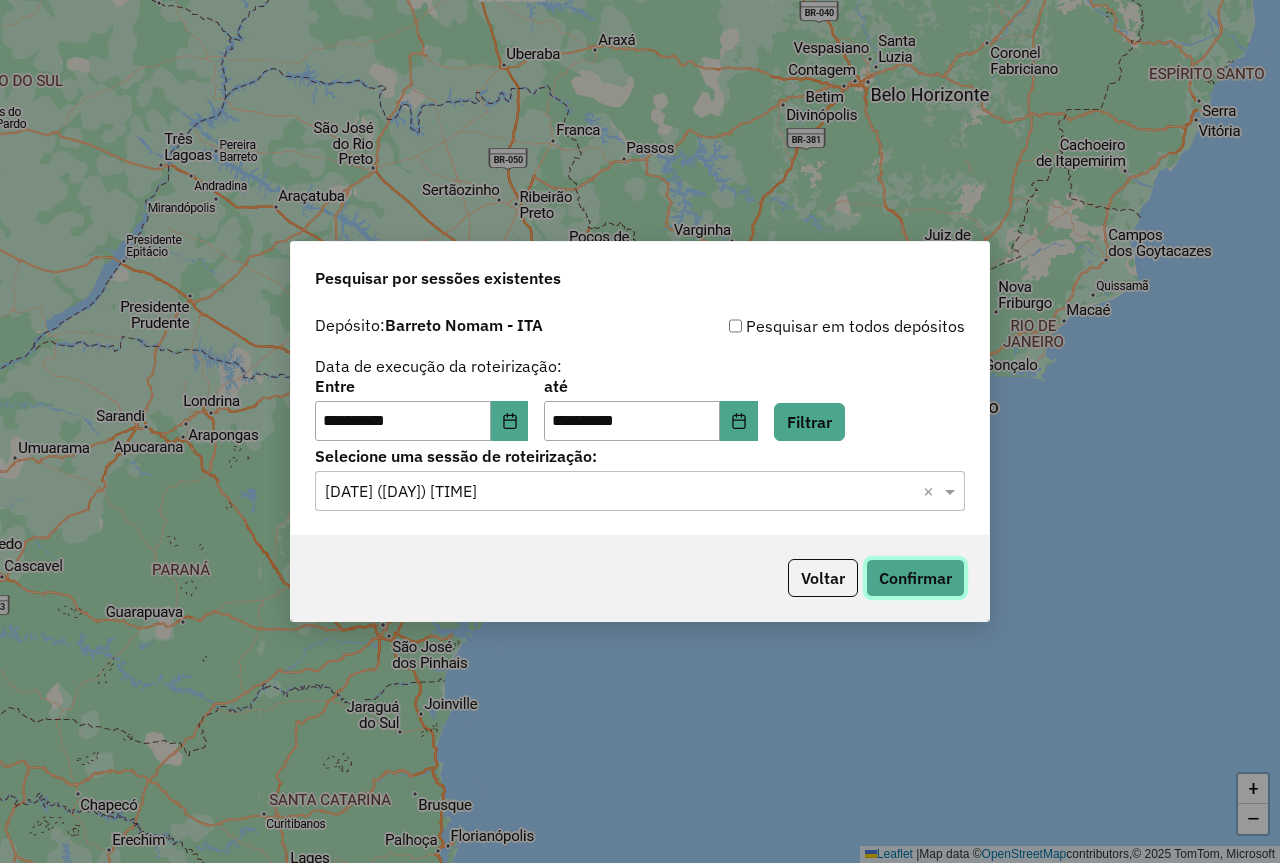 click on "Confirmar" 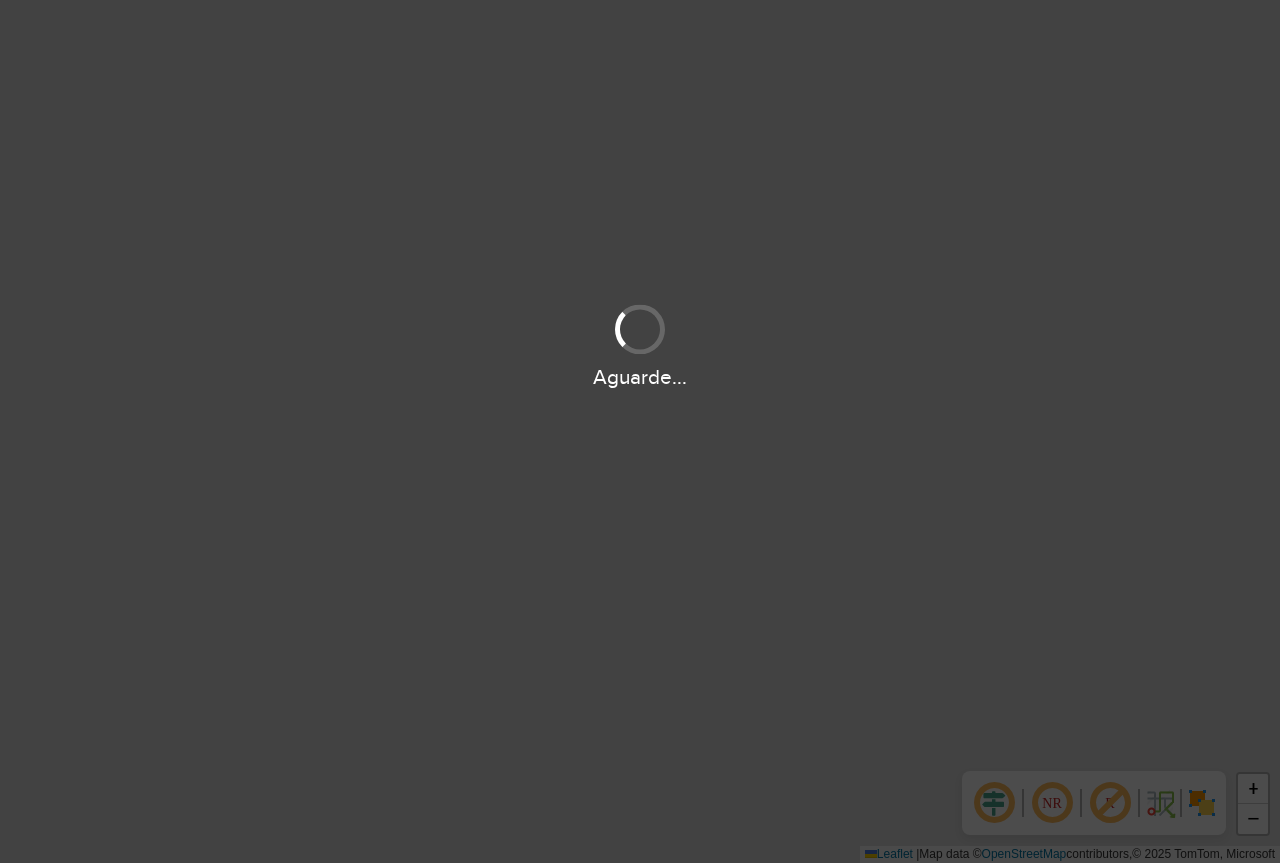 scroll, scrollTop: 0, scrollLeft: 0, axis: both 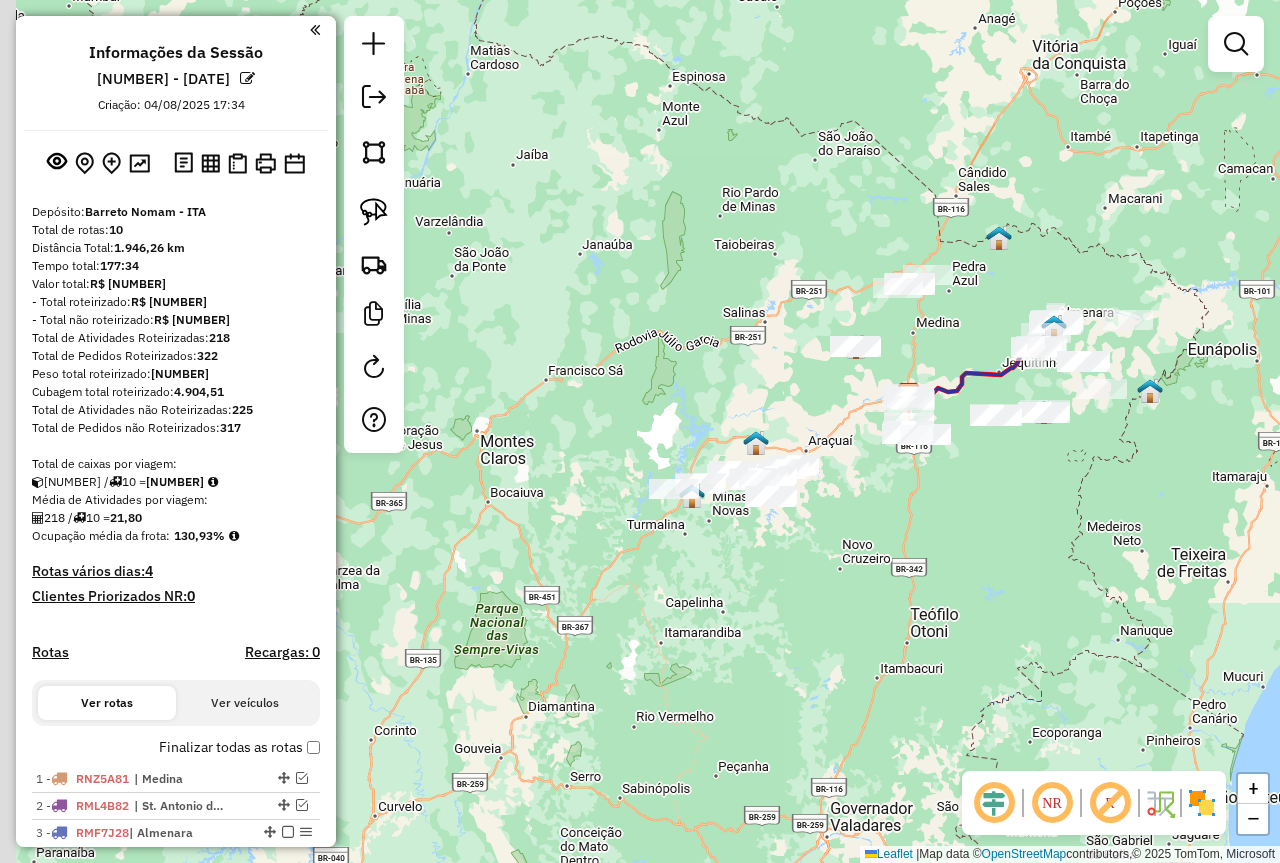 drag, startPoint x: 868, startPoint y: 607, endPoint x: 946, endPoint y: 564, distance: 89.06739 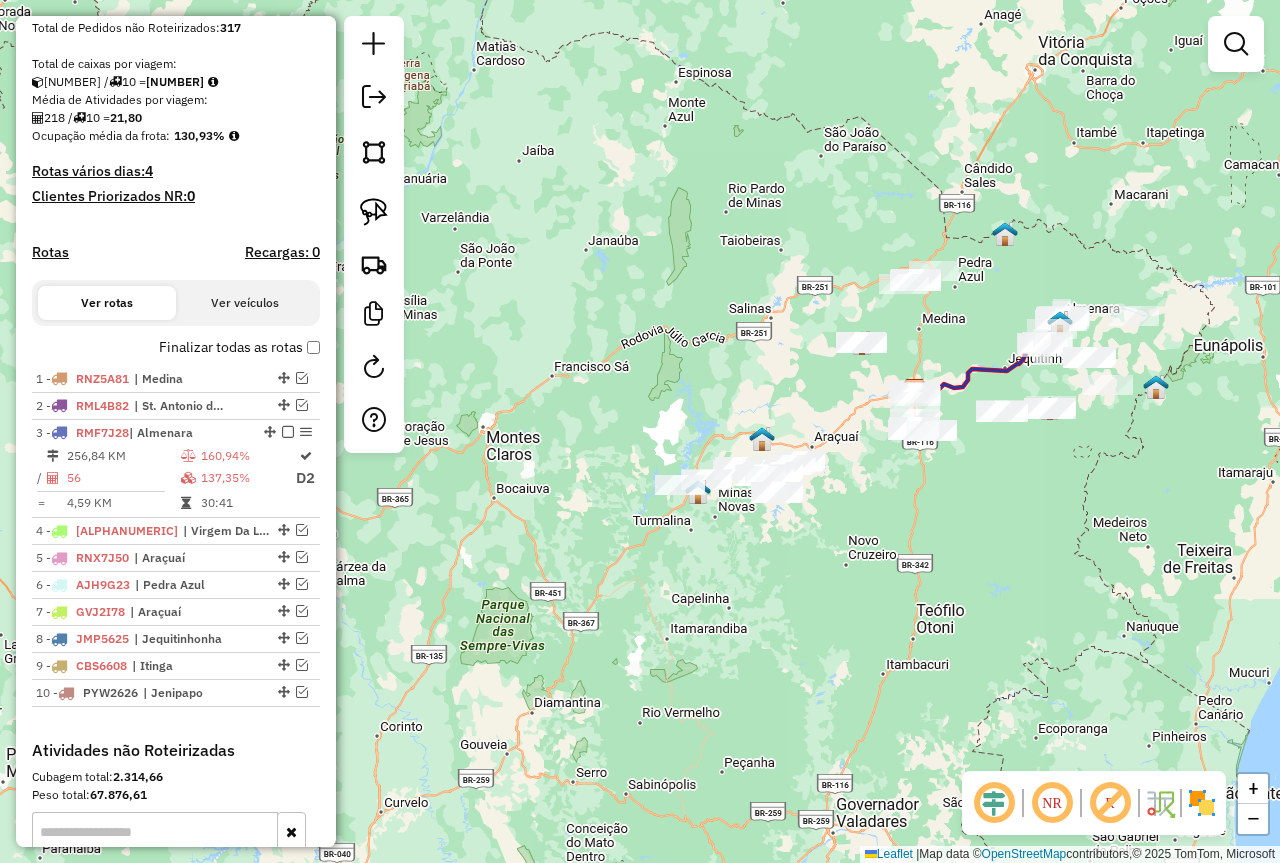 scroll, scrollTop: 500, scrollLeft: 0, axis: vertical 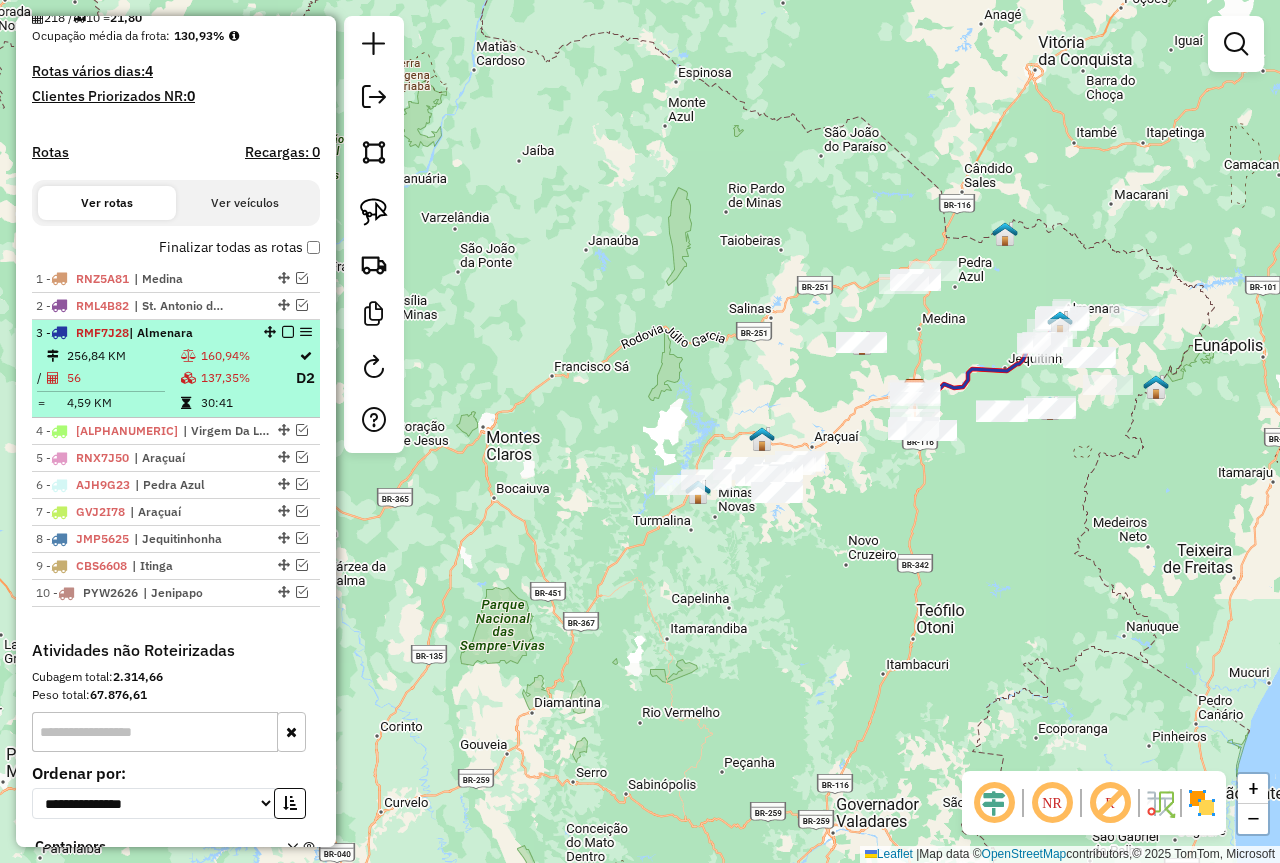 click at bounding box center (288, 332) 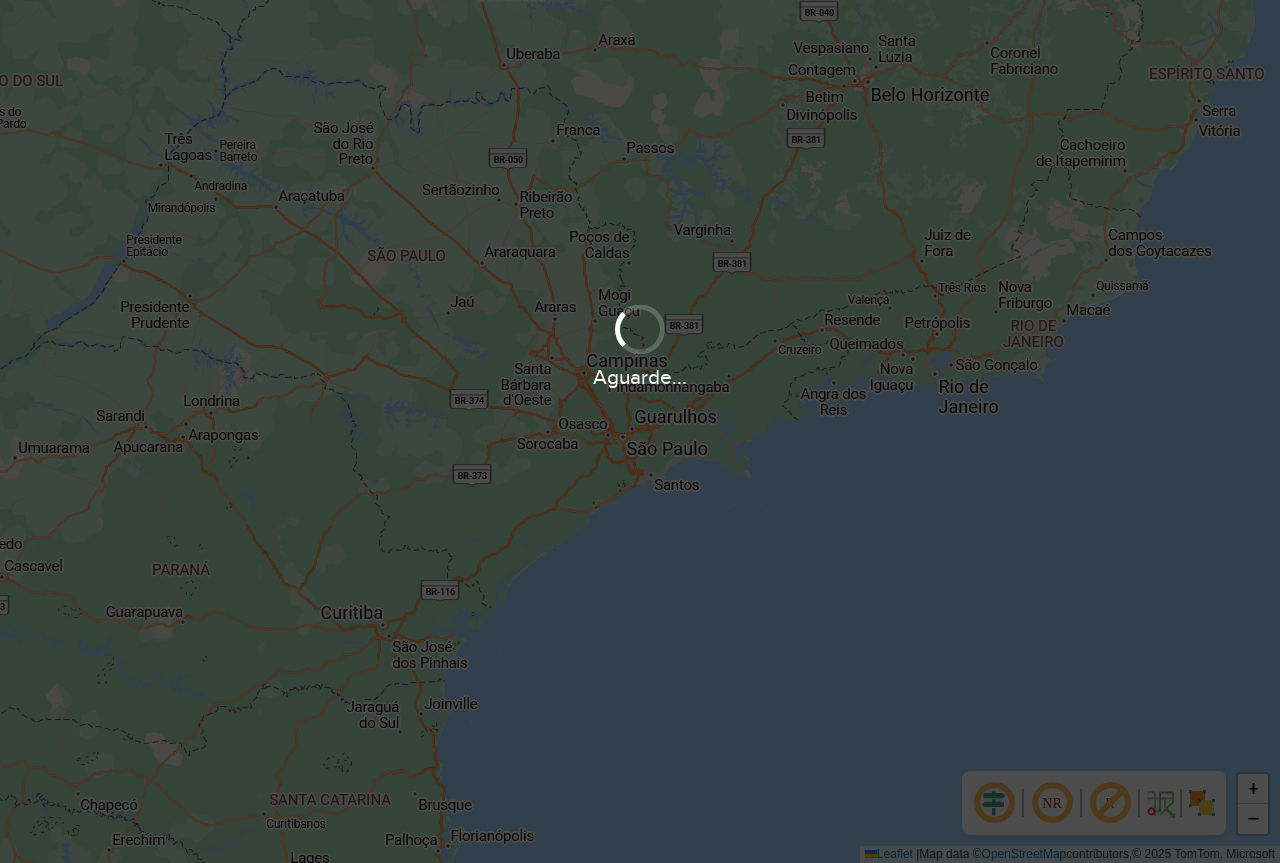 scroll, scrollTop: 0, scrollLeft: 0, axis: both 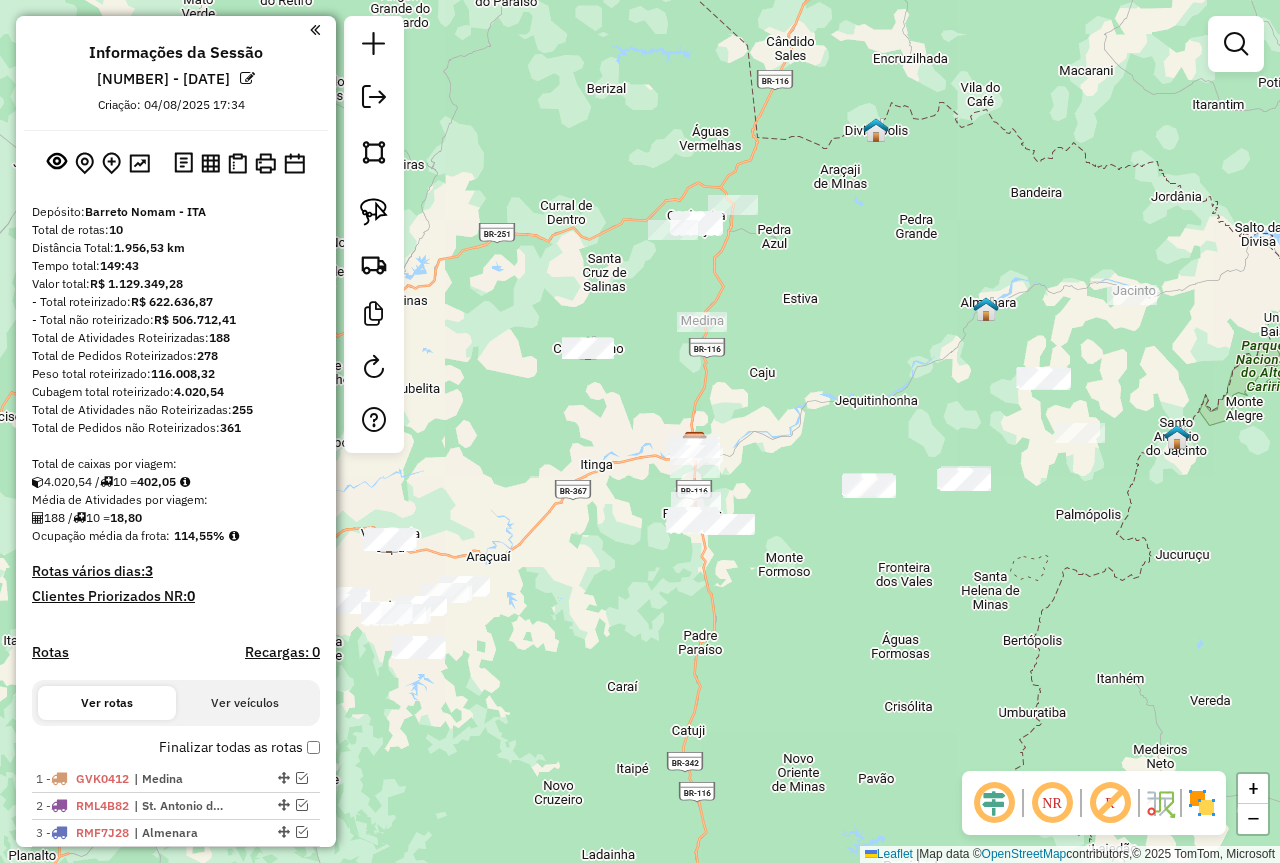 drag, startPoint x: 645, startPoint y: 726, endPoint x: 869, endPoint y: 599, distance: 257.49756 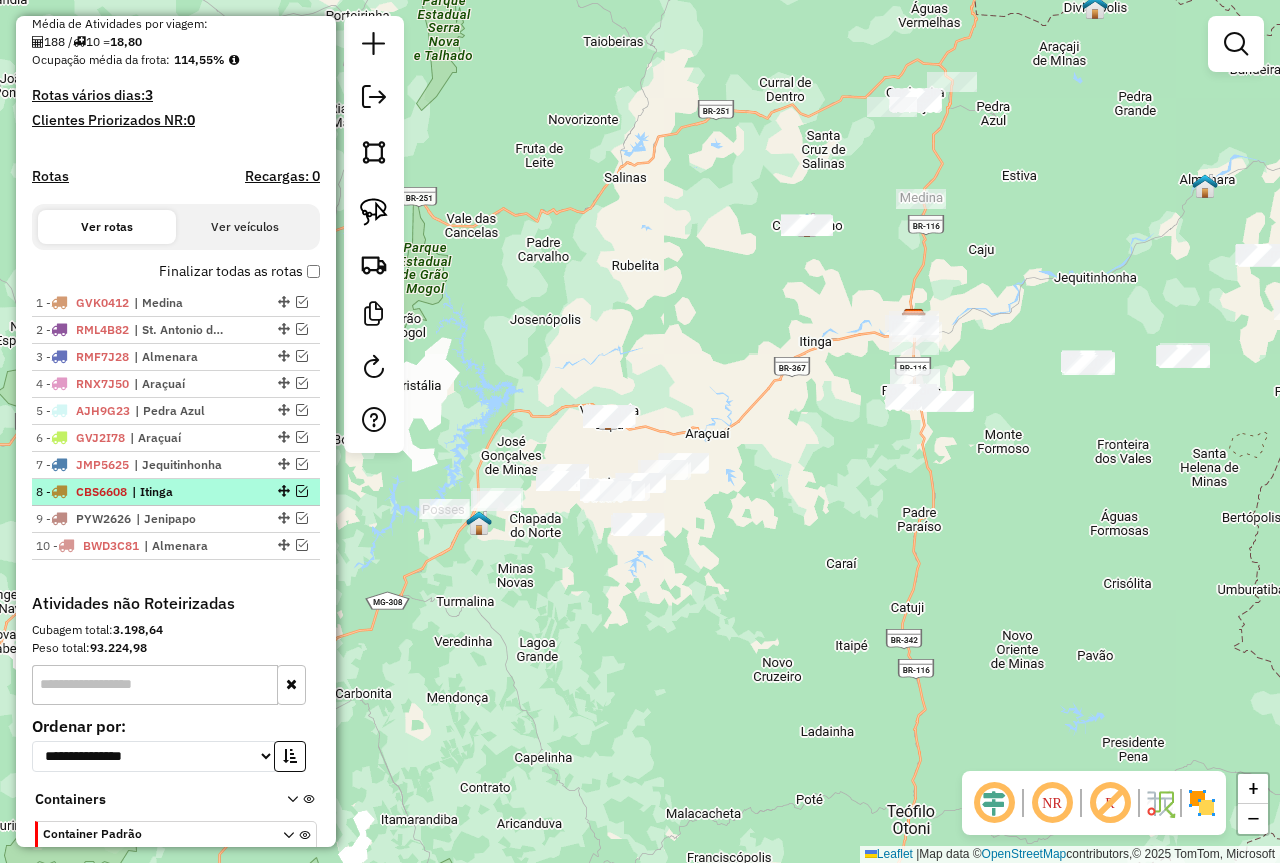 scroll, scrollTop: 500, scrollLeft: 0, axis: vertical 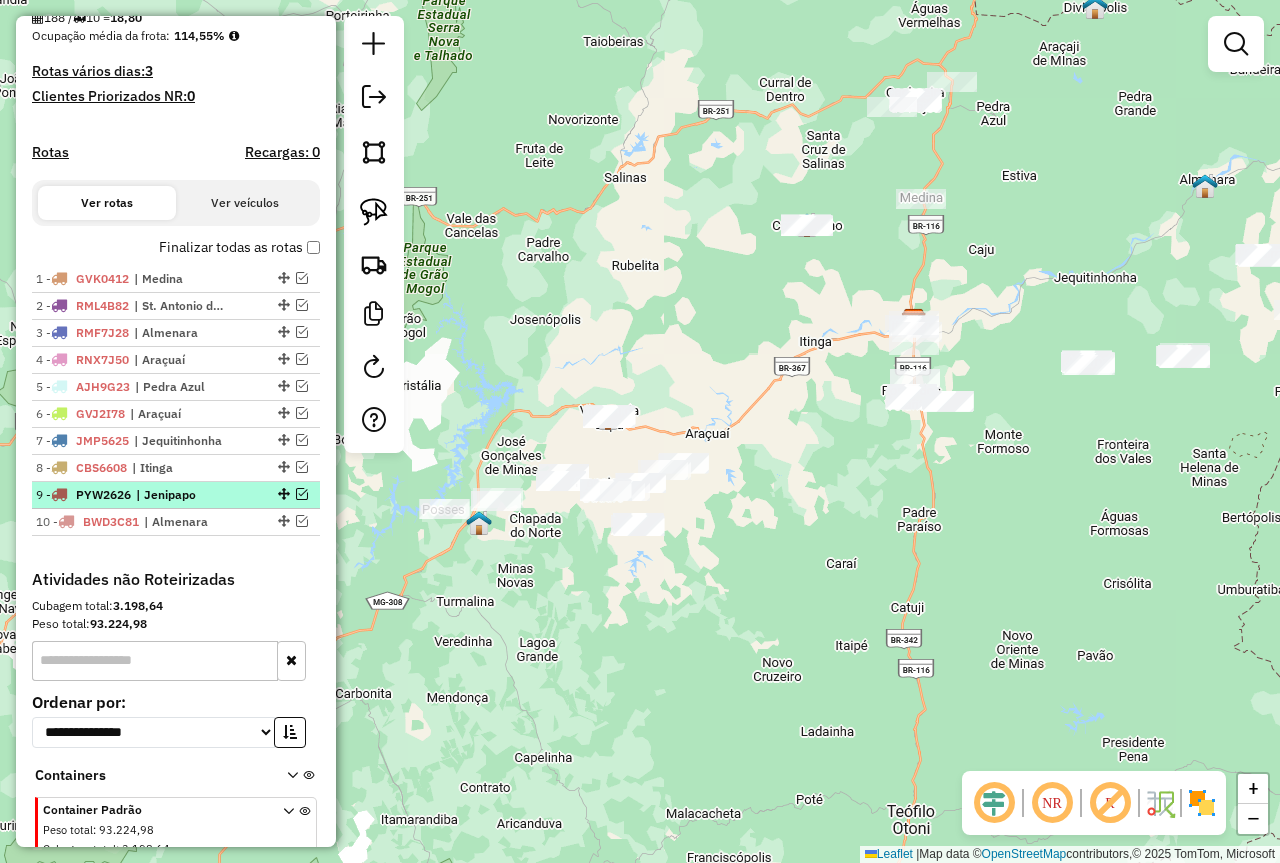 click at bounding box center [302, 494] 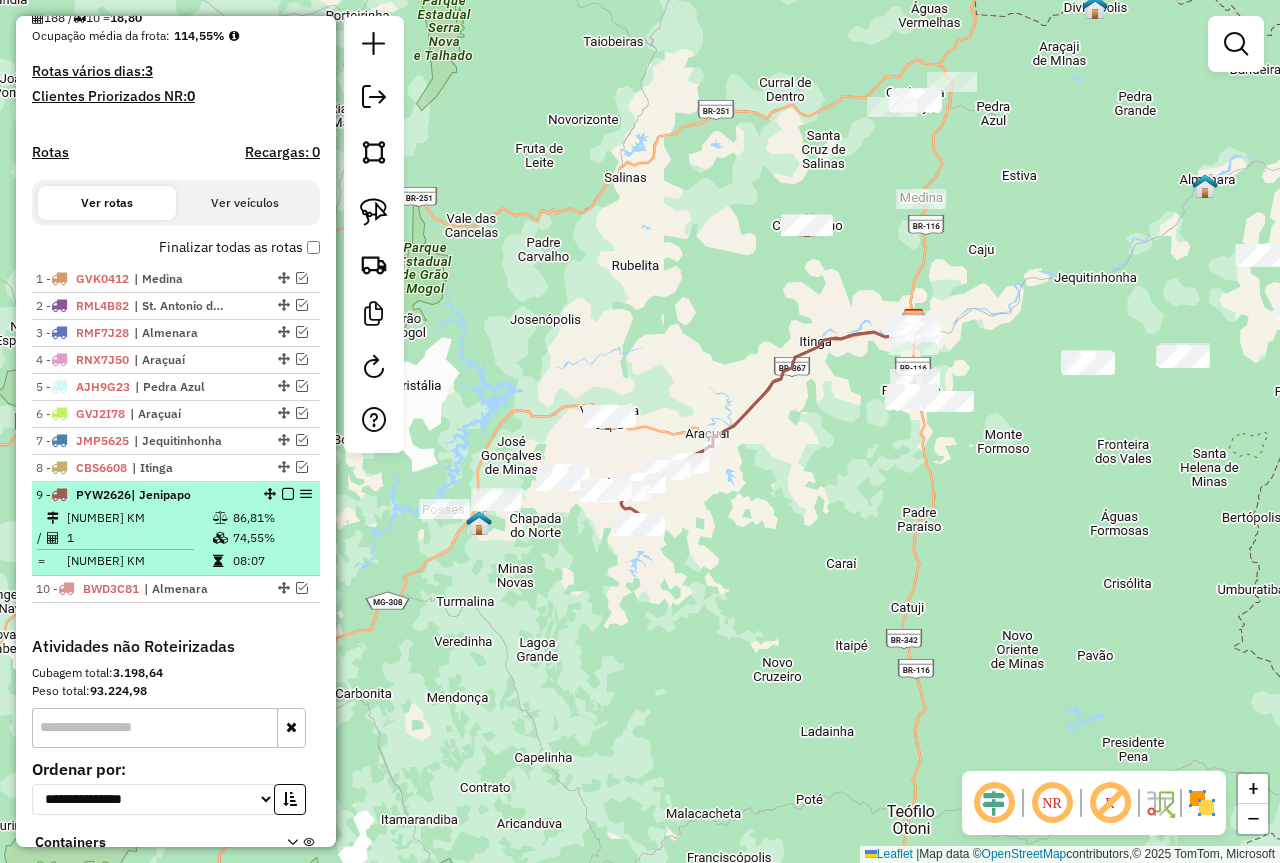 click on "74,55%" at bounding box center [272, 538] 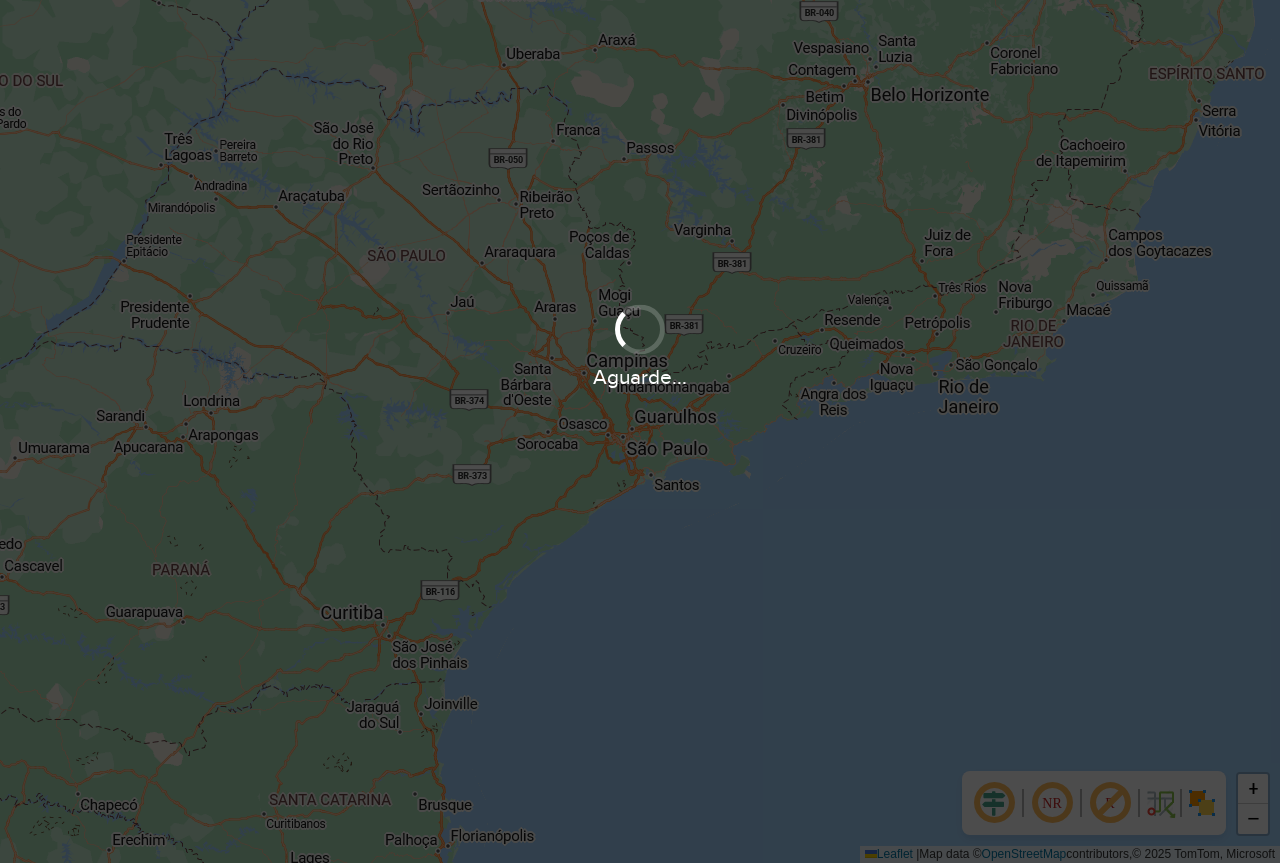scroll, scrollTop: 0, scrollLeft: 0, axis: both 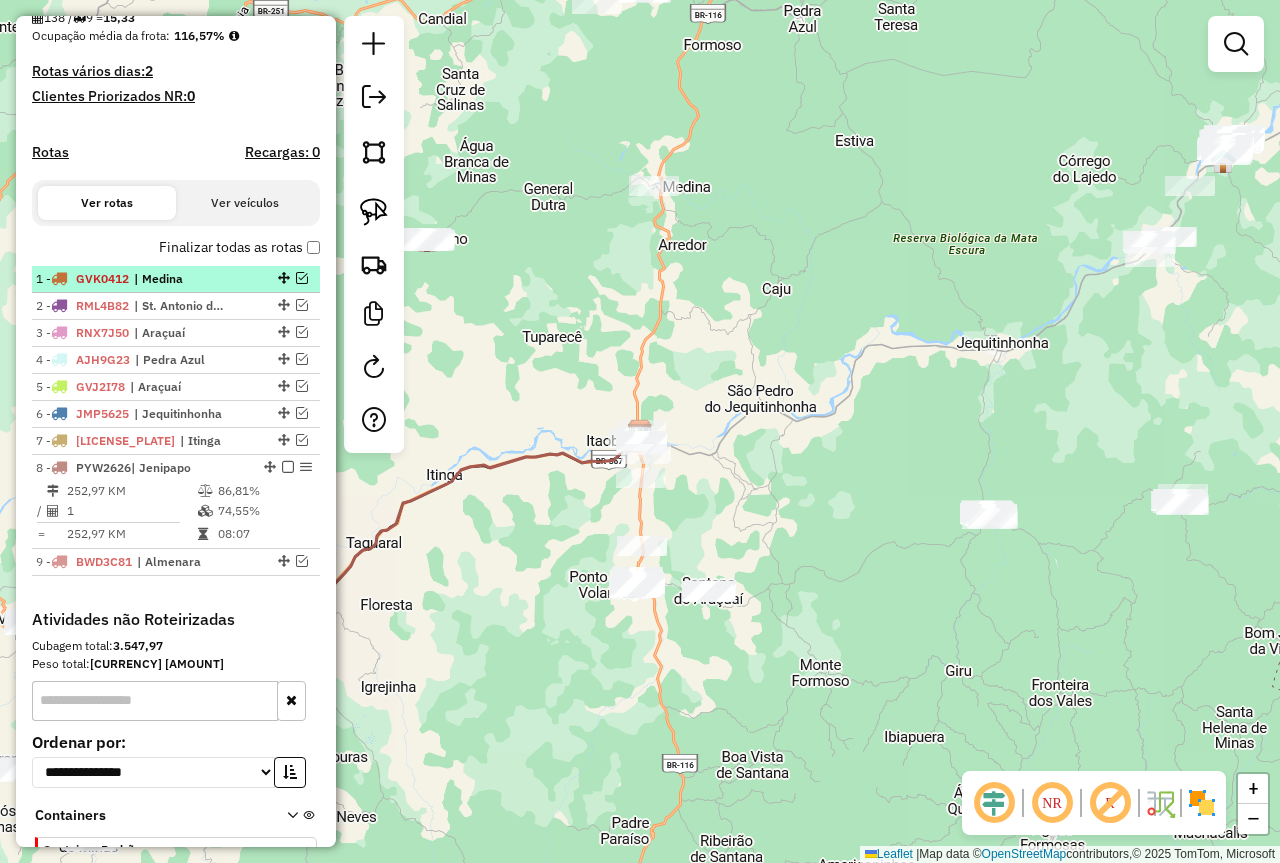 click on "| Medina" at bounding box center [180, 279] 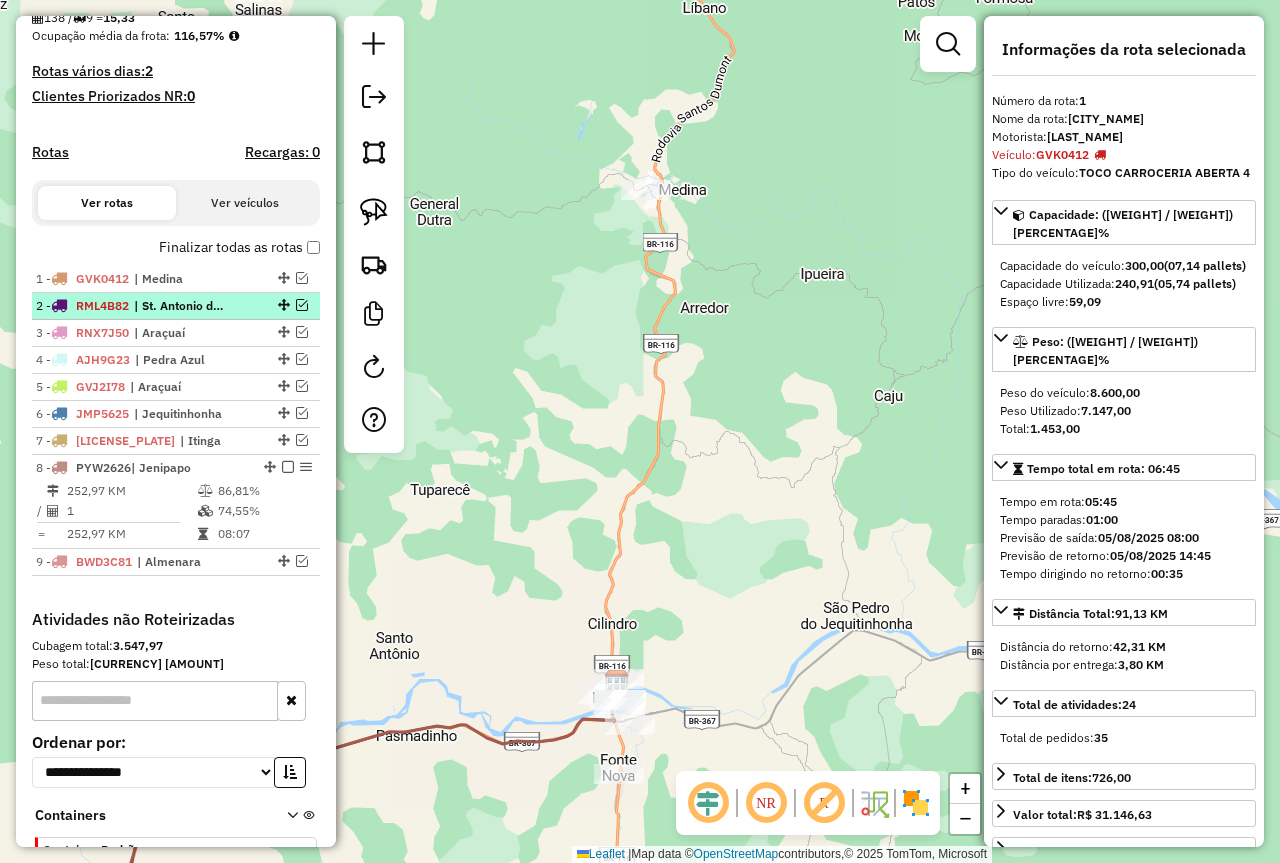 click at bounding box center (282, 305) 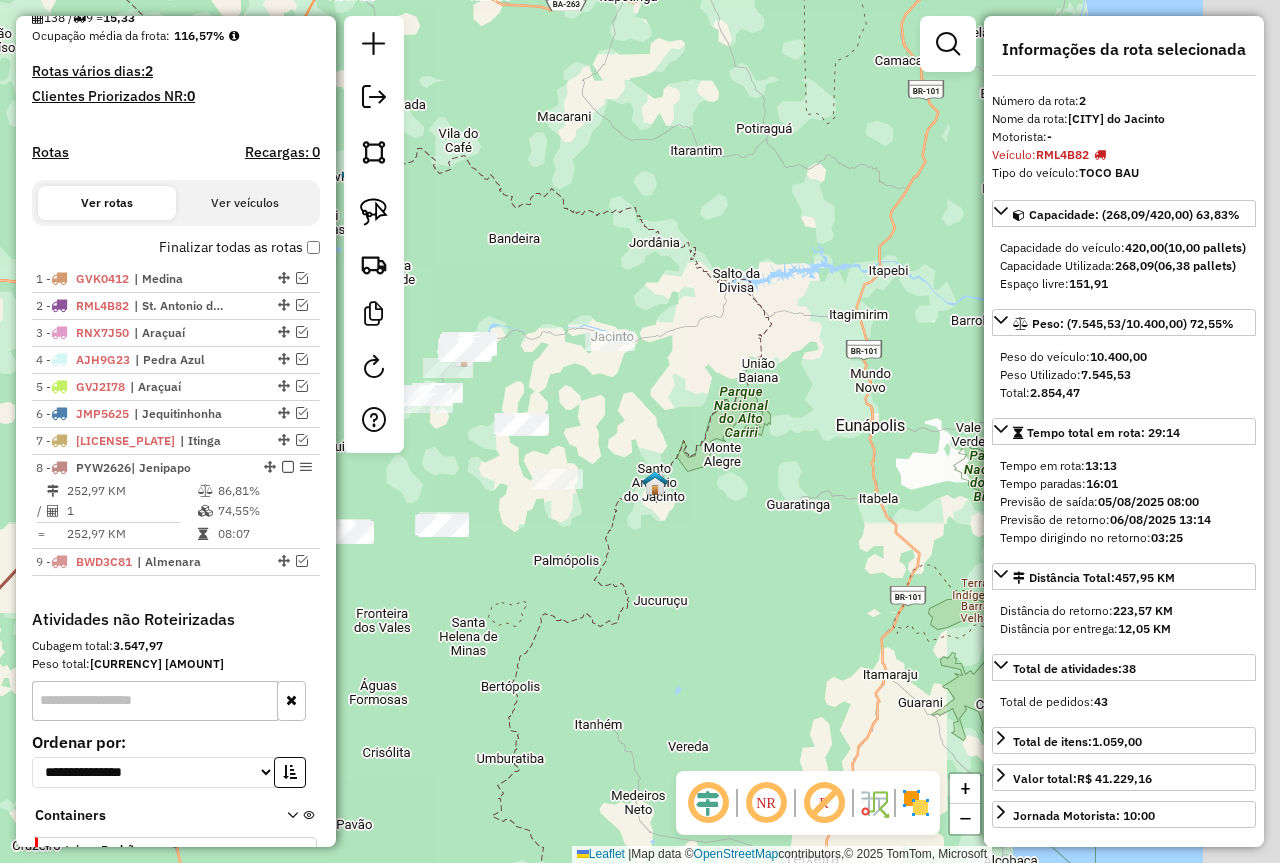drag, startPoint x: 771, startPoint y: 636, endPoint x: 557, endPoint y: 563, distance: 226.10838 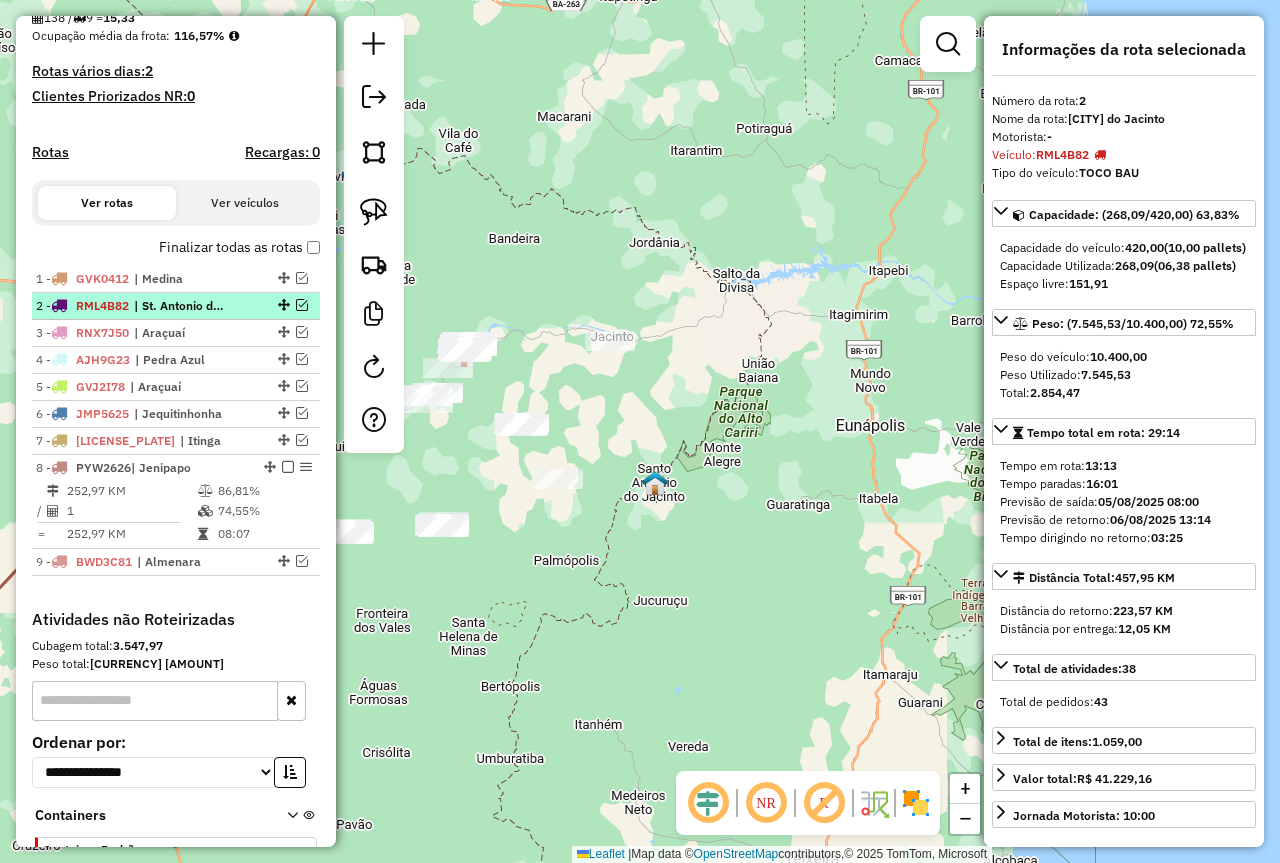 click at bounding box center [302, 305] 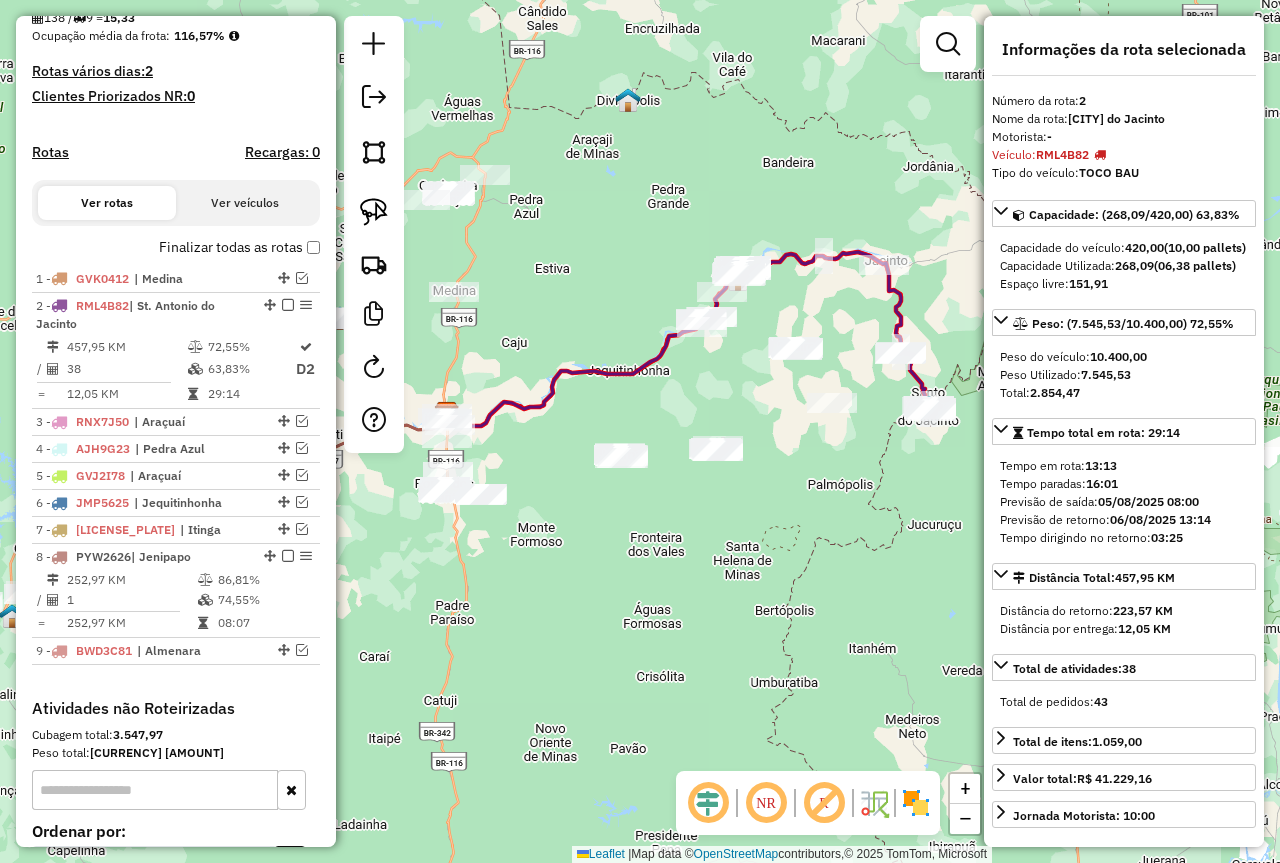 drag, startPoint x: 546, startPoint y: 680, endPoint x: 825, endPoint y: 604, distance: 289.16605 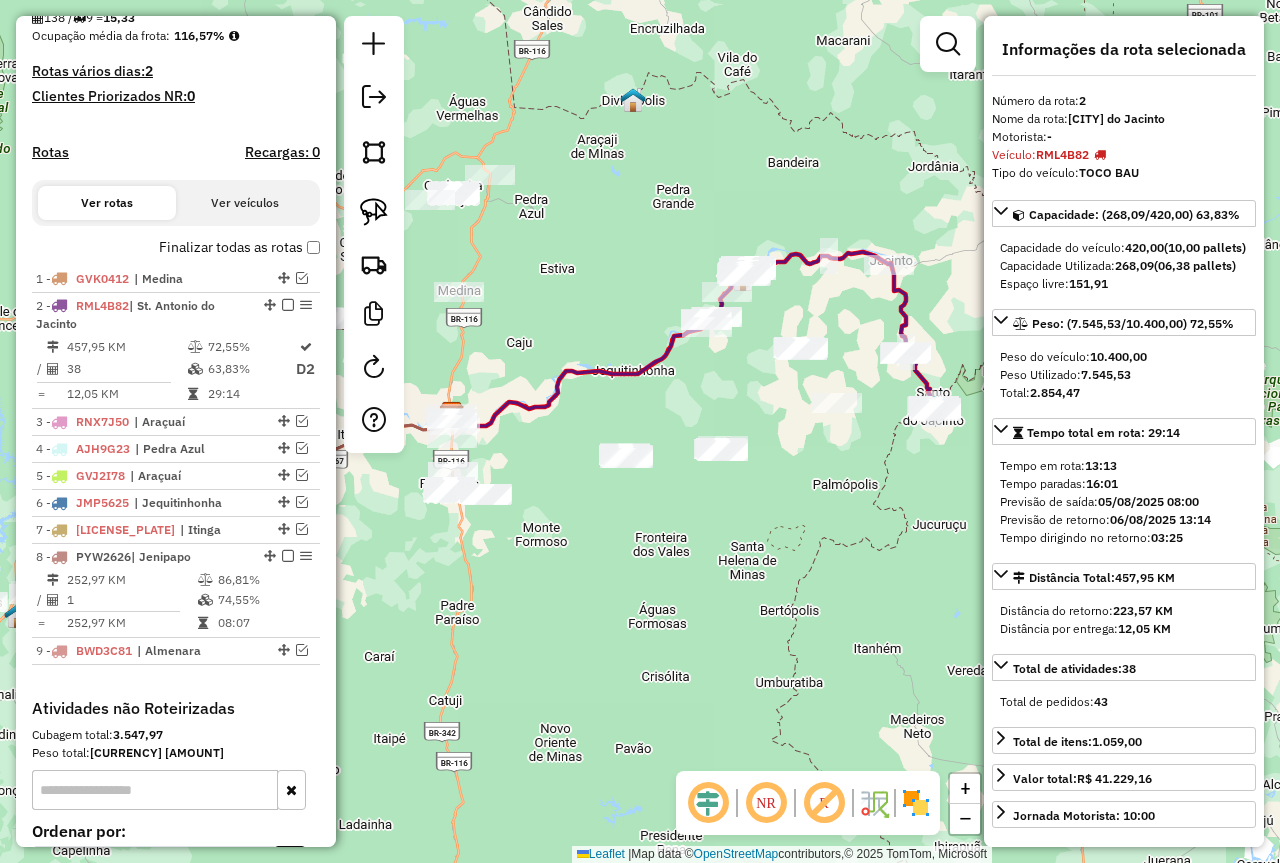 drag, startPoint x: 588, startPoint y: 625, endPoint x: 832, endPoint y: 597, distance: 245.6013 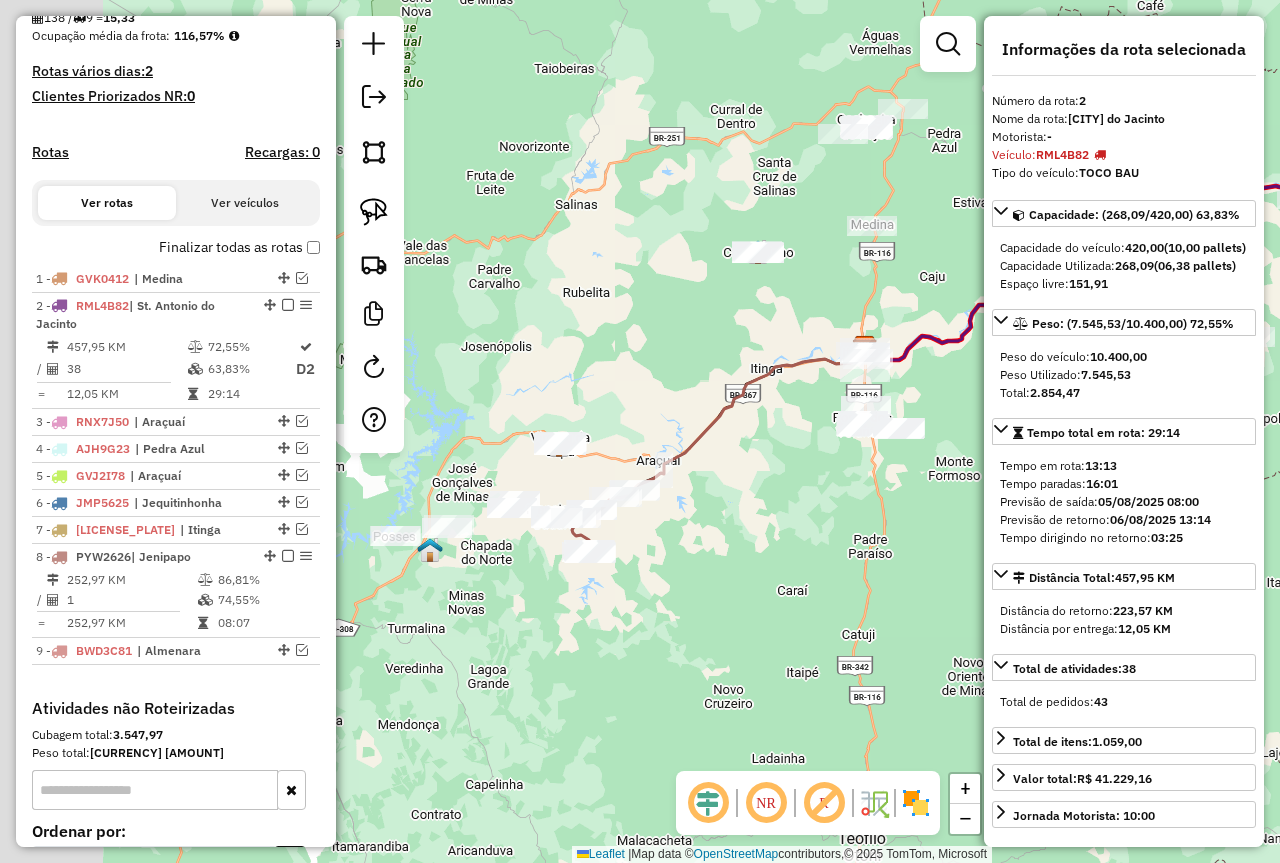 drag, startPoint x: 604, startPoint y: 663, endPoint x: 806, endPoint y: 616, distance: 207.39575 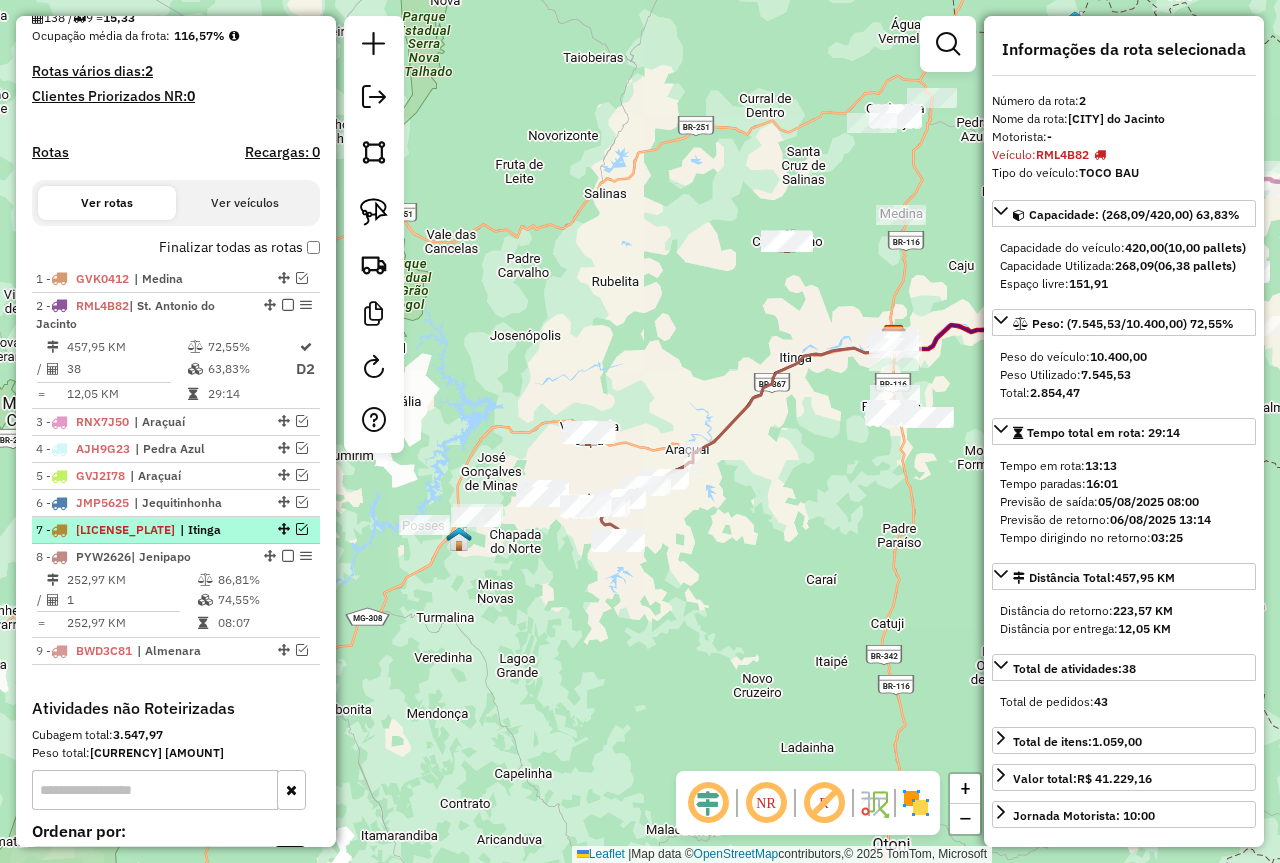 click on "| Itinga" at bounding box center [226, 530] 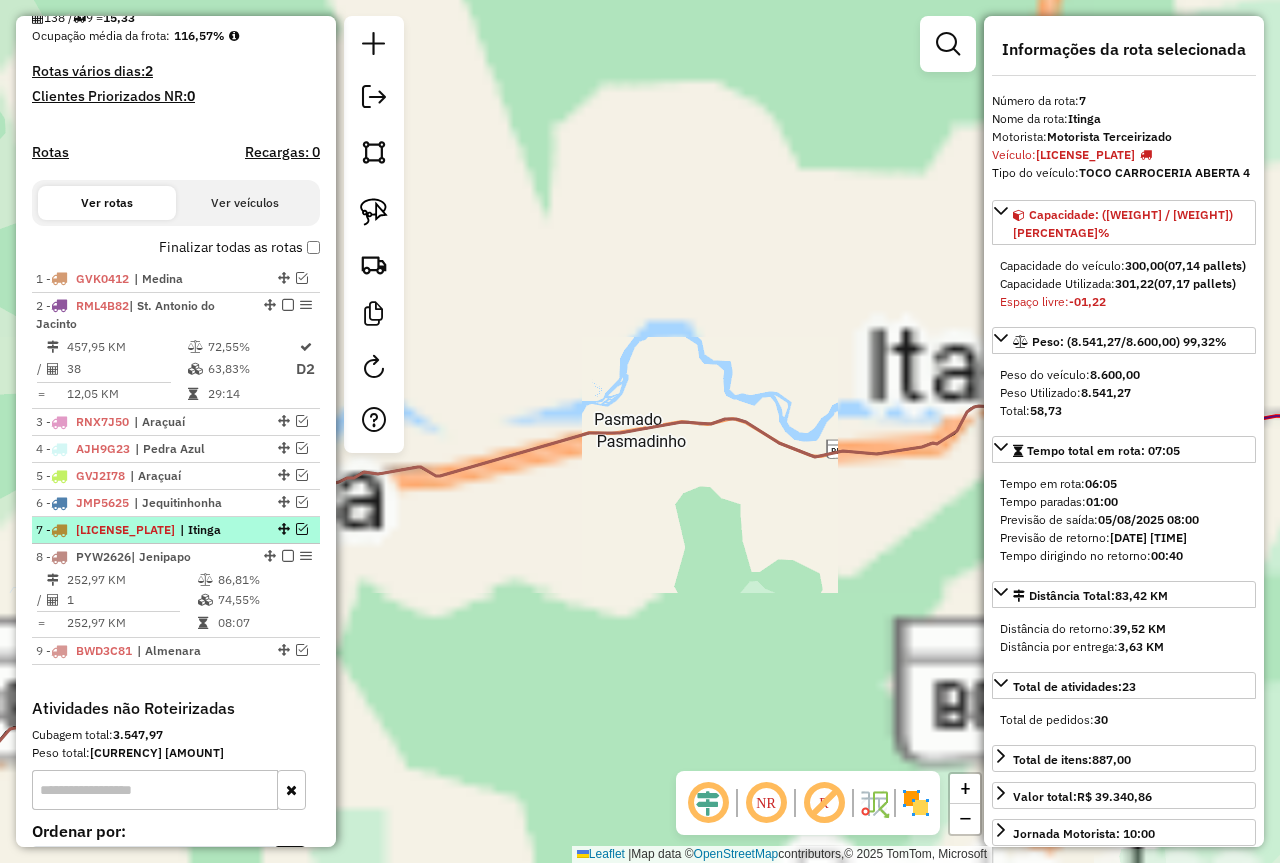 click at bounding box center (282, 529) 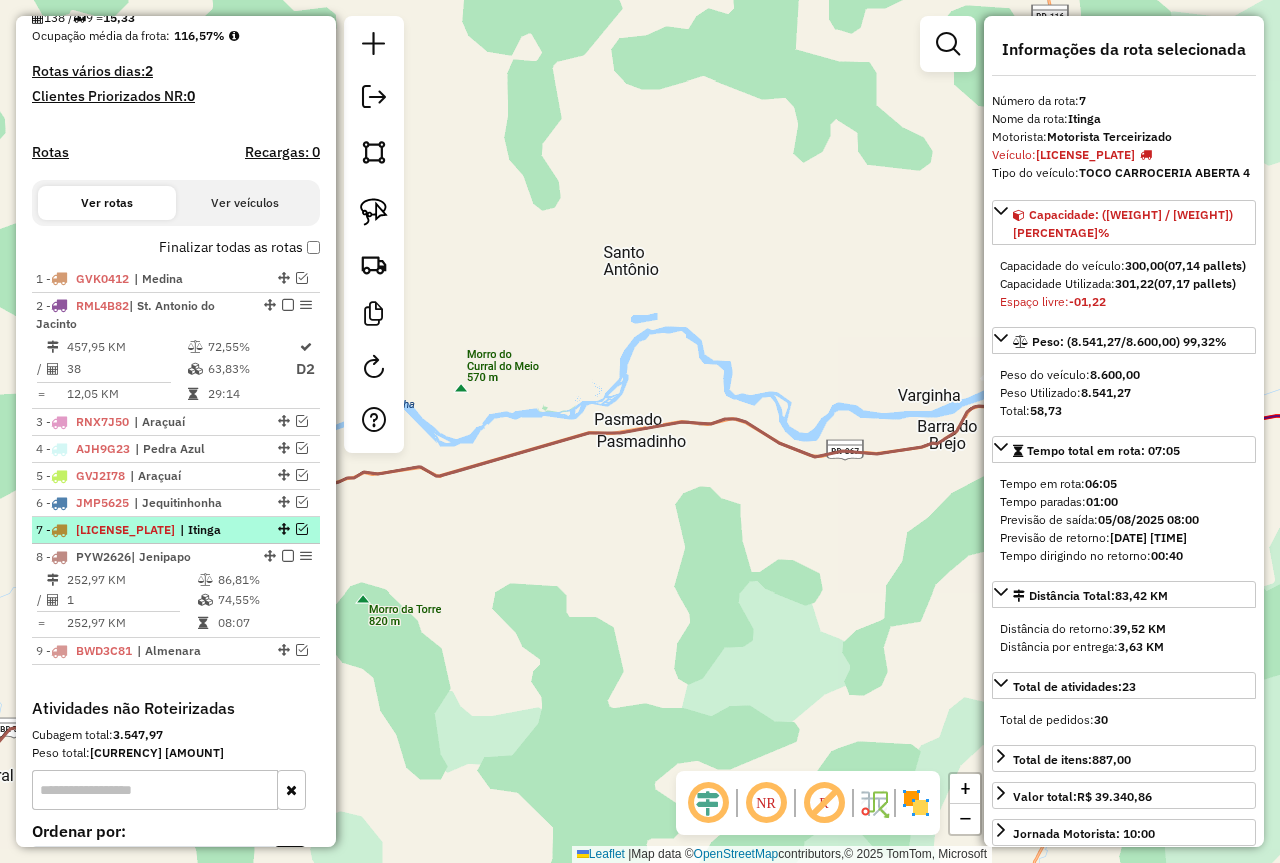 click at bounding box center [282, 529] 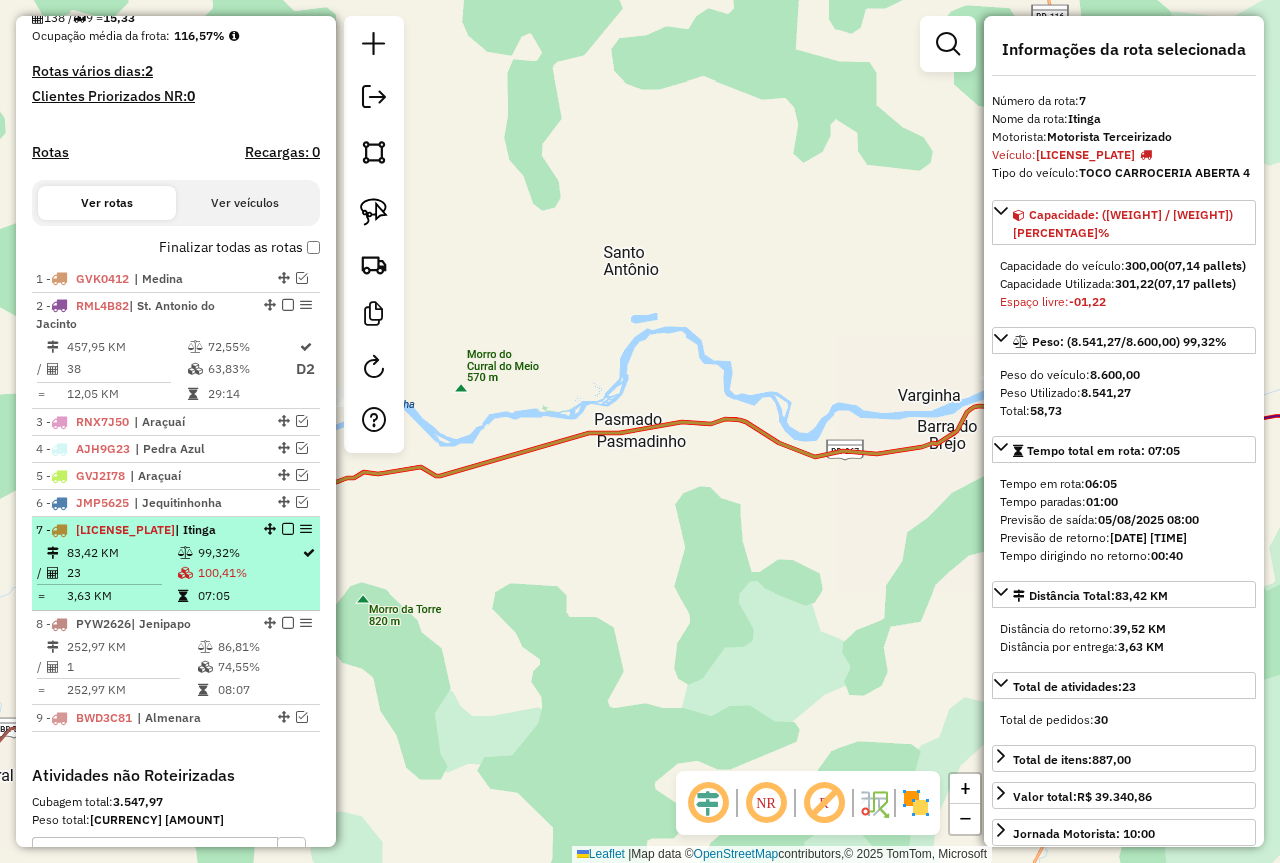 click on "100,41%" at bounding box center (249, 573) 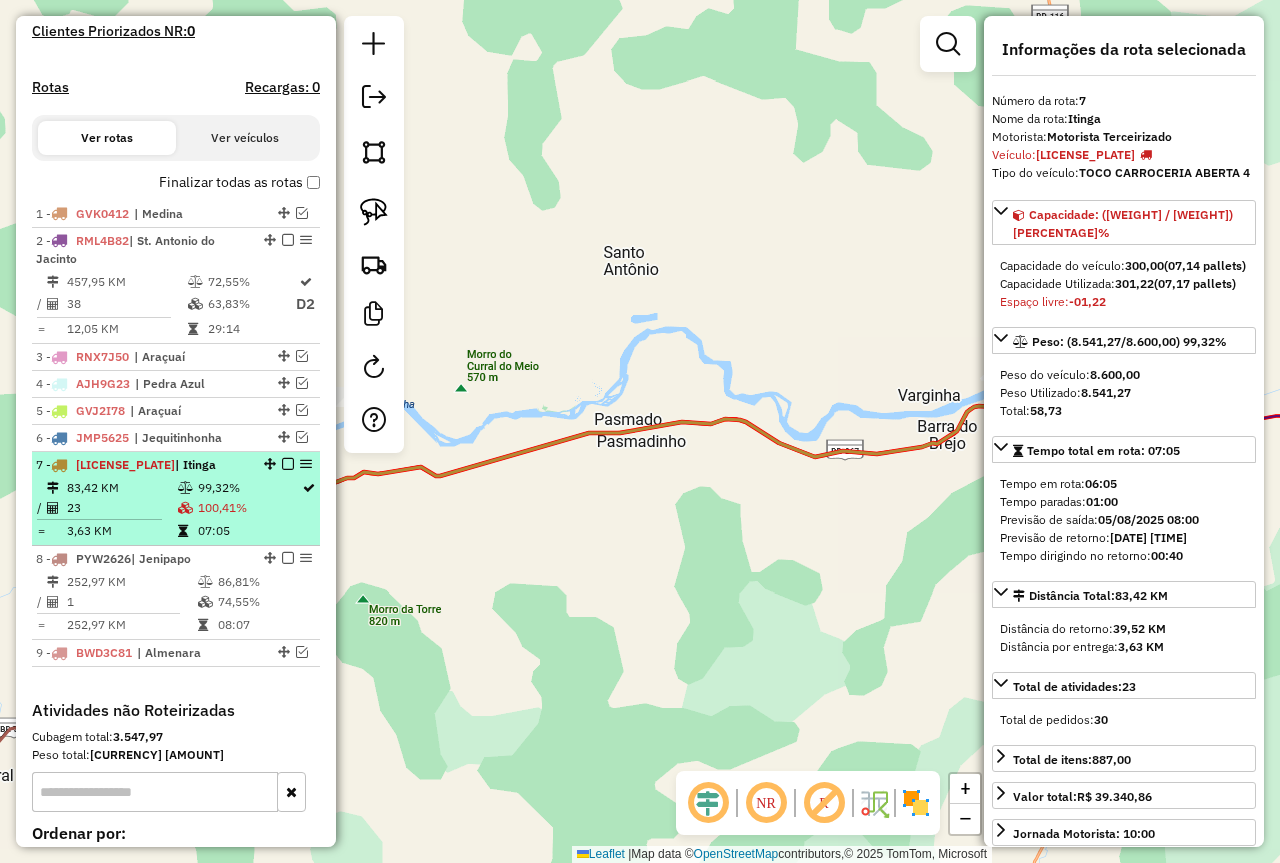 scroll, scrollTop: 600, scrollLeft: 0, axis: vertical 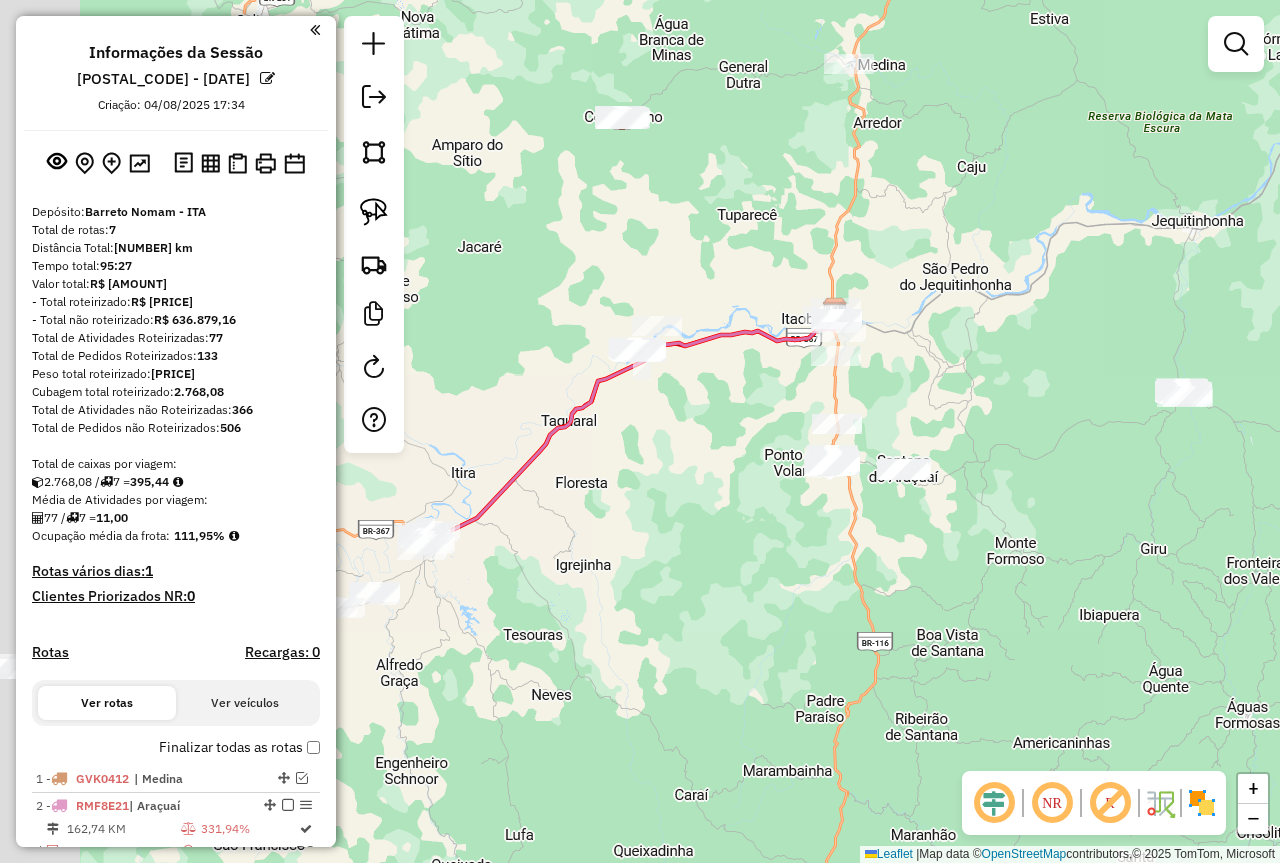 drag, startPoint x: 665, startPoint y: 774, endPoint x: 1004, endPoint y: 609, distance: 377.02255 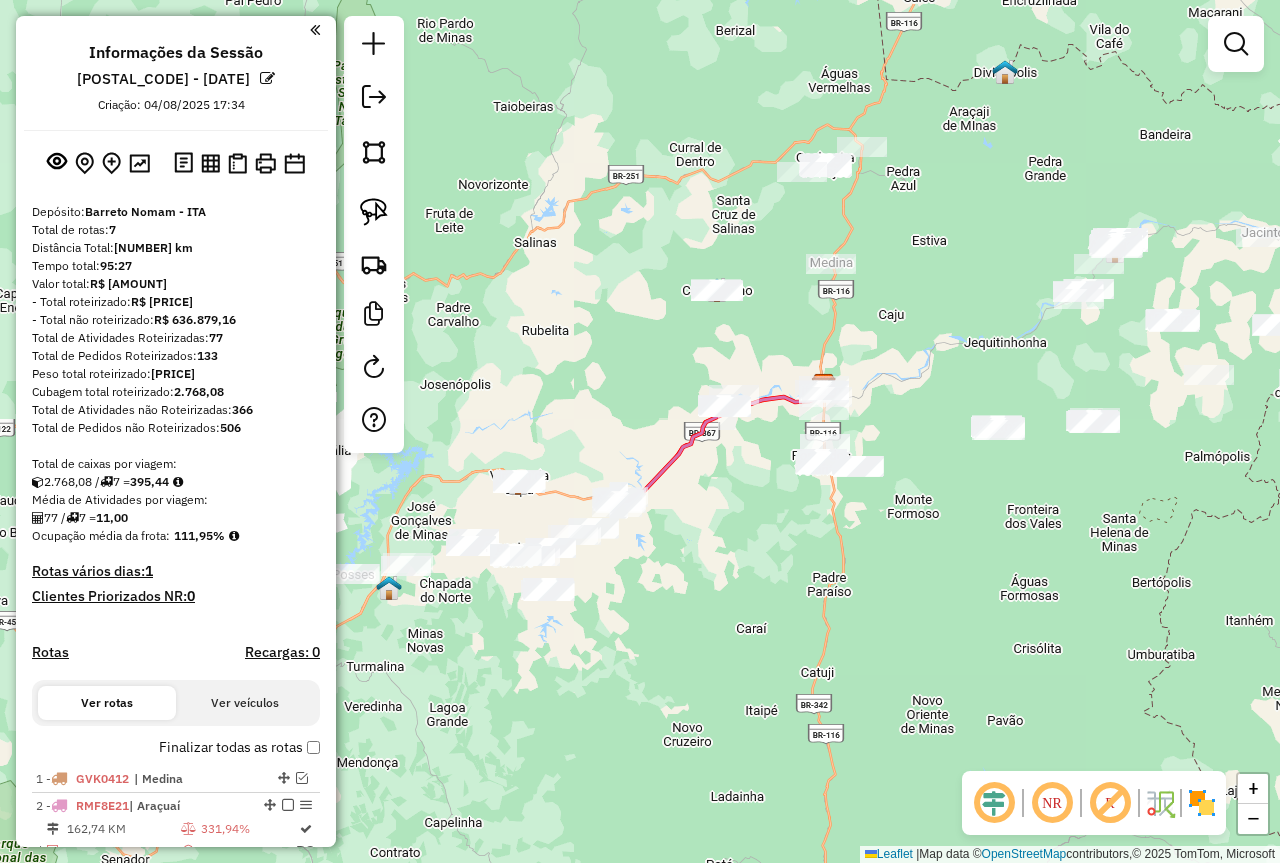 drag, startPoint x: 906, startPoint y: 587, endPoint x: 867, endPoint y: 587, distance: 39 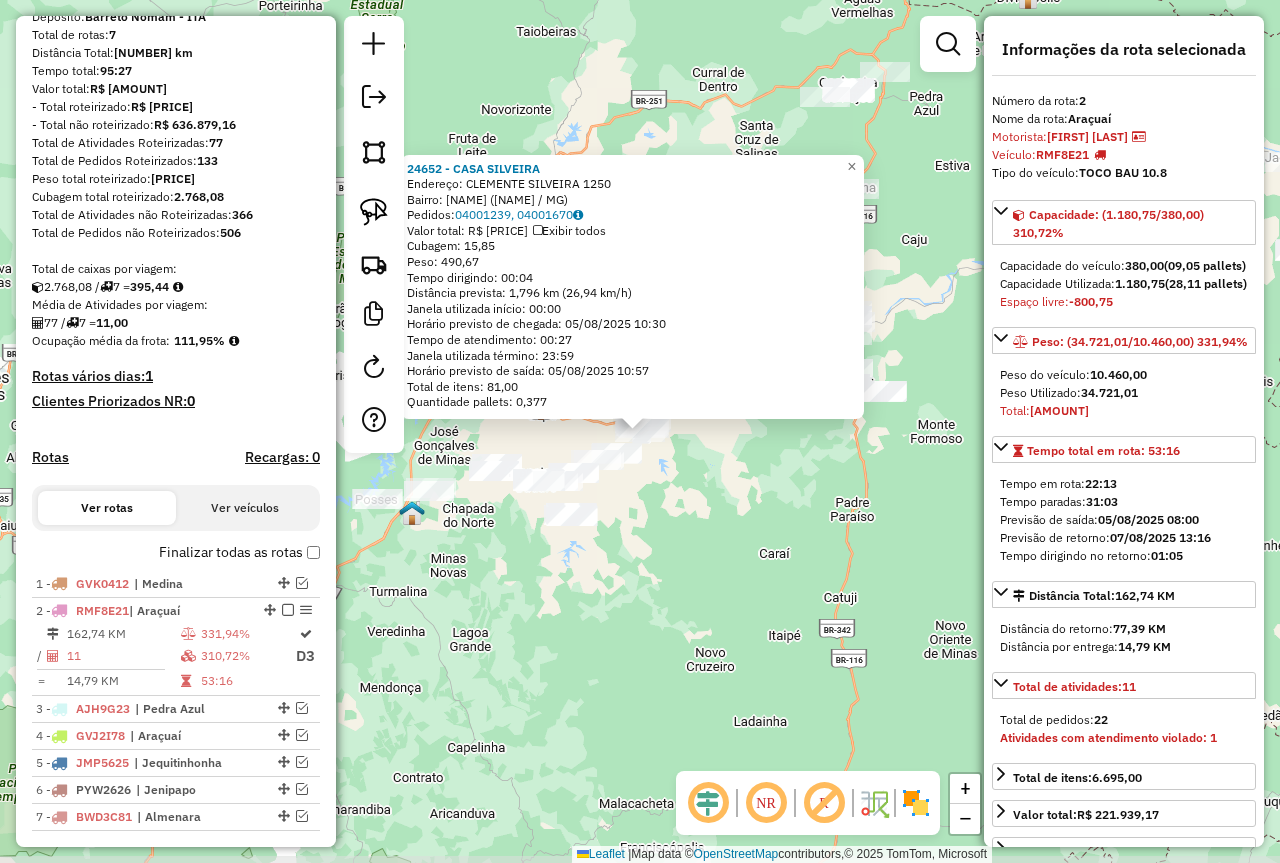 scroll, scrollTop: 573, scrollLeft: 0, axis: vertical 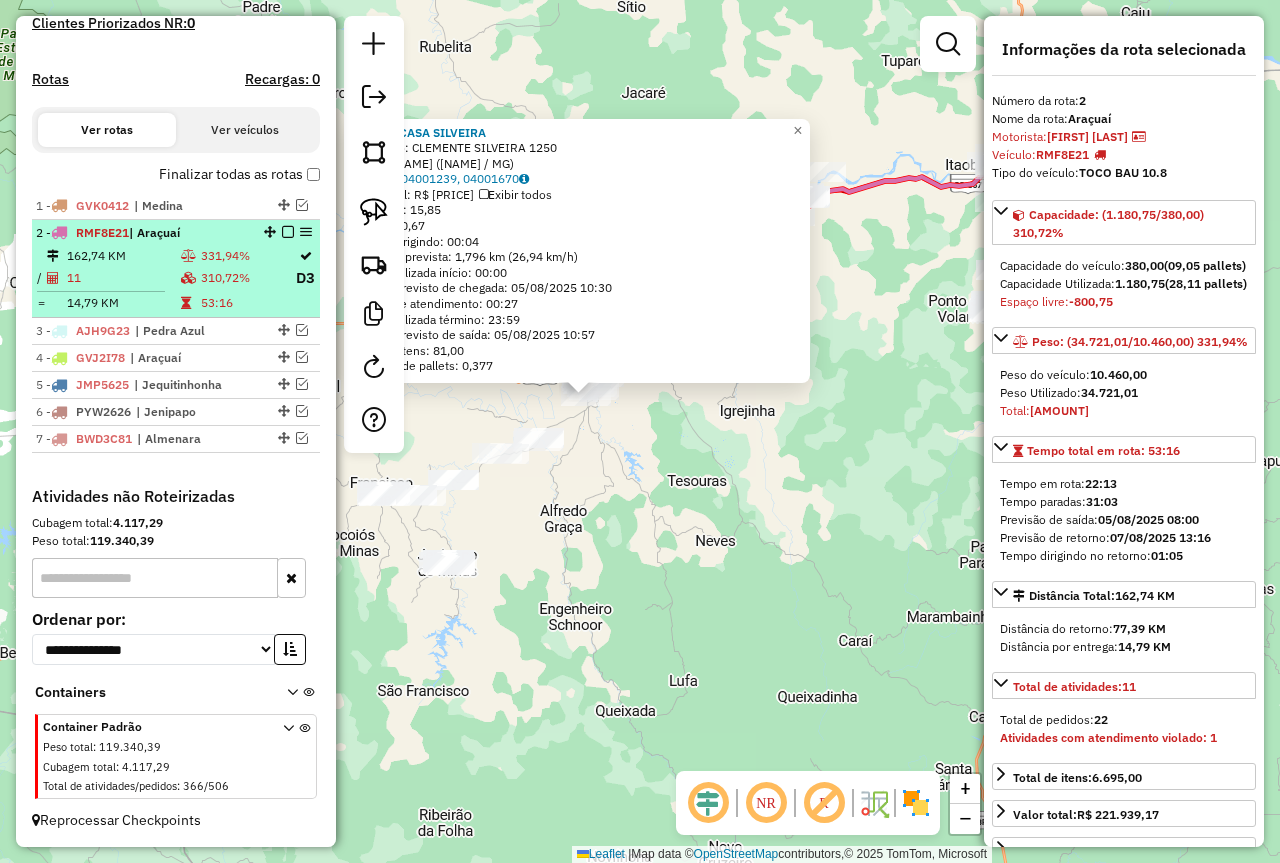 click on "53:16" at bounding box center [247, 303] 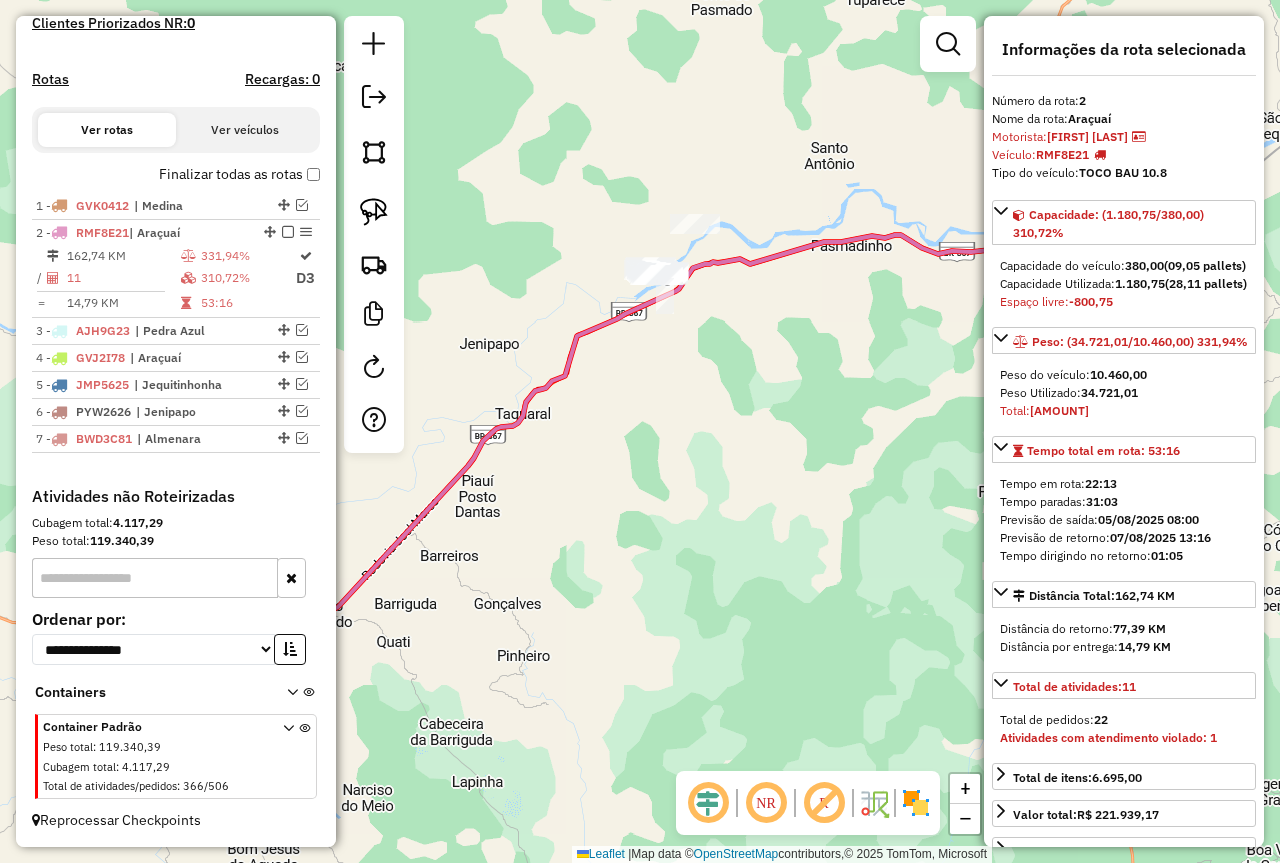 drag, startPoint x: 686, startPoint y: 627, endPoint x: 886, endPoint y: 368, distance: 327.23233 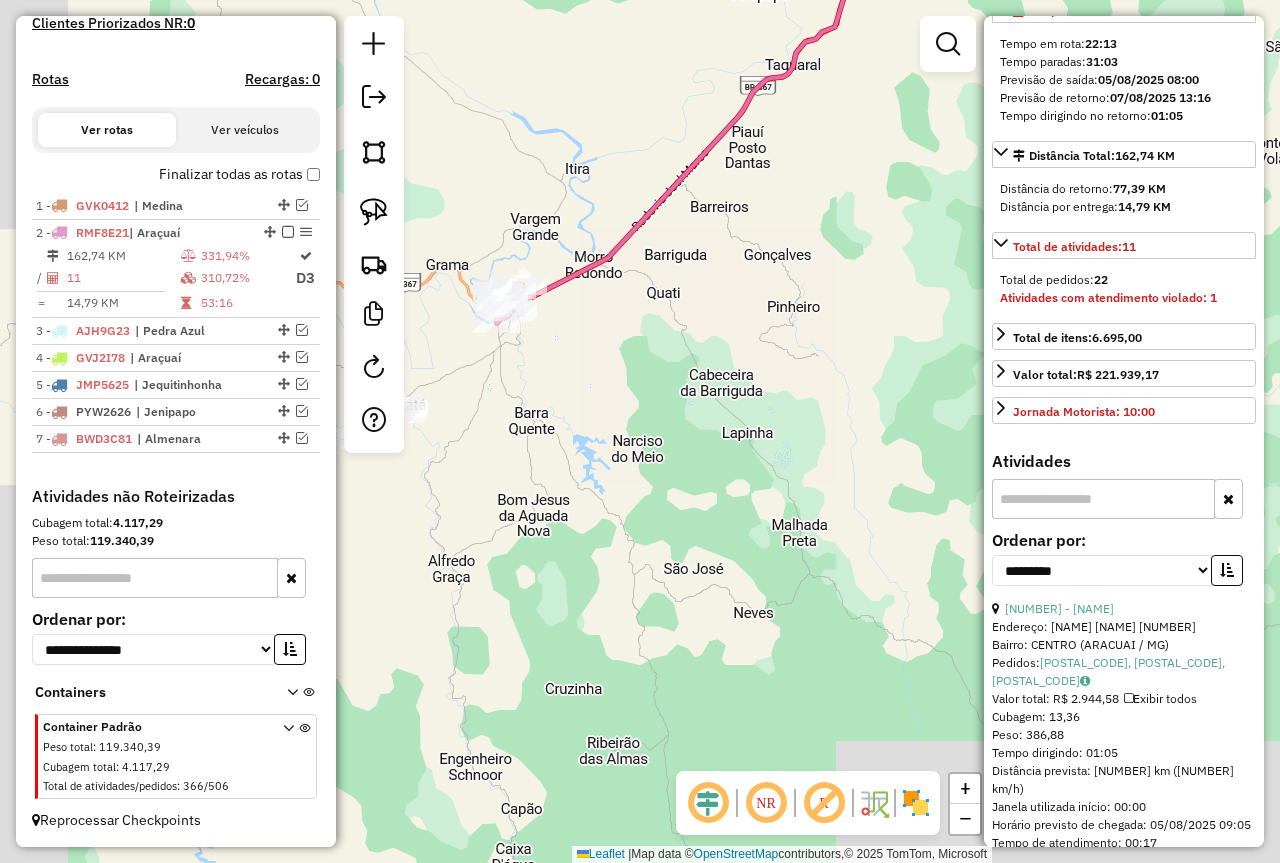scroll, scrollTop: 600, scrollLeft: 0, axis: vertical 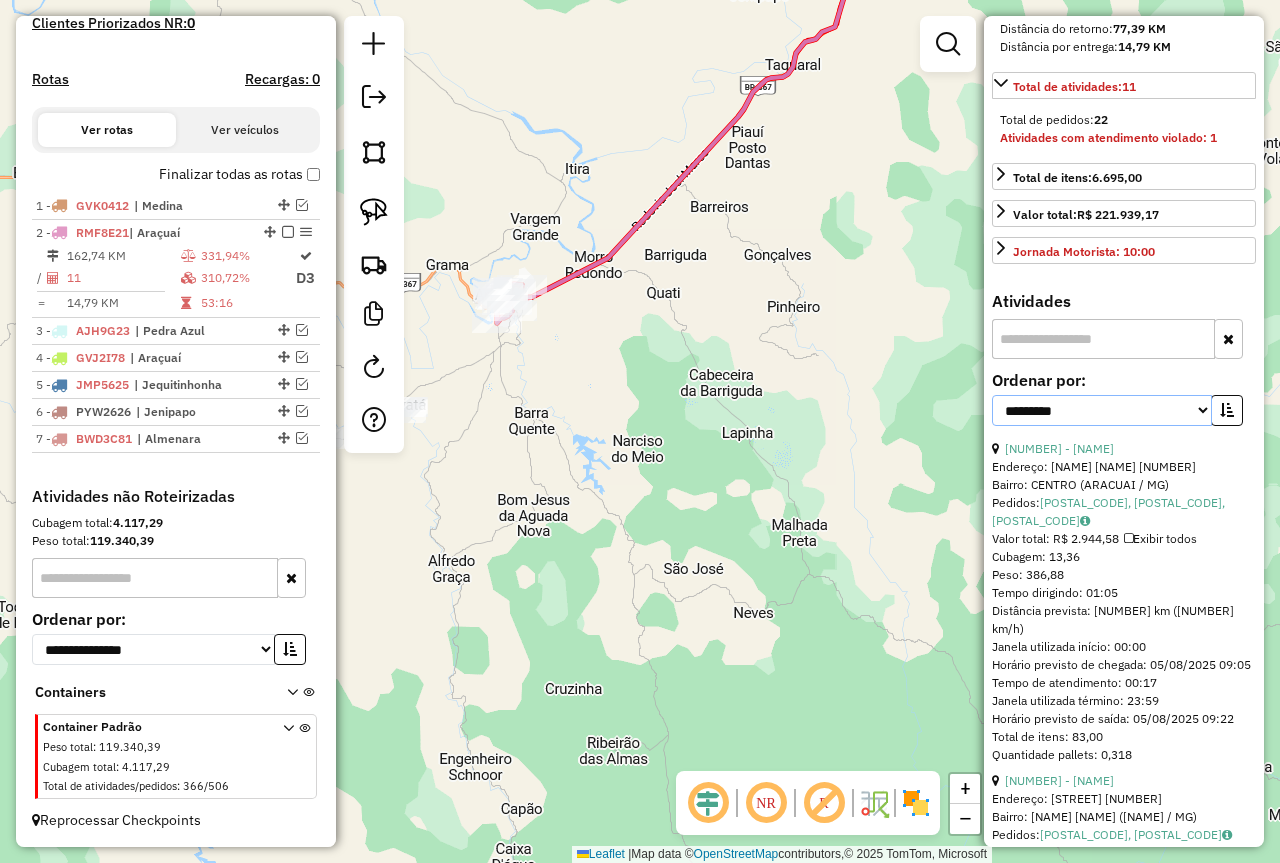click on "**********" at bounding box center (1102, 410) 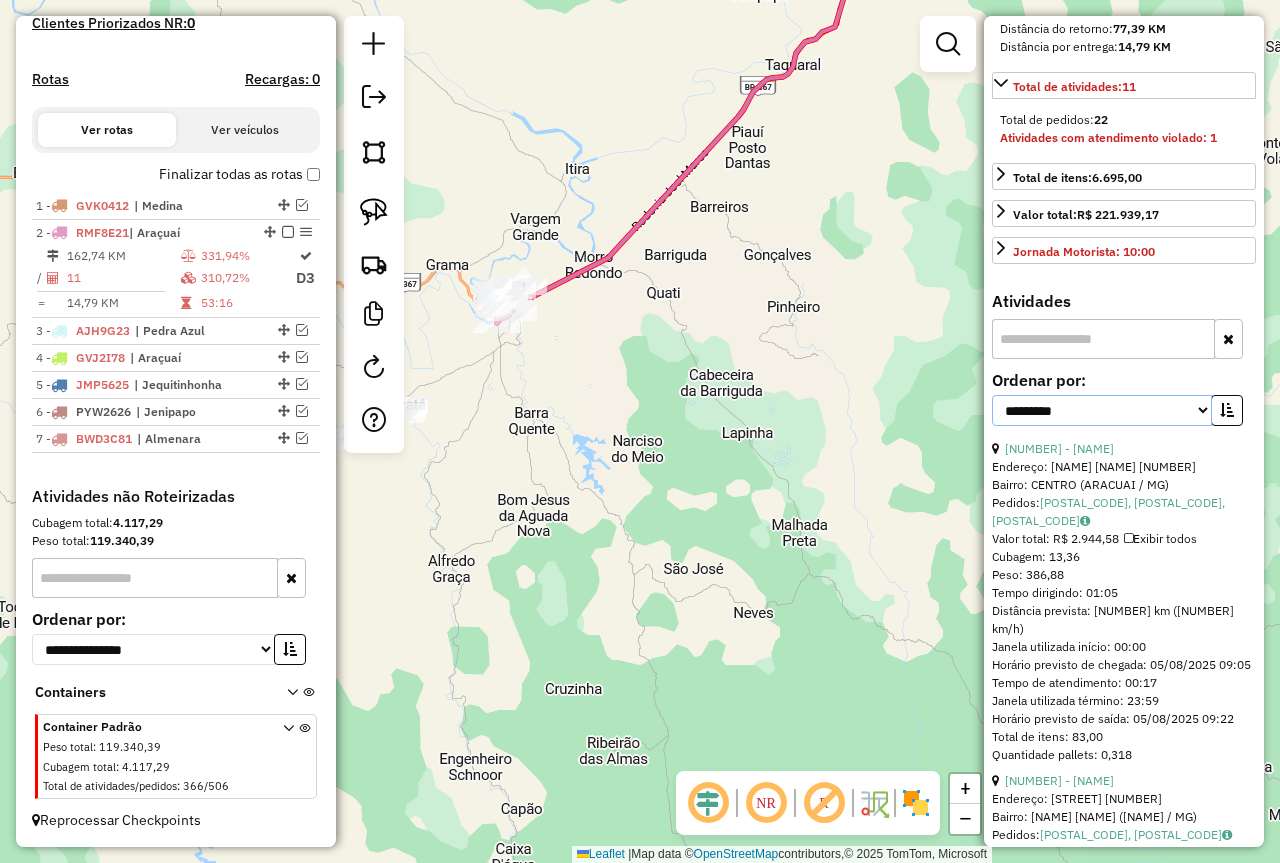 select on "*********" 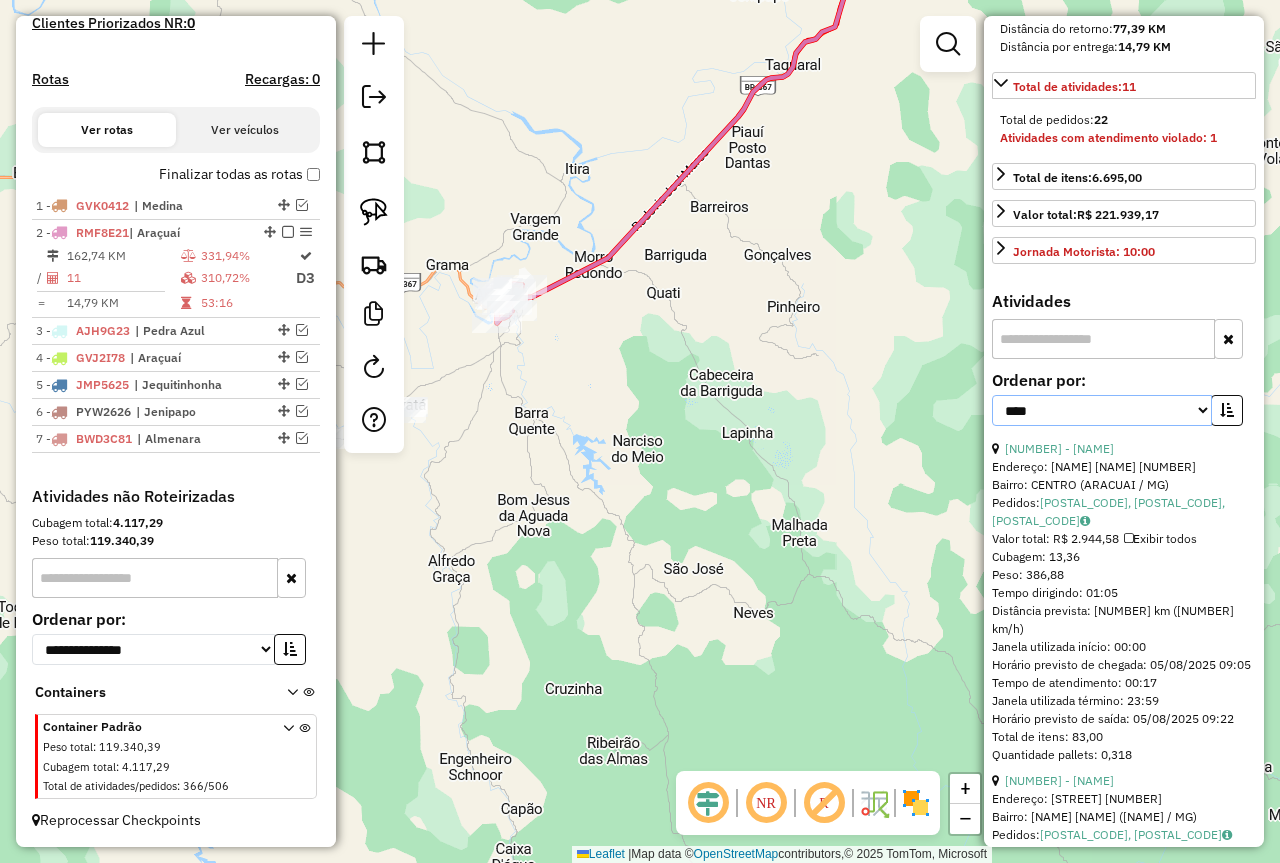 click on "**********" at bounding box center [1102, 410] 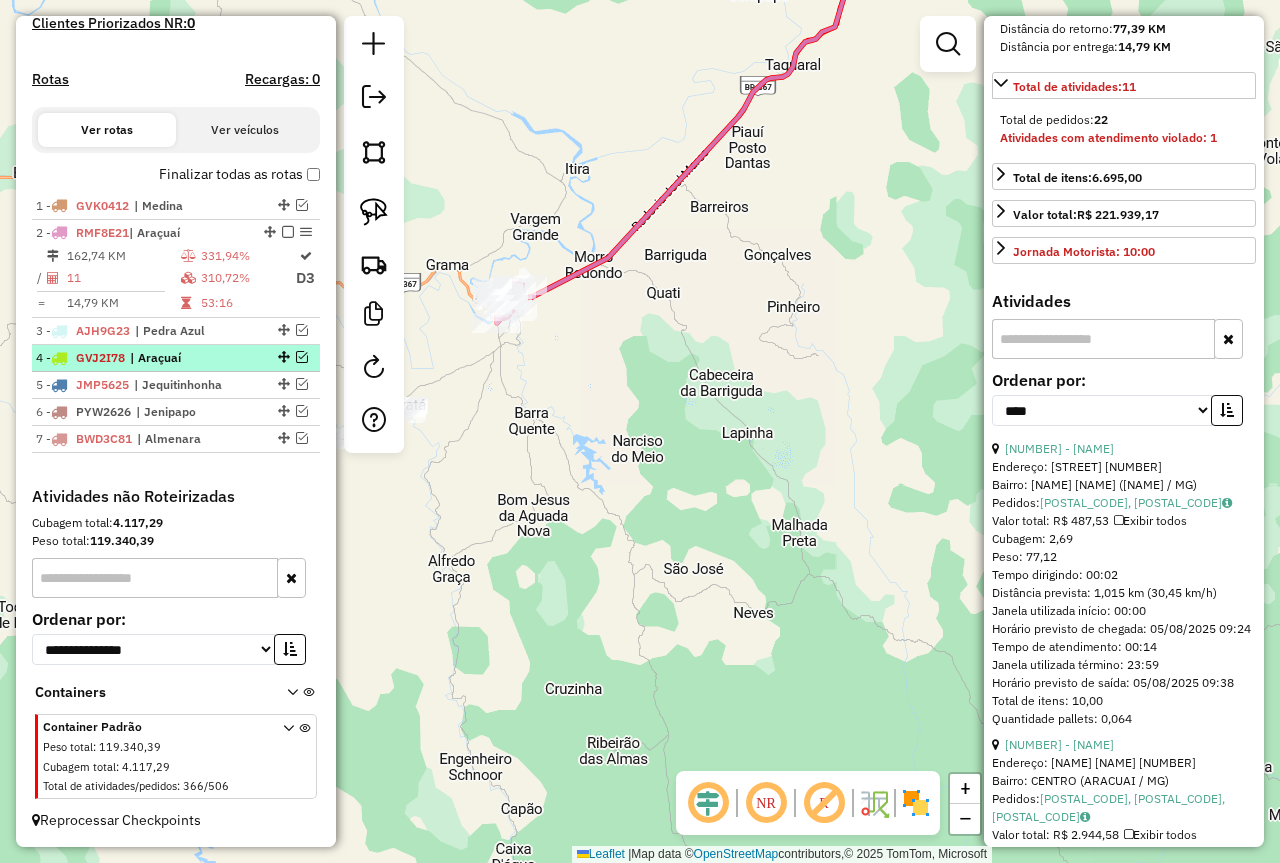 click on "| Araçuaí" at bounding box center [176, 358] 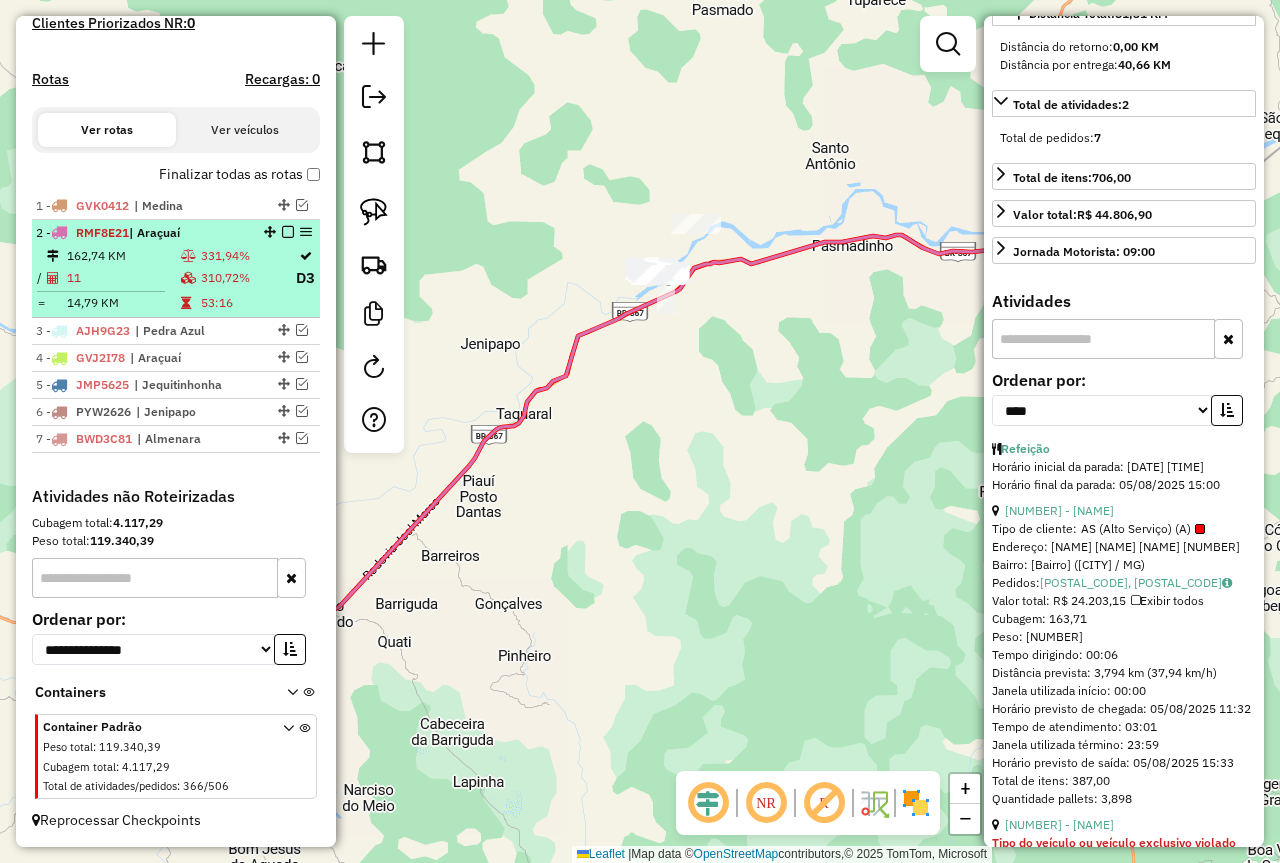 click on "310,72%" at bounding box center [247, 278] 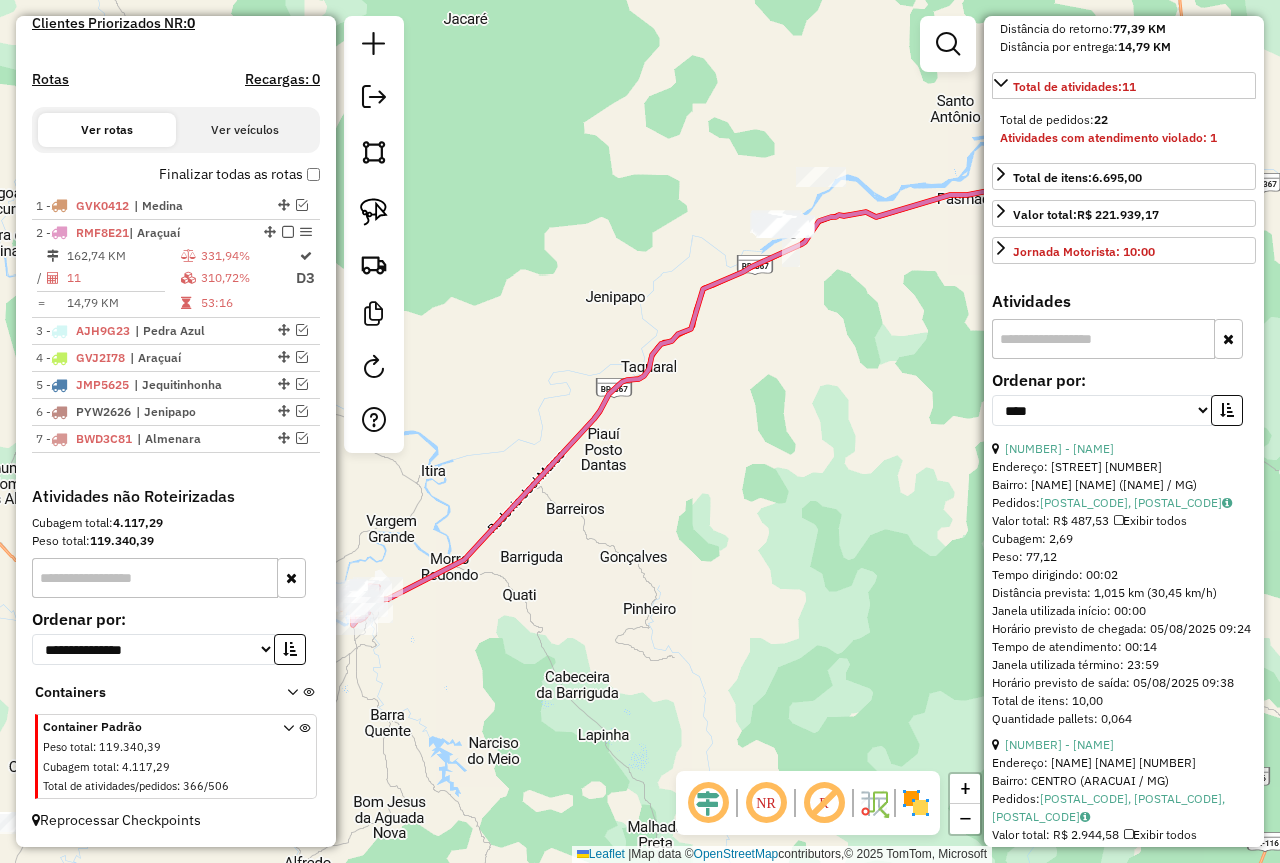 drag, startPoint x: 499, startPoint y: 577, endPoint x: 769, endPoint y: 472, distance: 289.69812 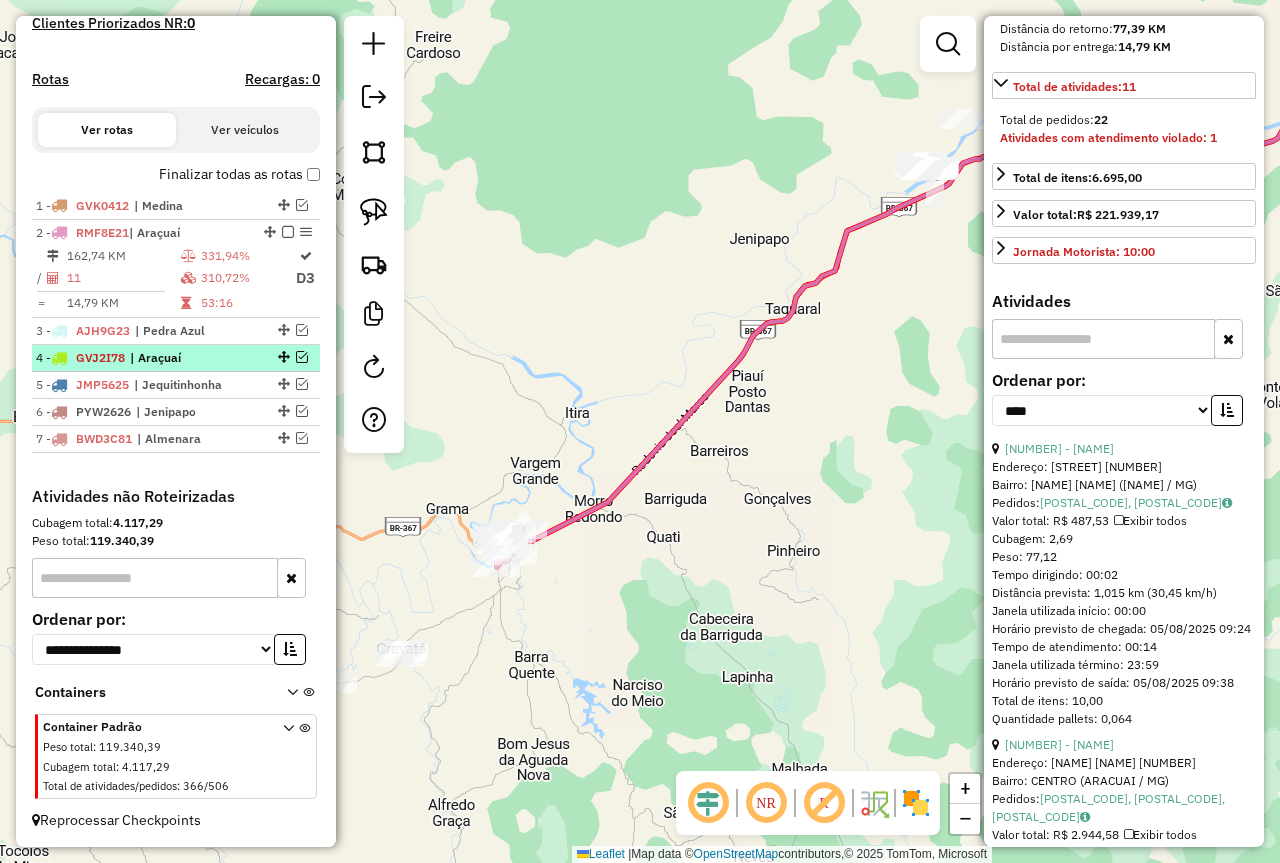 click on "| Araçuaí" at bounding box center (176, 358) 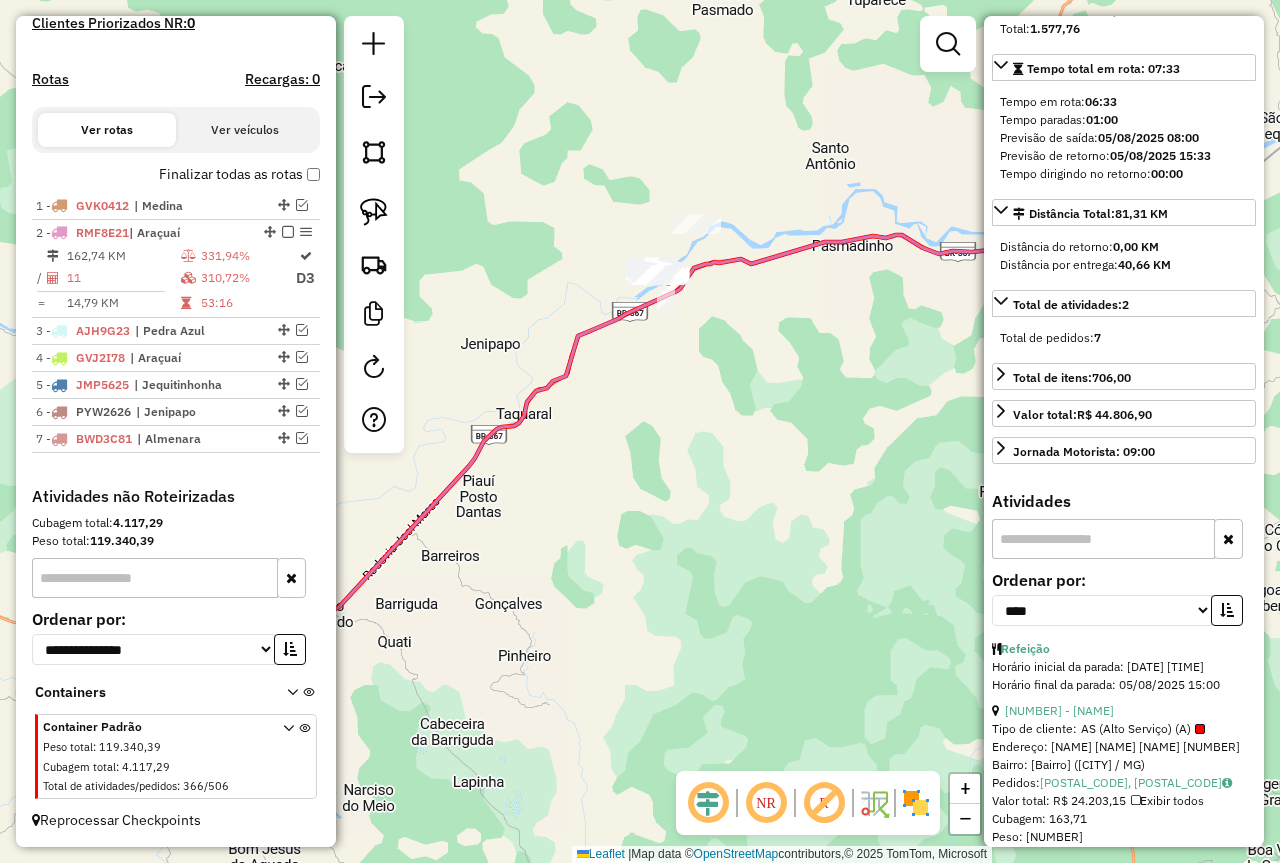 scroll, scrollTop: 164, scrollLeft: 0, axis: vertical 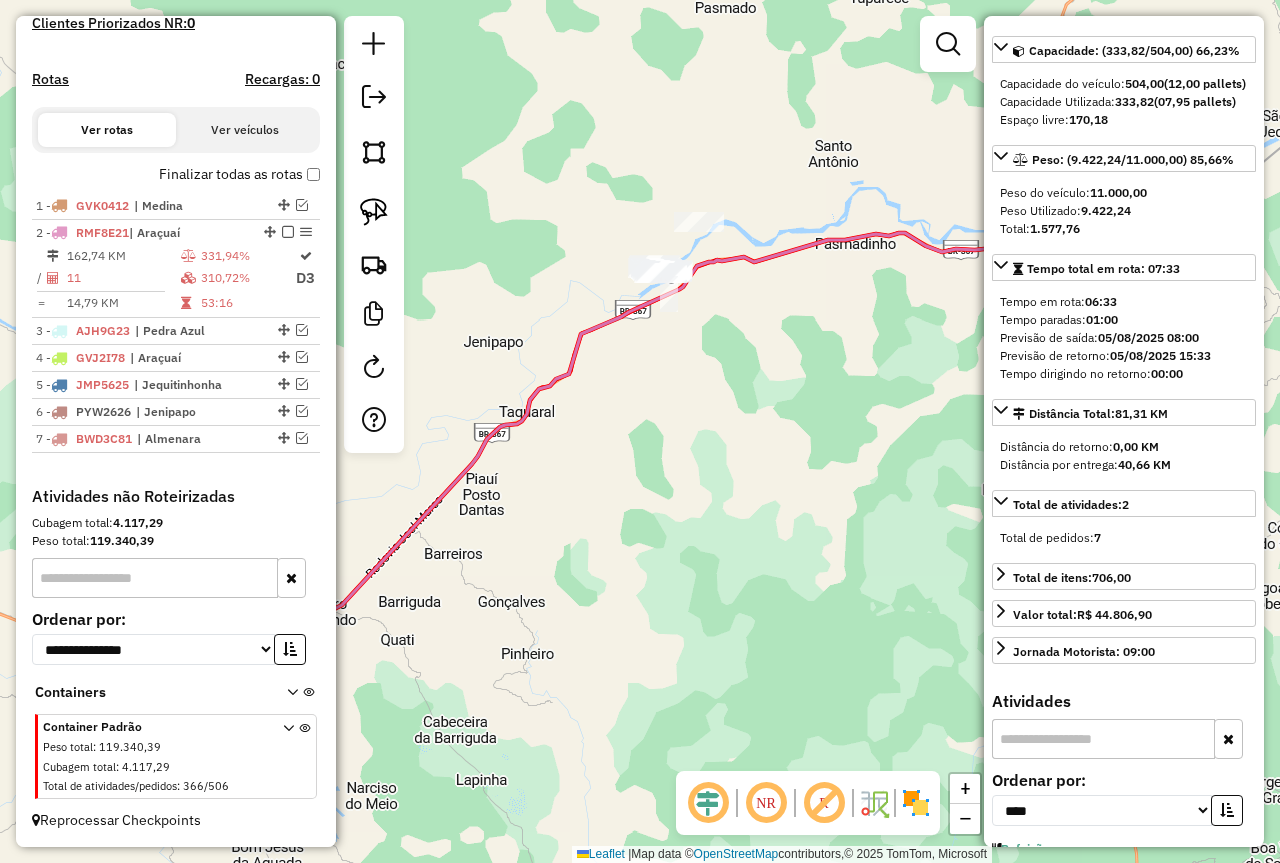 drag, startPoint x: 697, startPoint y: 646, endPoint x: 1034, endPoint y: 419, distance: 406.32254 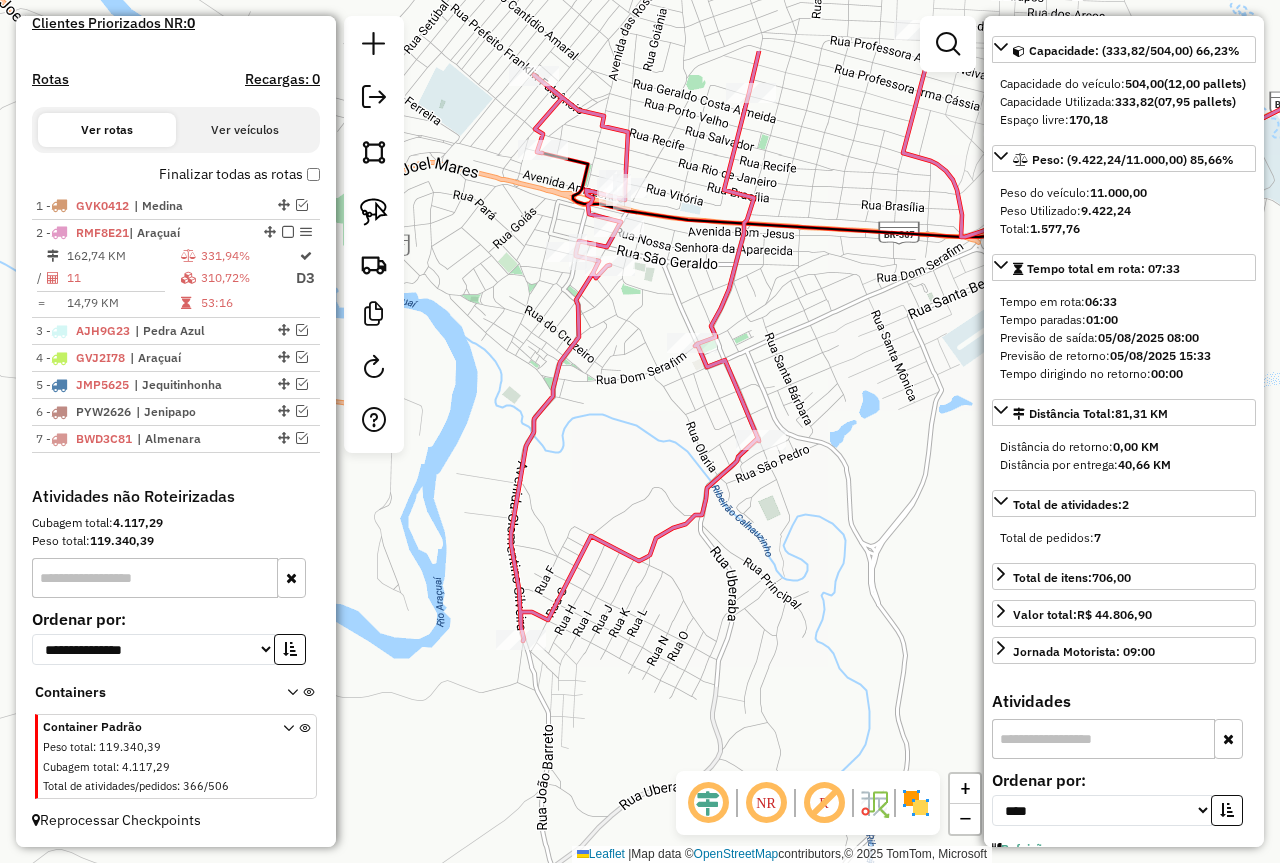 drag, startPoint x: 575, startPoint y: 274, endPoint x: 576, endPoint y: 411, distance: 137.00365 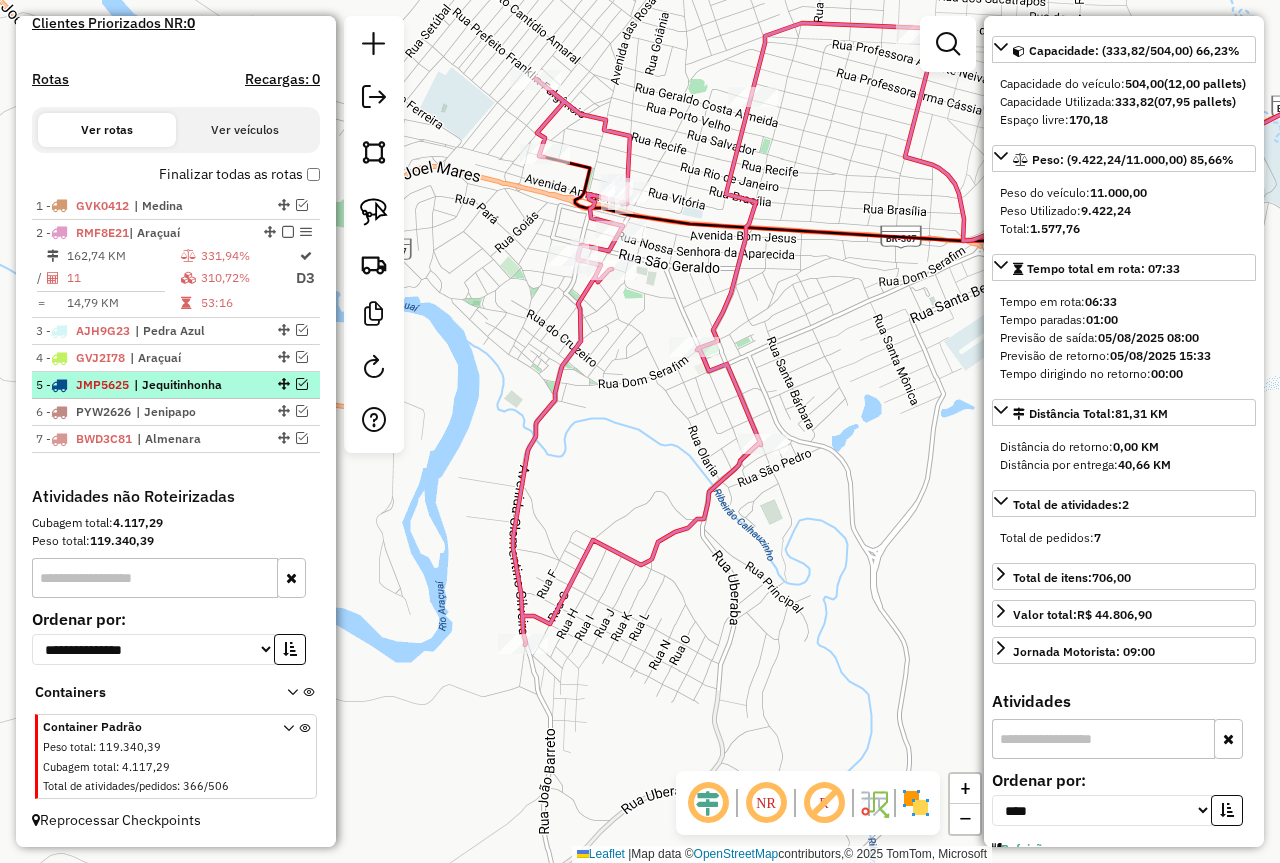 click on "| Jequitinhonha" at bounding box center (180, 385) 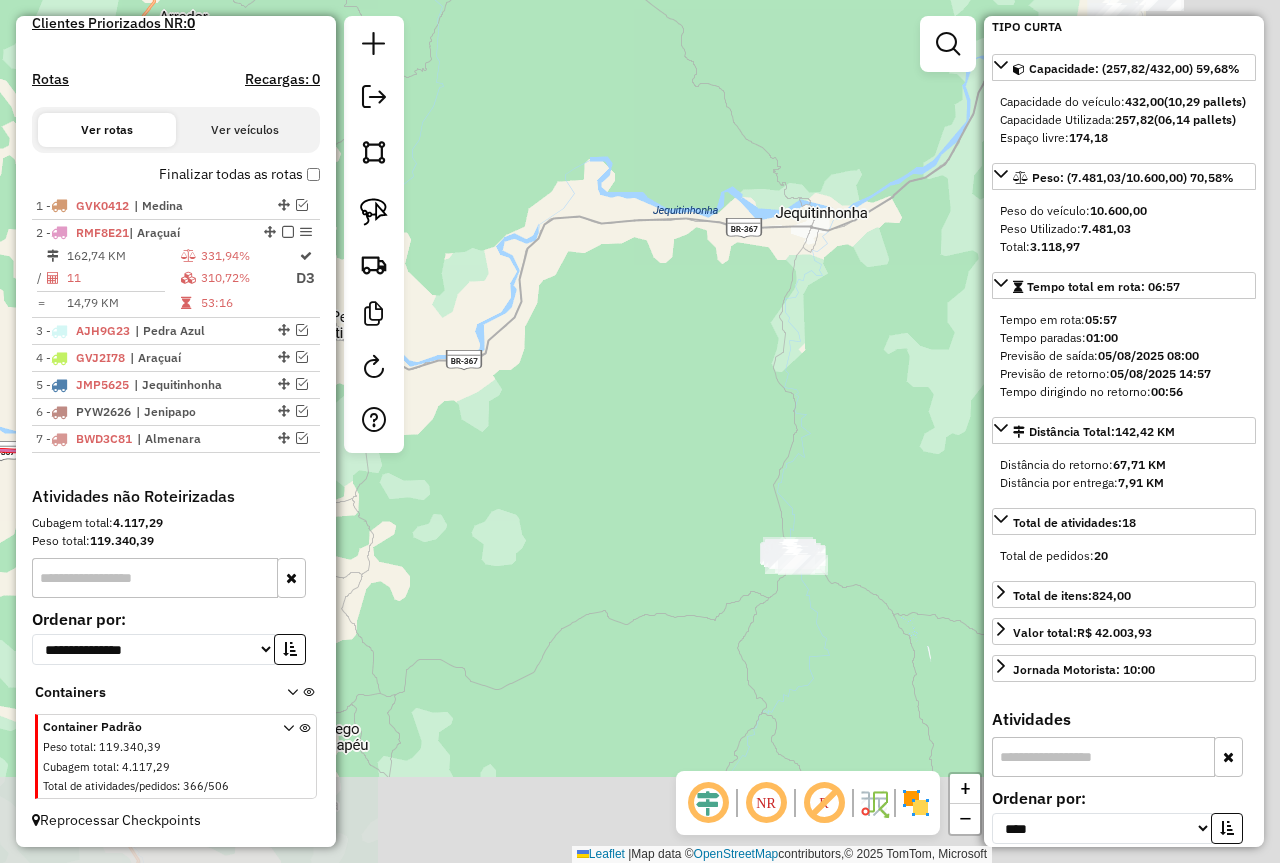 drag, startPoint x: 727, startPoint y: 608, endPoint x: 560, endPoint y: 495, distance: 201.63829 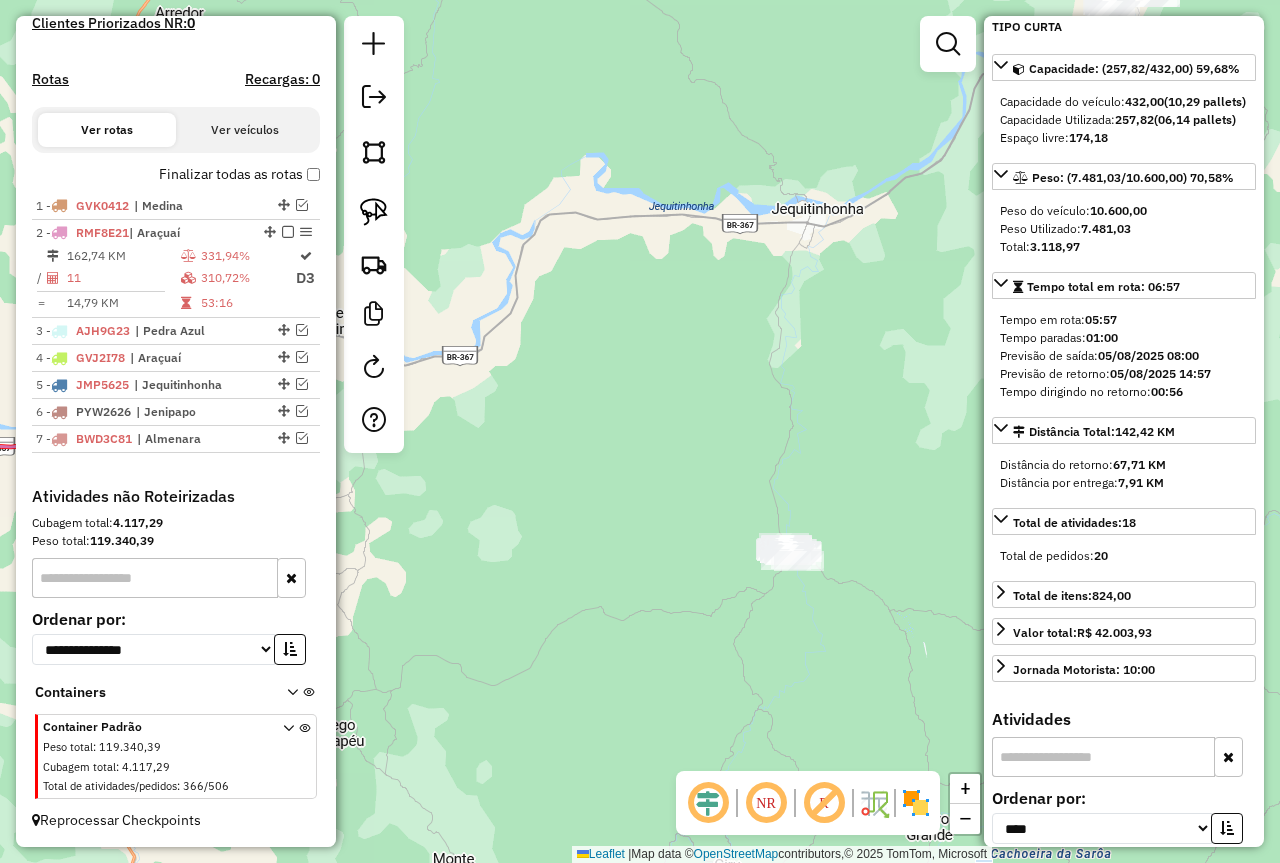 drag, startPoint x: 380, startPoint y: 204, endPoint x: 397, endPoint y: 212, distance: 18.788294 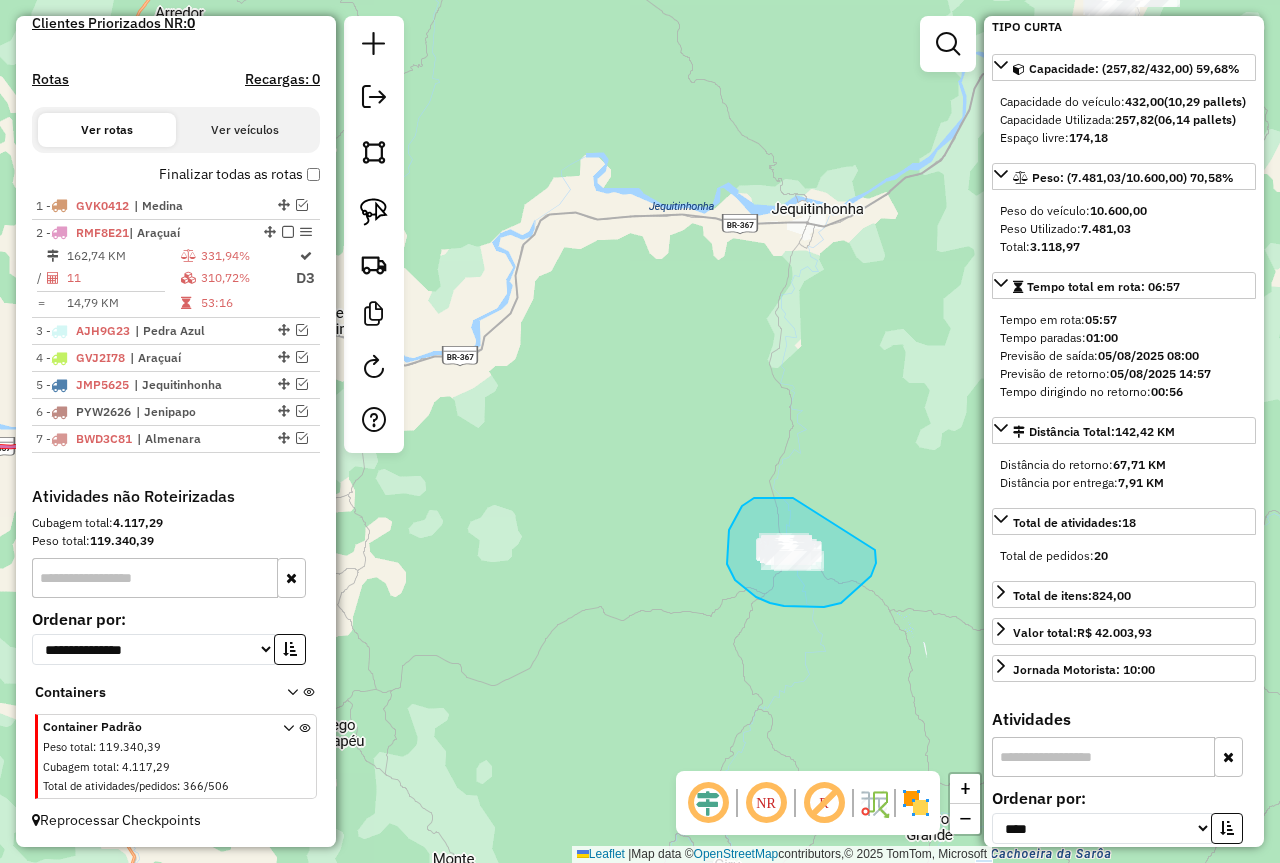 drag, startPoint x: 790, startPoint y: 498, endPoint x: 874, endPoint y: 548, distance: 97.7548 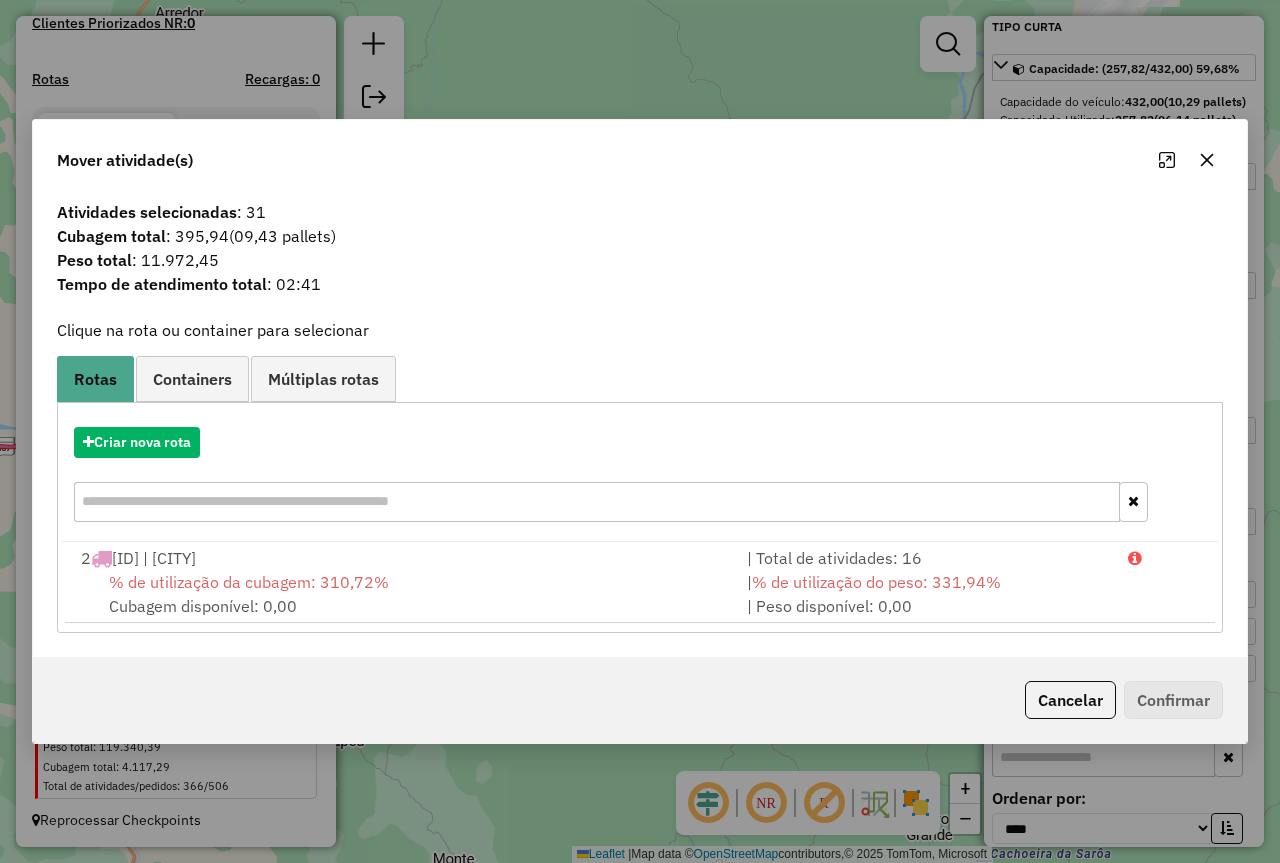 click 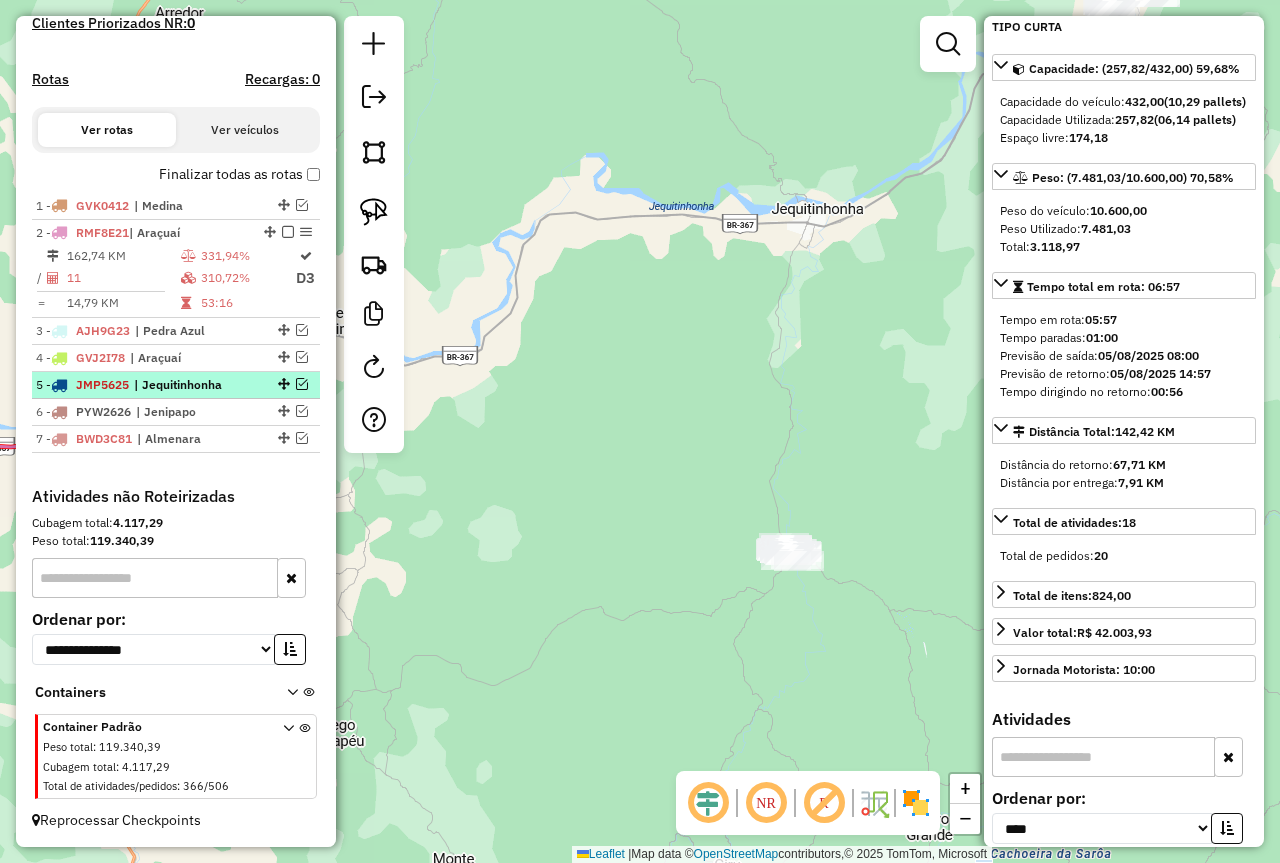 click at bounding box center [284, 384] 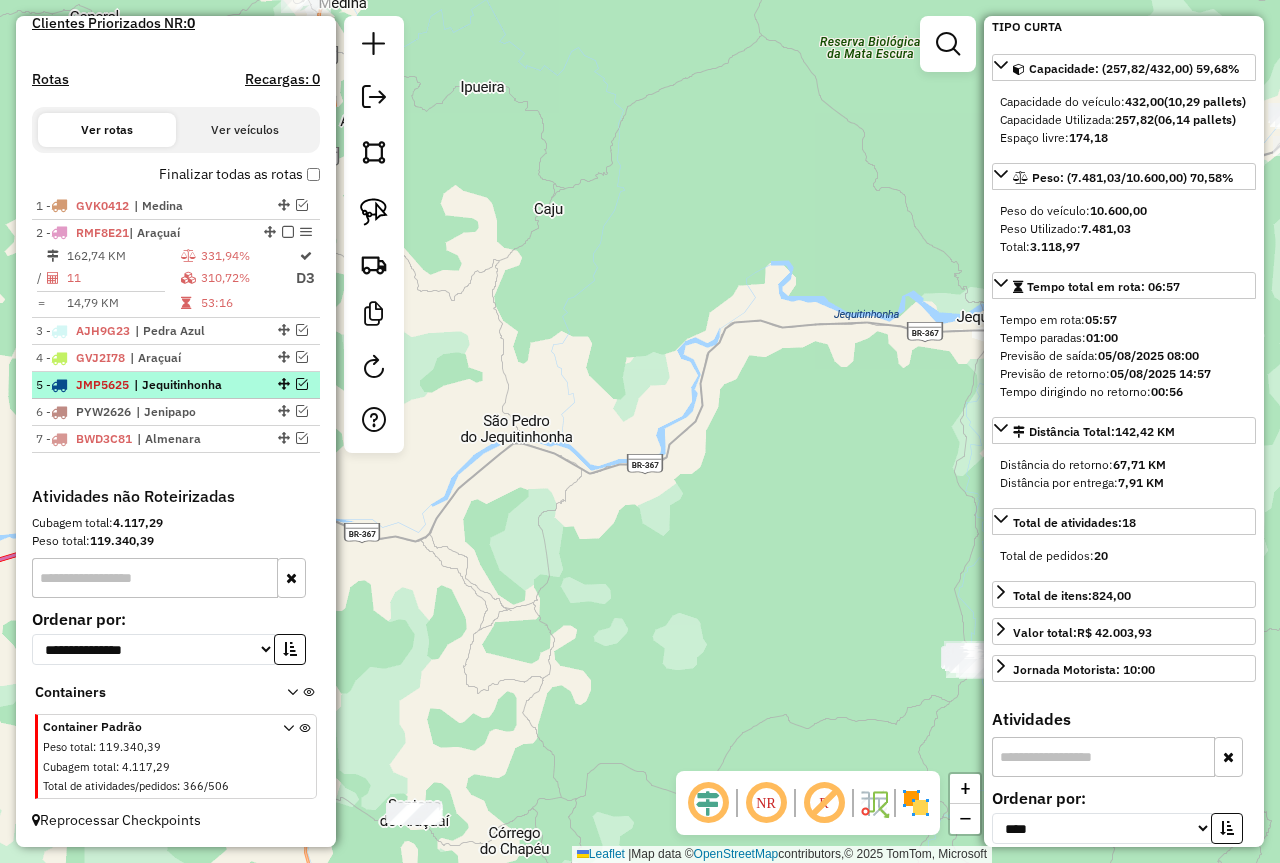 click at bounding box center (302, 384) 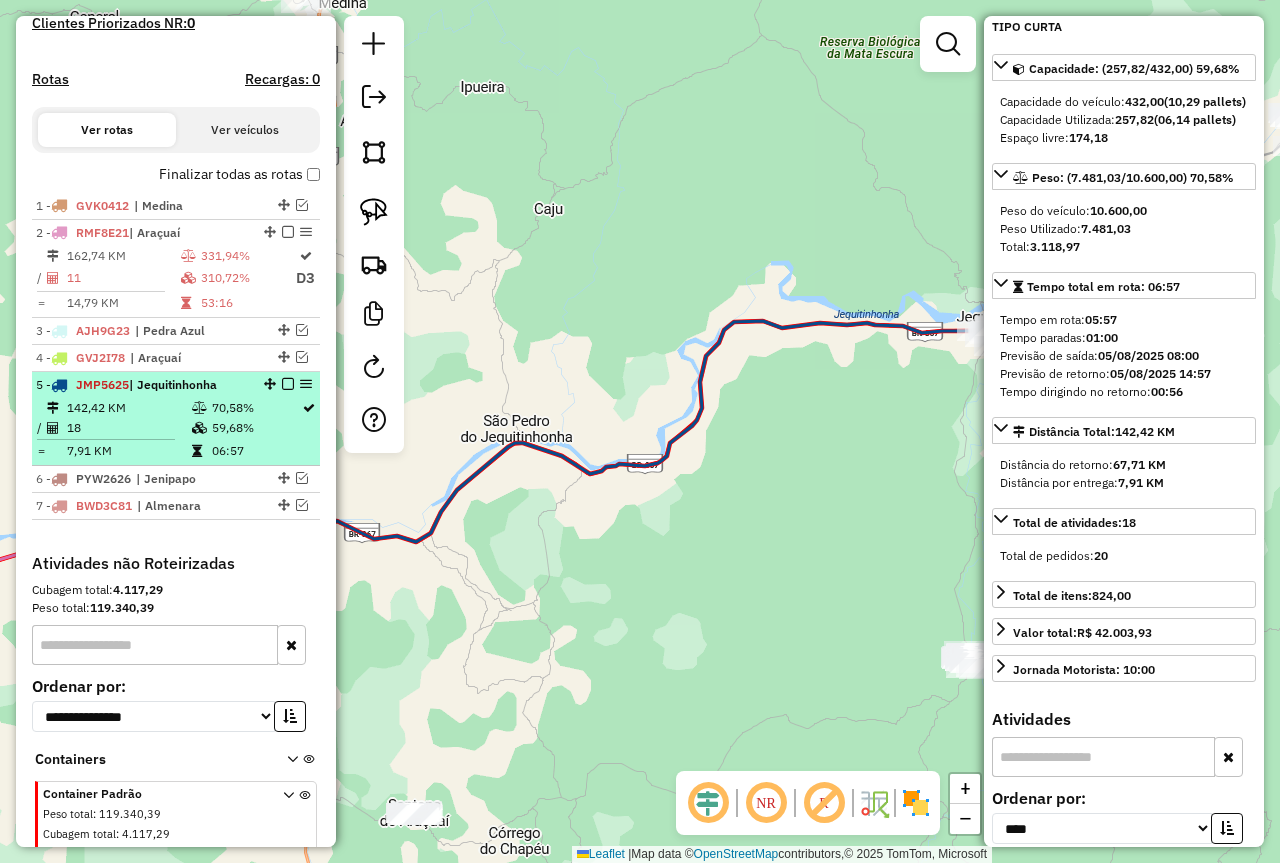 click on "70,58%" at bounding box center [256, 408] 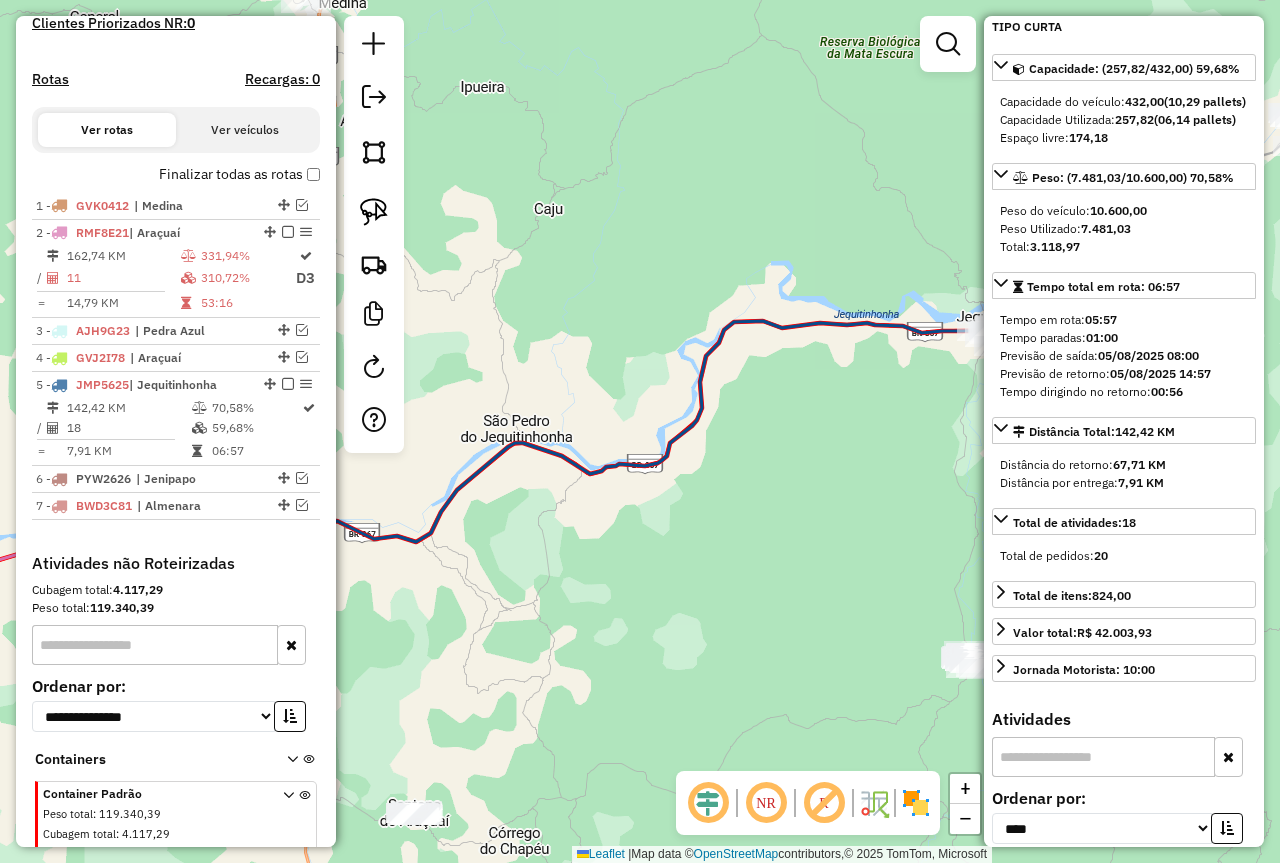 drag, startPoint x: 736, startPoint y: 535, endPoint x: 619, endPoint y: 334, distance: 232.57257 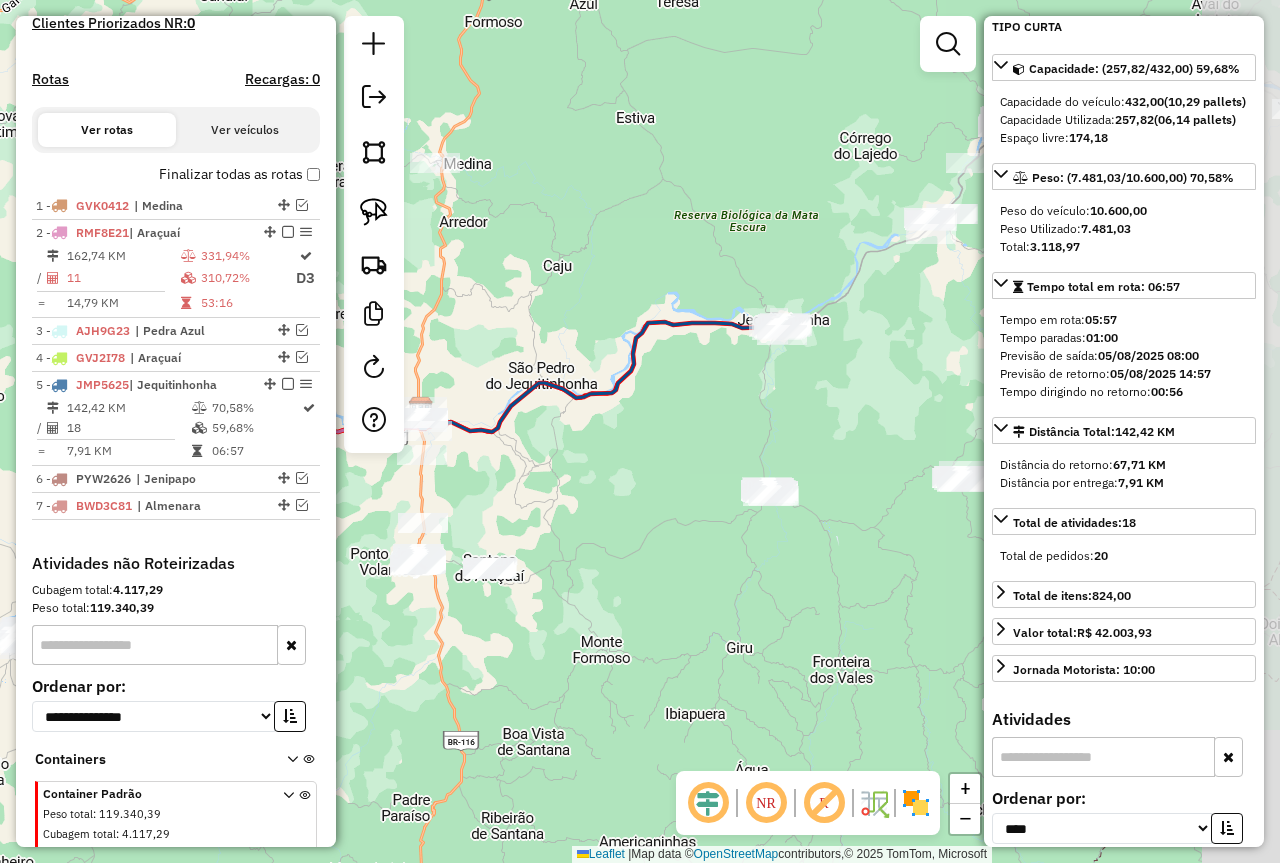 drag, startPoint x: 813, startPoint y: 609, endPoint x: 666, endPoint y: 540, distance: 162.38843 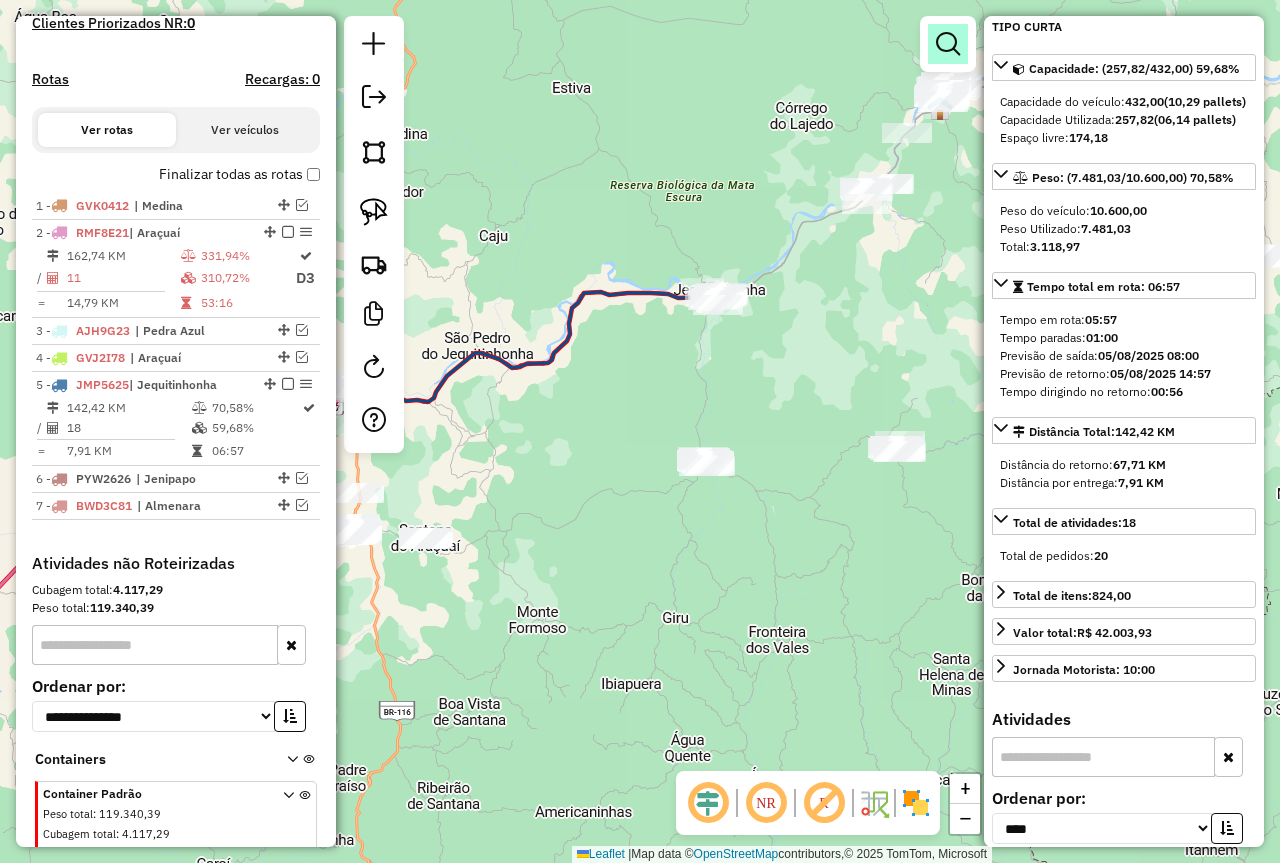click at bounding box center (948, 44) 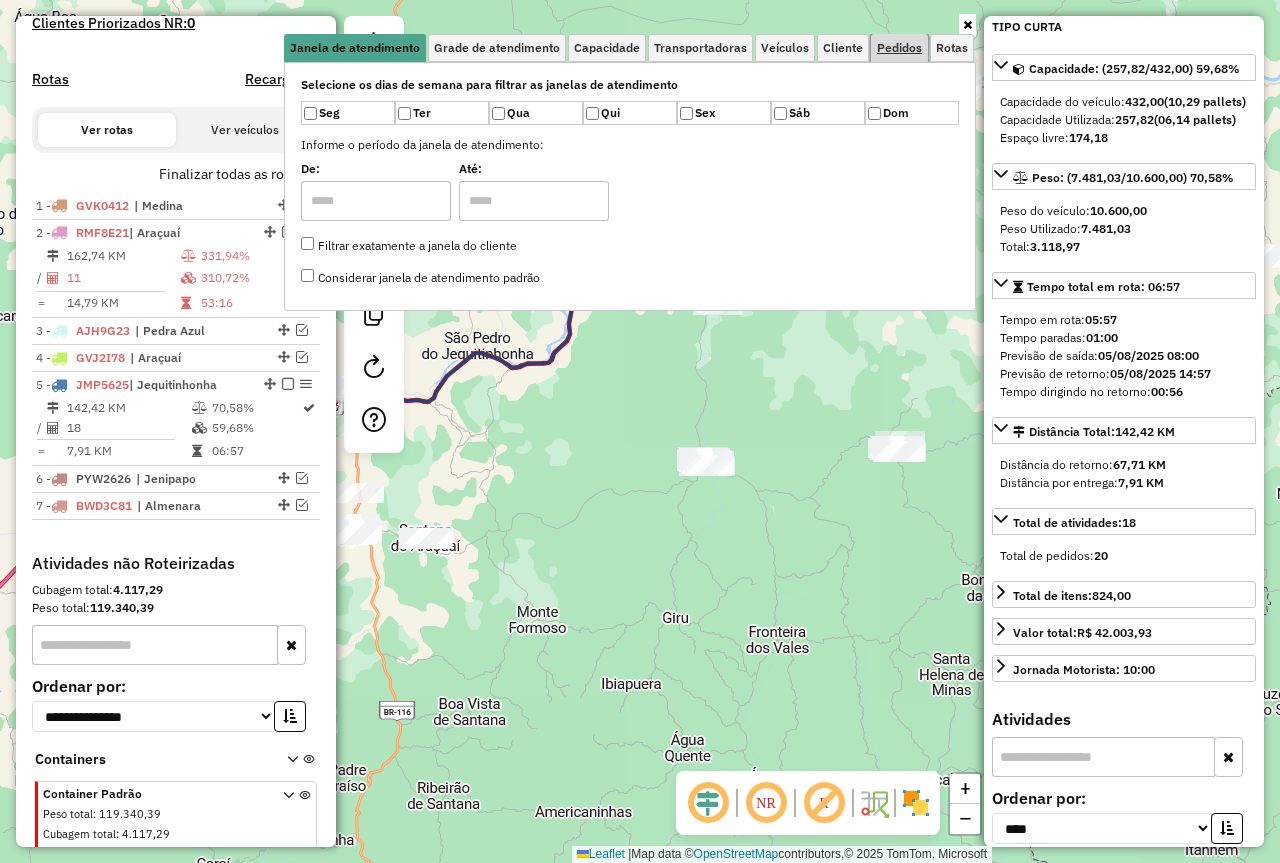 click on "Pedidos" at bounding box center (899, 48) 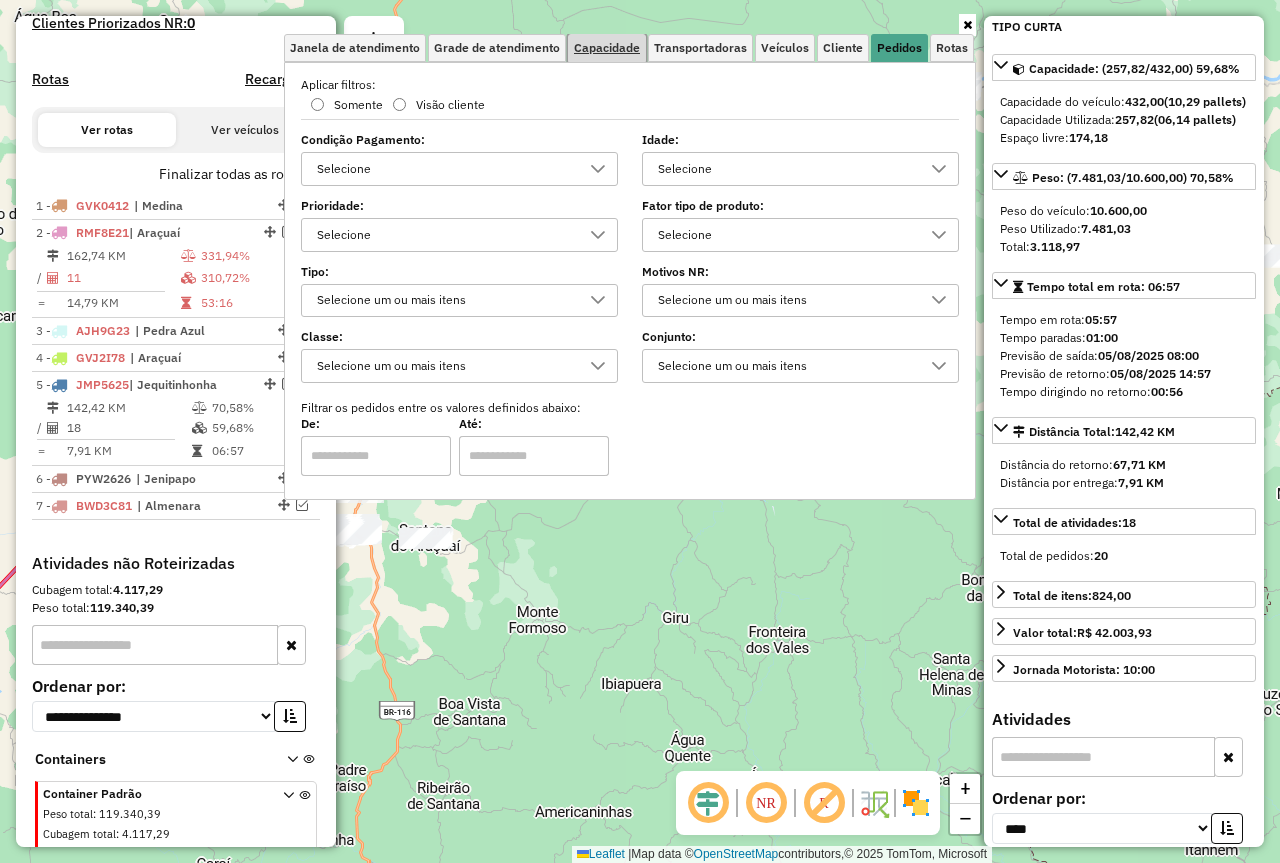 click on "Capacidade" at bounding box center [607, 48] 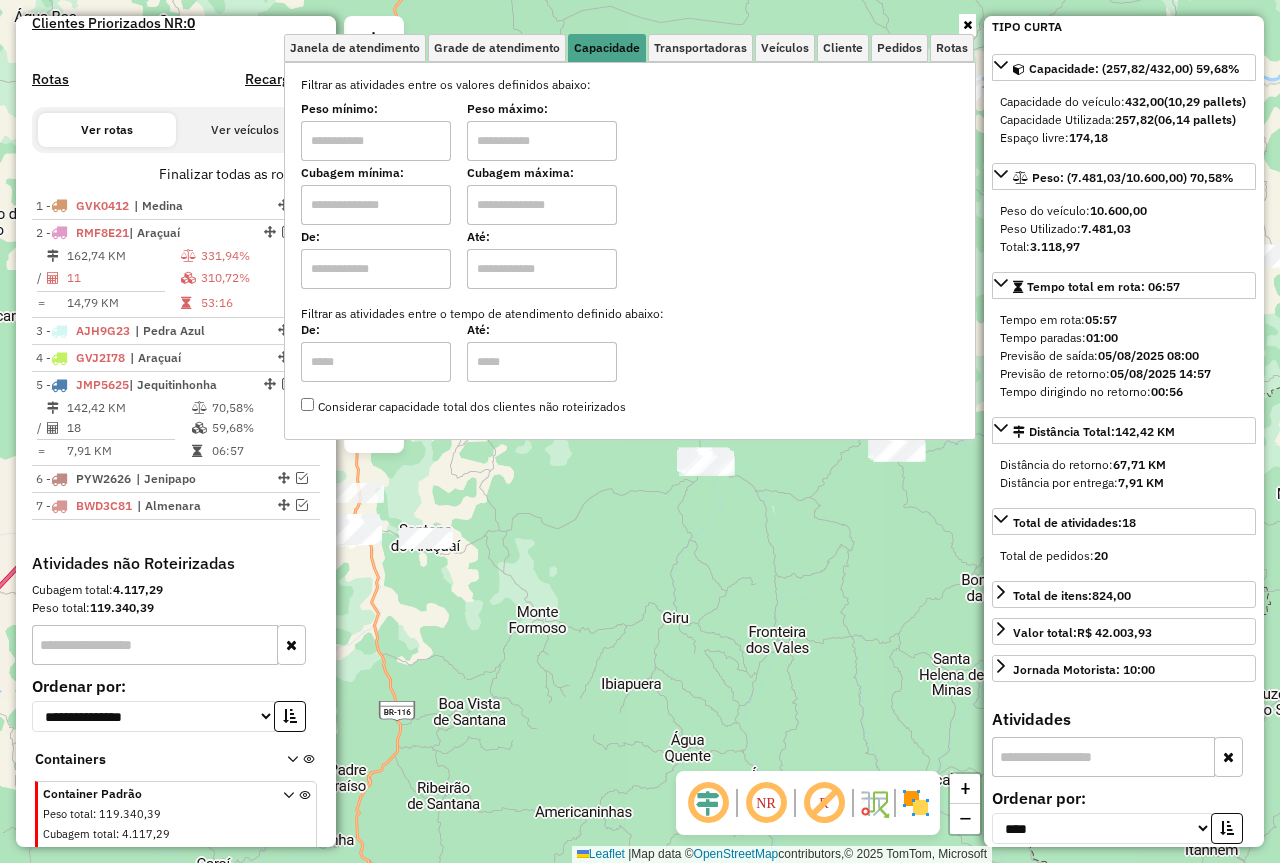 click on "Janela de atendimento Grade de atendimento Capacidade Transportadoras Veículos Cliente Pedidos  Rotas Selecione os dias de semana para filtrar as janelas de atendimento  Seg   Ter   Qua   Qui   Sex   Sáb   Dom  Informe o período da janela de atendimento: De: Até:  Filtrar exatamente a janela do cliente  Considerar janela de atendimento padrão  Selecione os dias de semana para filtrar as grades de atendimento  Seg   Ter   Qua   Qui   Sex   Sáb   Dom   Considerar clientes sem dia de atendimento cadastrado  Clientes fora do dia de atendimento selecionado Filtrar as atividades entre os valores definidos abaixo:  Peso mínimo:   Peso máximo:   Cubagem mínima:   Cubagem máxima:   De:   Até:  Filtrar as atividades entre o tempo de atendimento definido abaixo:  De:   Até:   Considerar capacidade total dos clientes não roteirizados Transportadora: Selecione um ou mais itens Tipo de veículo: Selecione um ou mais itens Veículo: Selecione um ou mais itens Motorista: Selecione um ou mais itens Nome: Rótulo:" 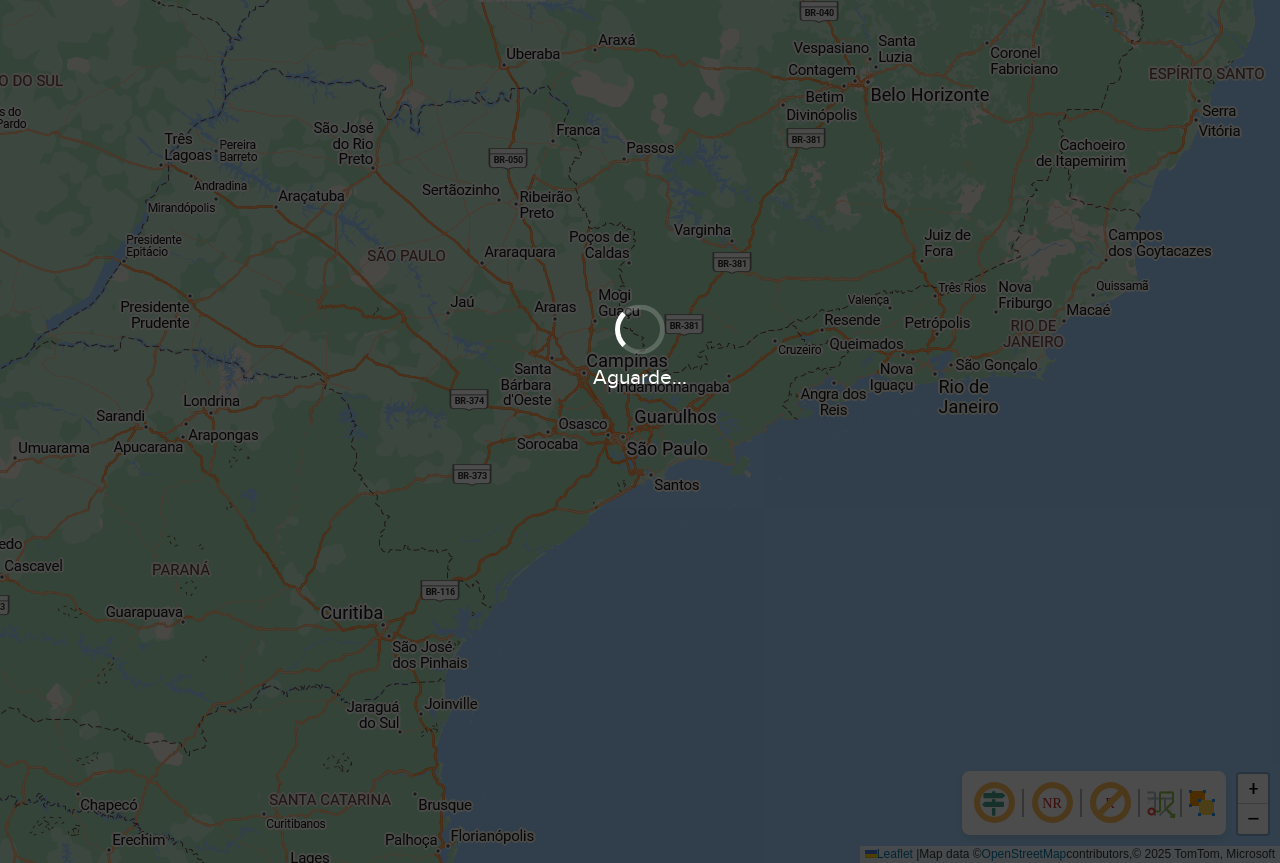 scroll, scrollTop: 0, scrollLeft: 0, axis: both 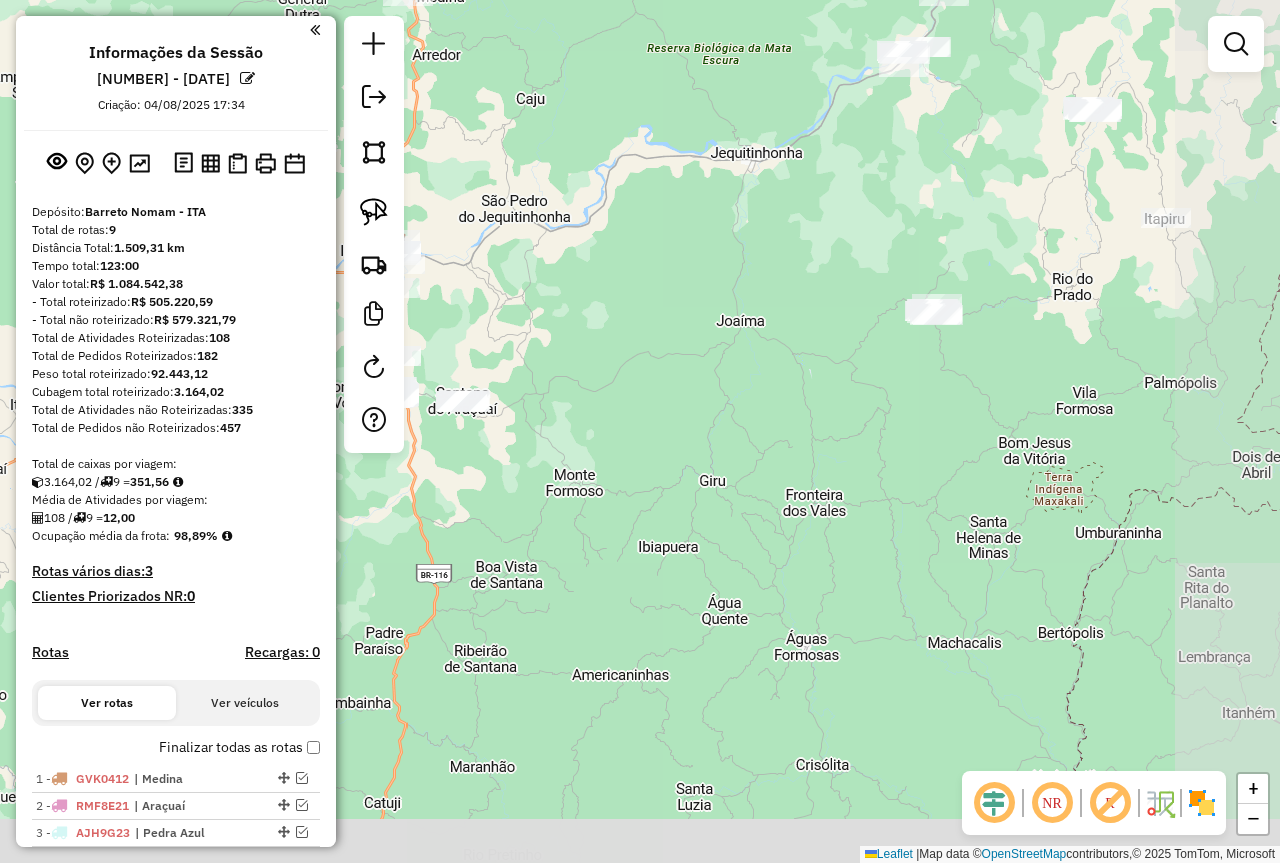 drag, startPoint x: 959, startPoint y: 551, endPoint x: 713, endPoint y: 361, distance: 310.83115 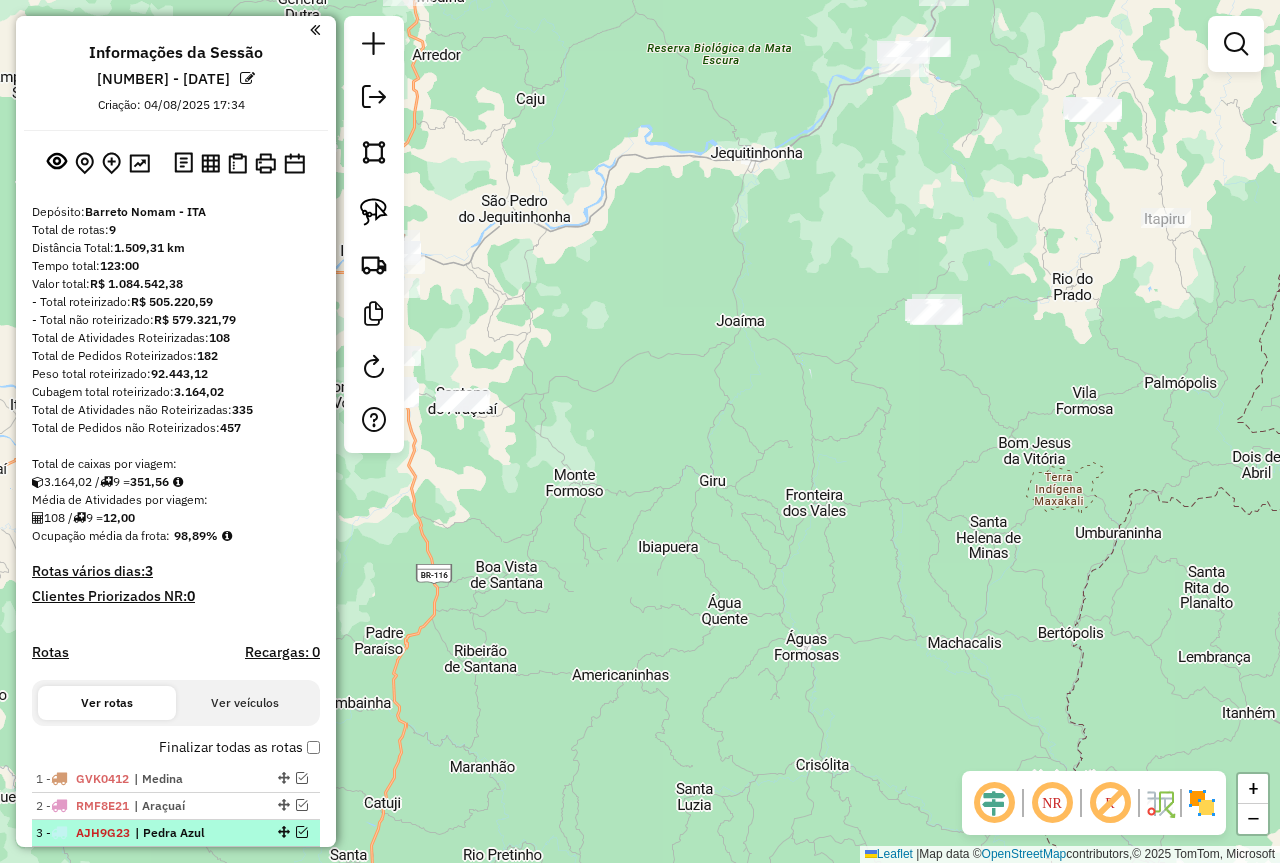 scroll, scrollTop: 400, scrollLeft: 0, axis: vertical 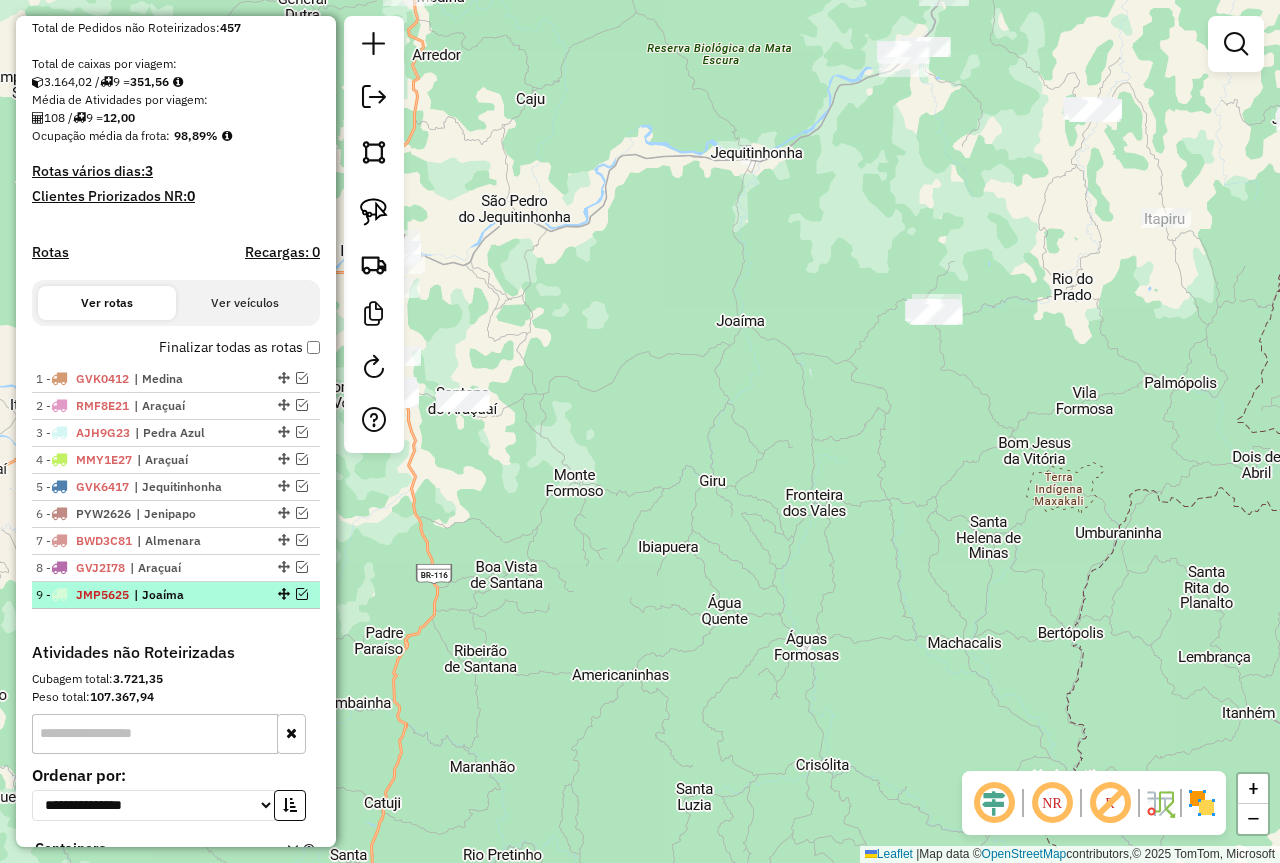 click at bounding box center (282, 594) 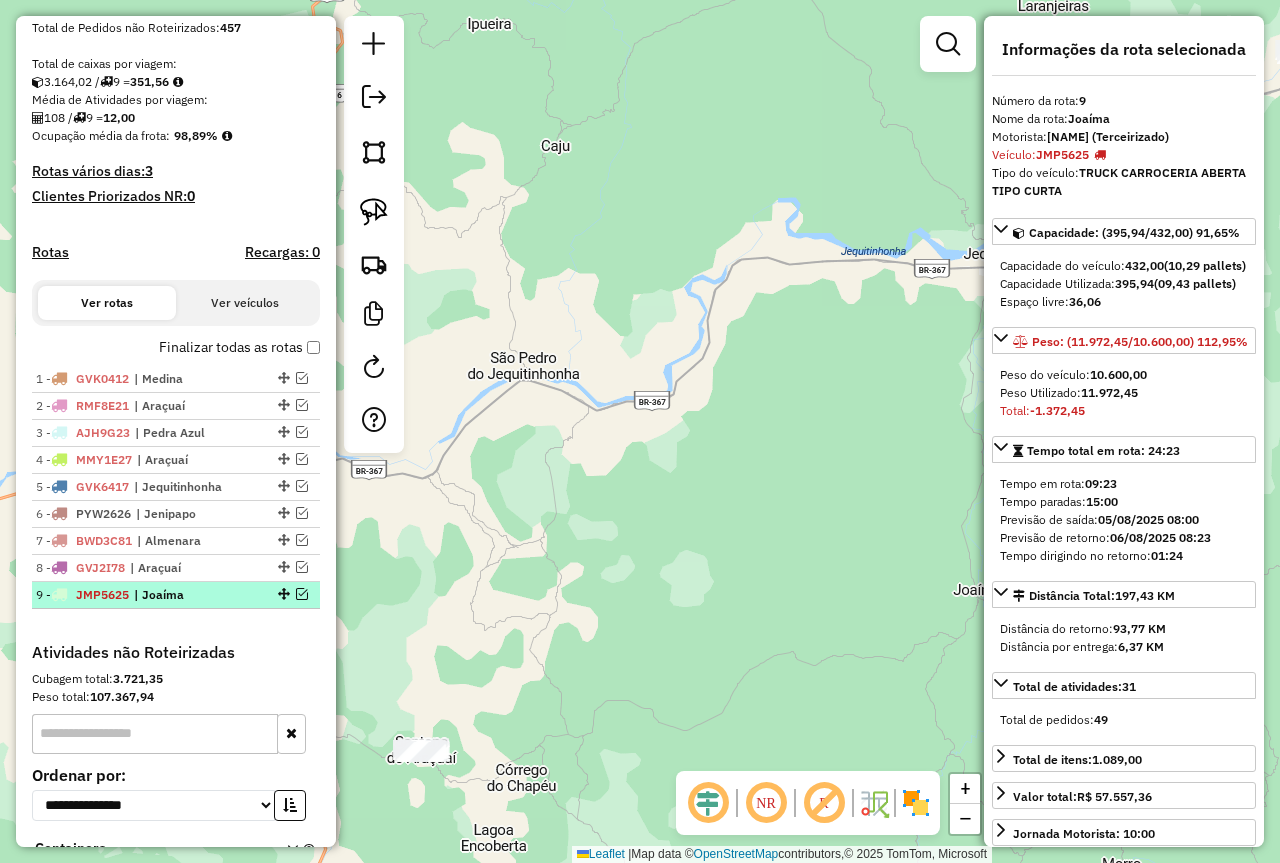 click at bounding box center (302, 594) 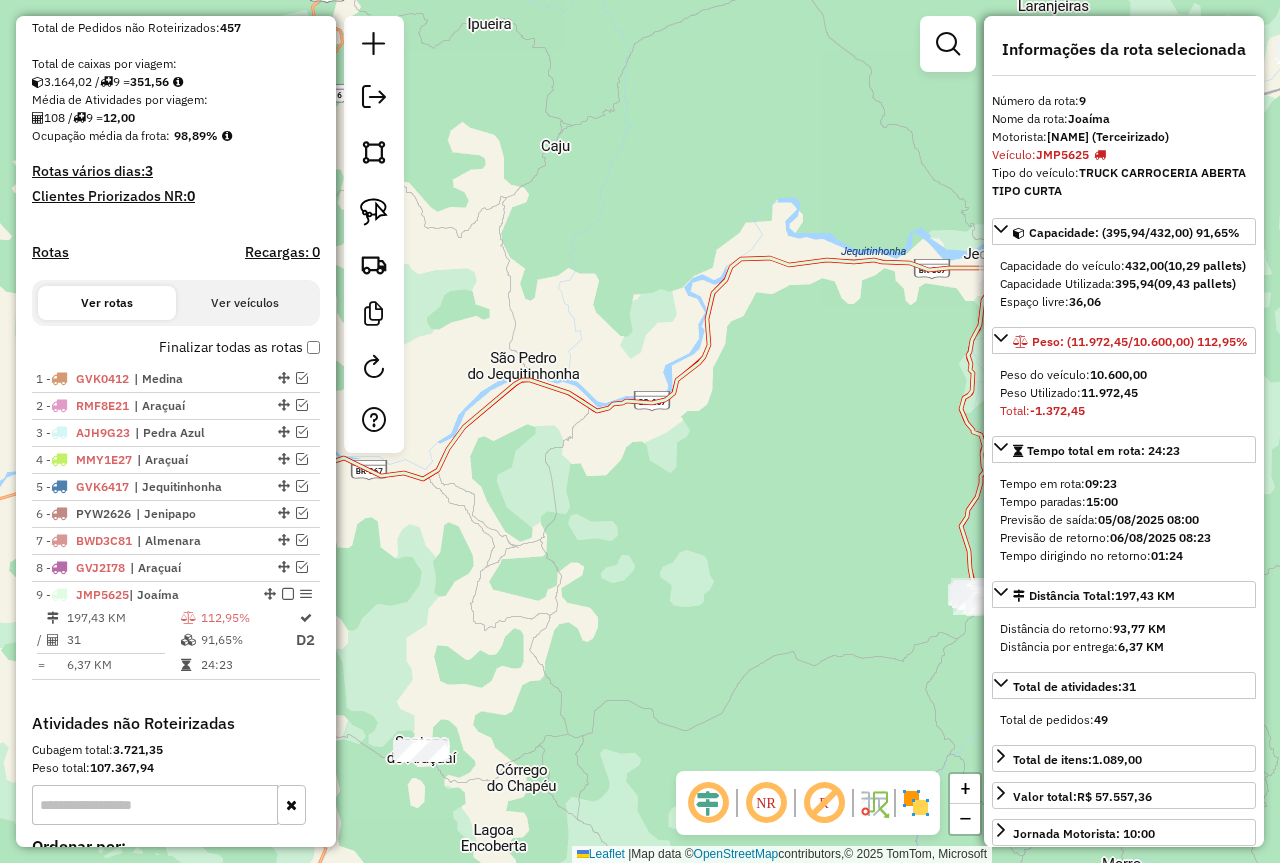 drag, startPoint x: 699, startPoint y: 561, endPoint x: 631, endPoint y: 376, distance: 197.1015 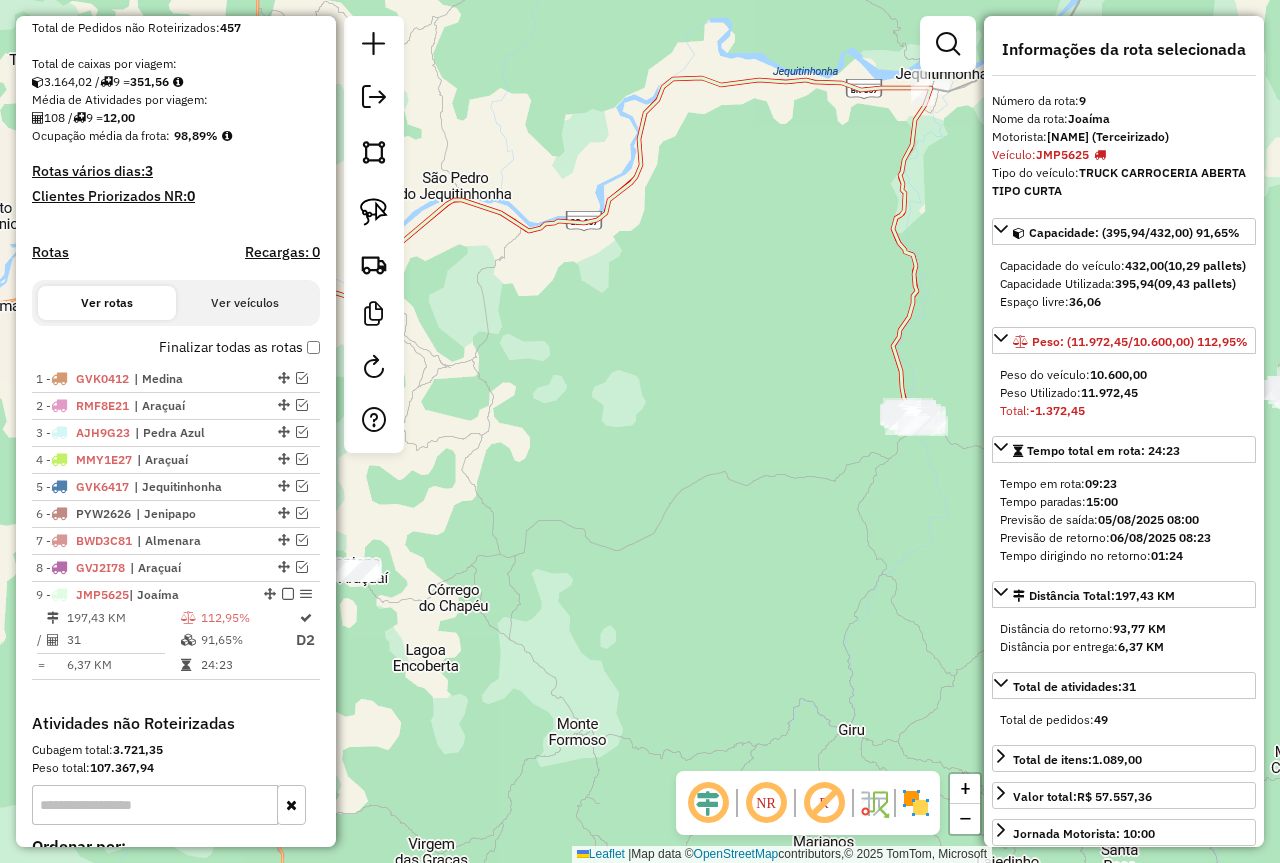 drag, startPoint x: 732, startPoint y: 396, endPoint x: 558, endPoint y: 366, distance: 176.56726 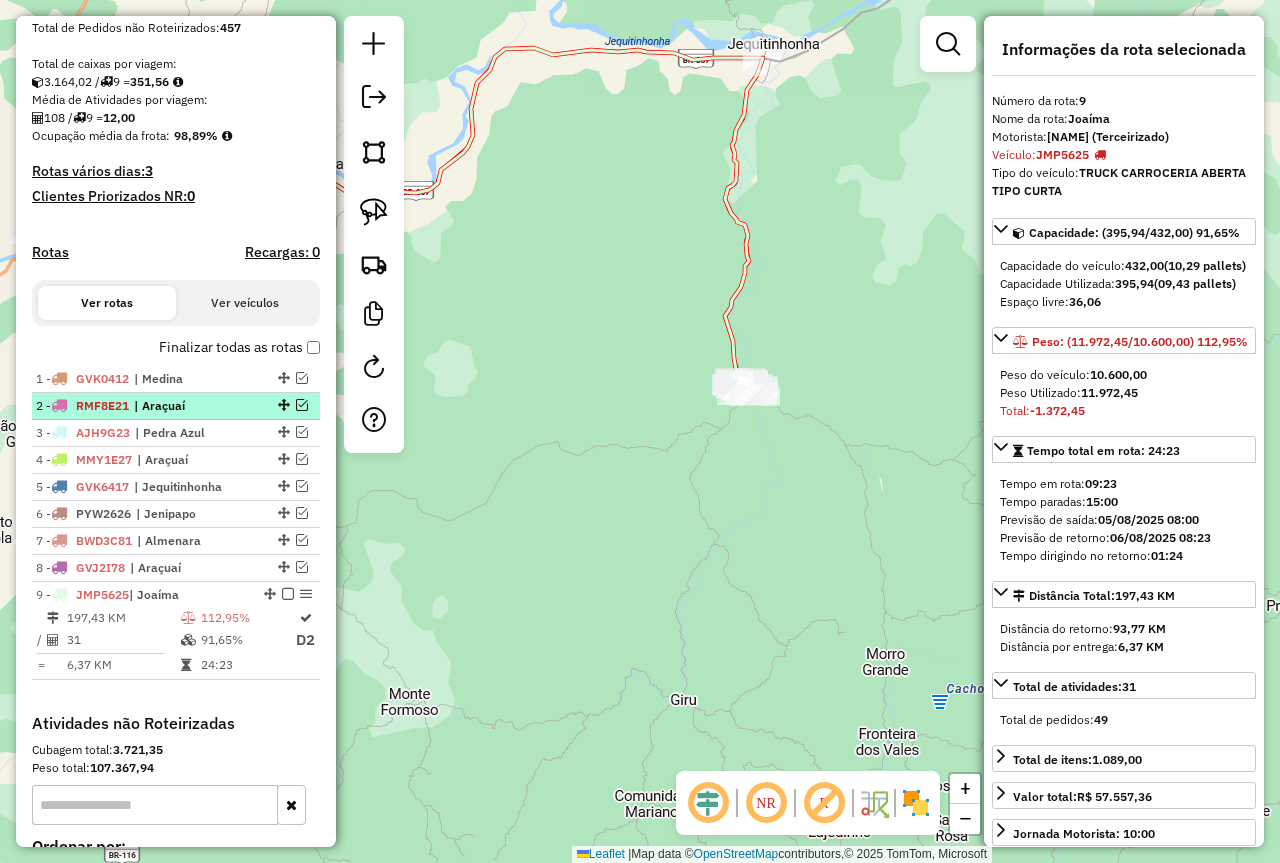 click on "| Araçuaí" at bounding box center [180, 406] 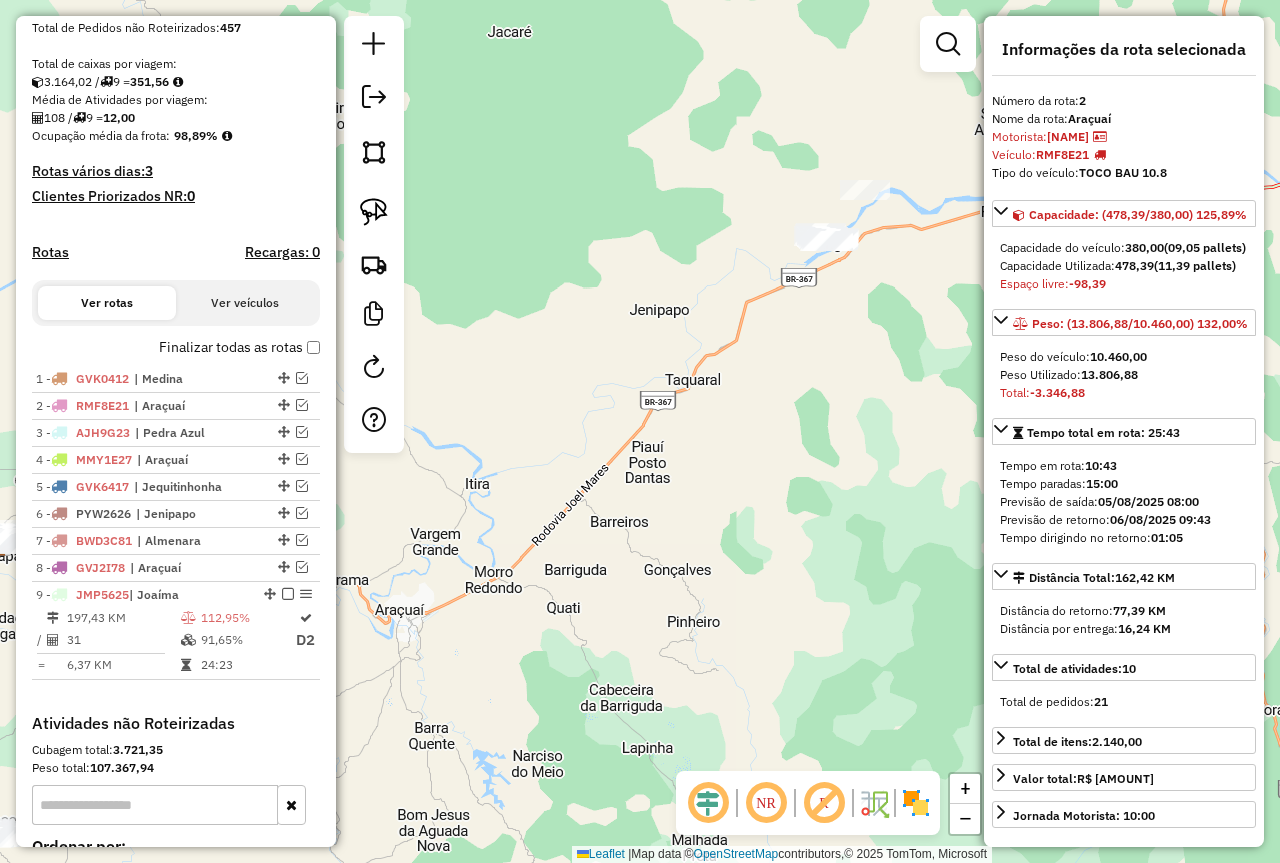 drag, startPoint x: 540, startPoint y: 562, endPoint x: 842, endPoint y: 484, distance: 311.91025 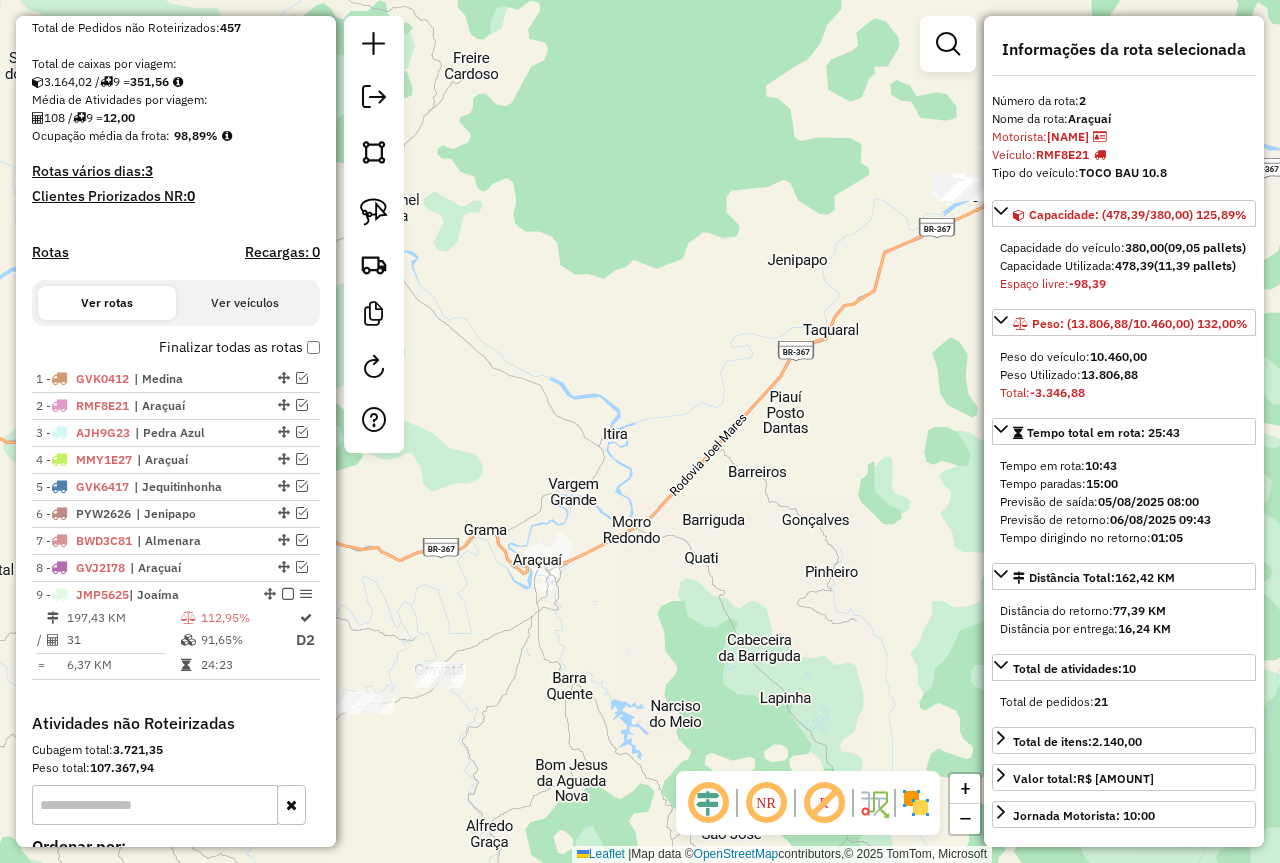 drag, startPoint x: 536, startPoint y: 640, endPoint x: 741, endPoint y: 448, distance: 280.87186 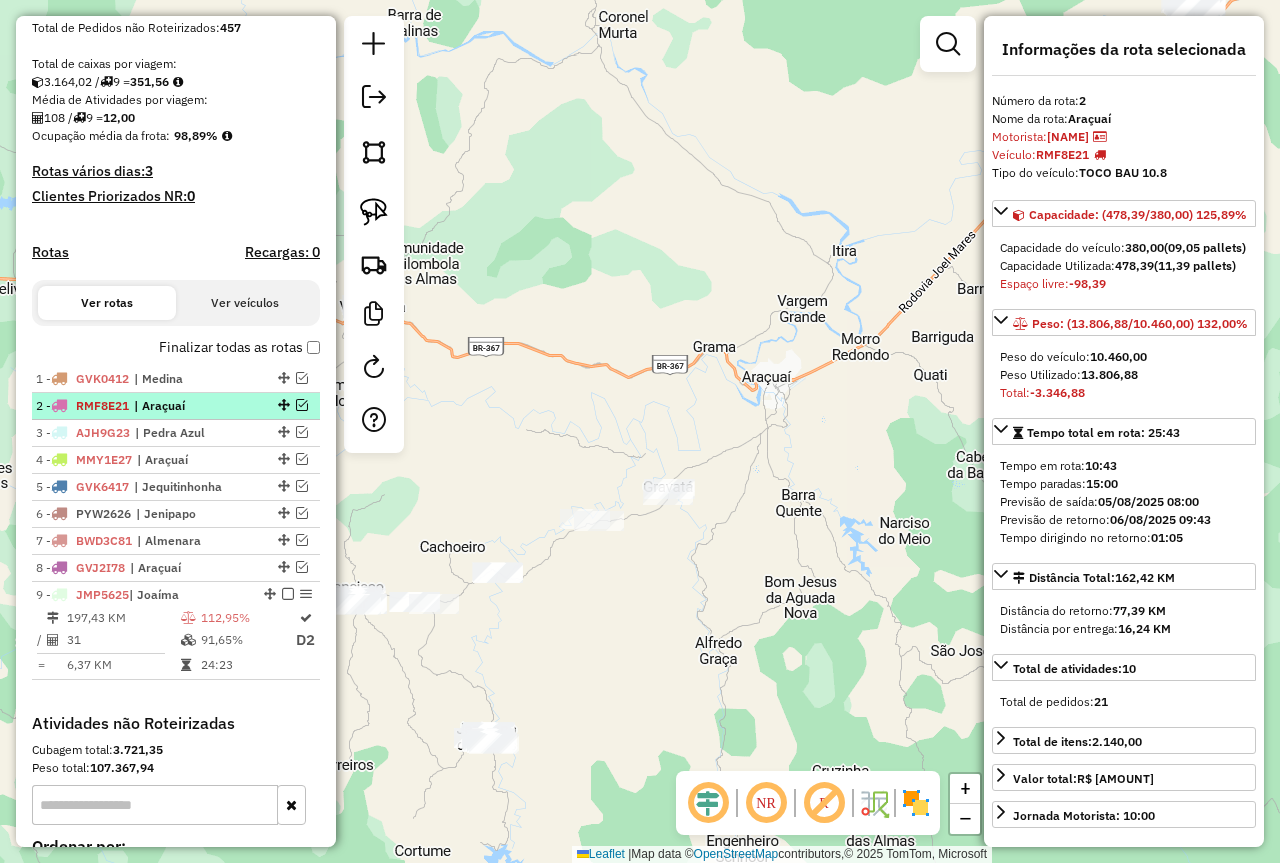 click at bounding box center (302, 405) 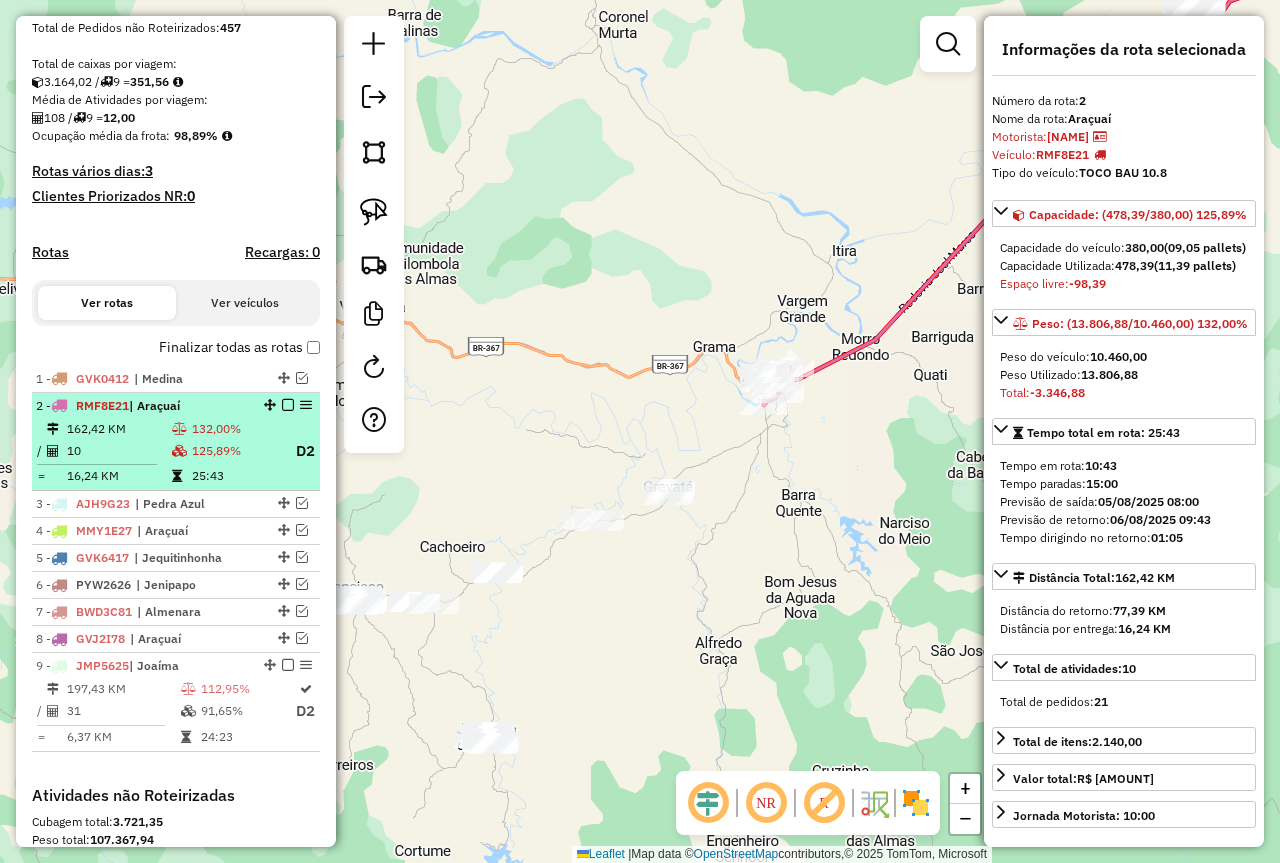 click on "125,89%" at bounding box center (235, 451) 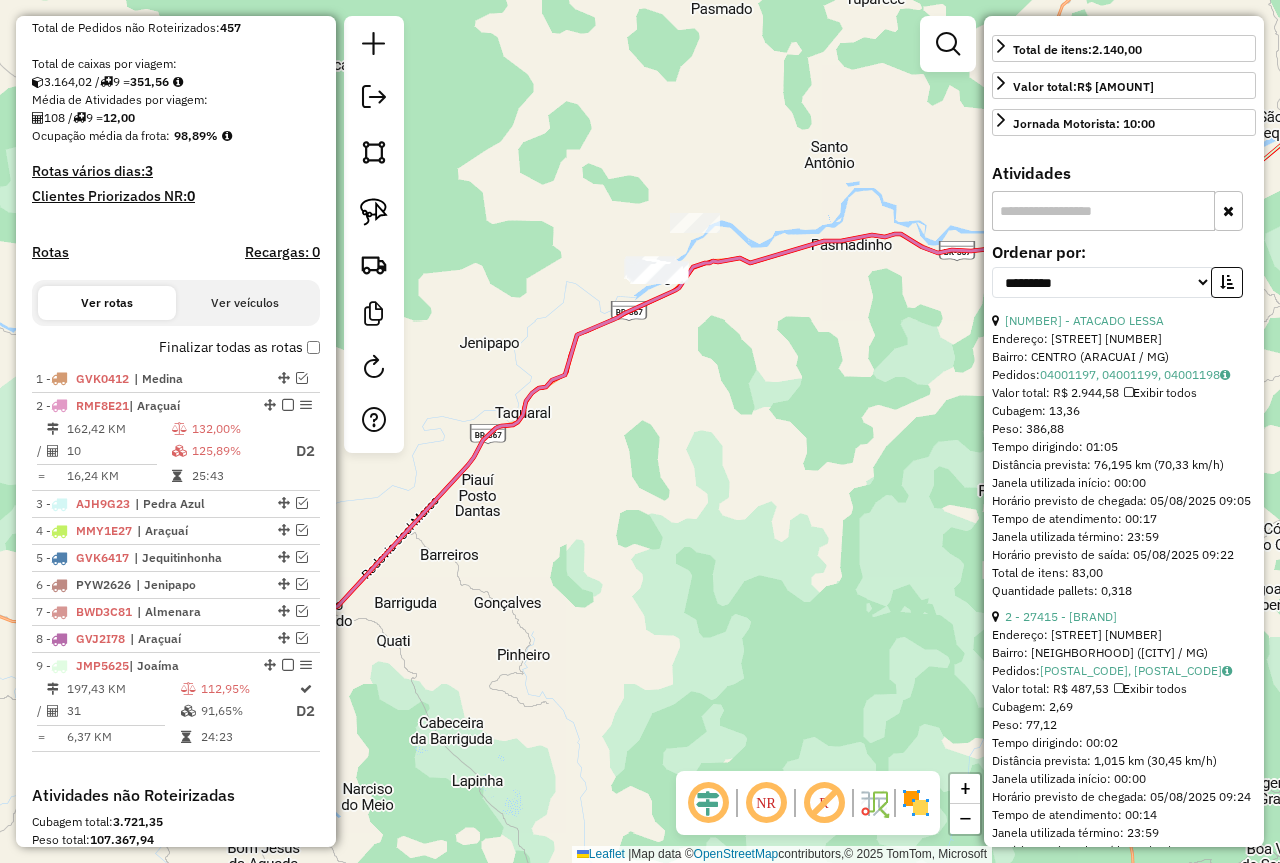 scroll, scrollTop: 700, scrollLeft: 0, axis: vertical 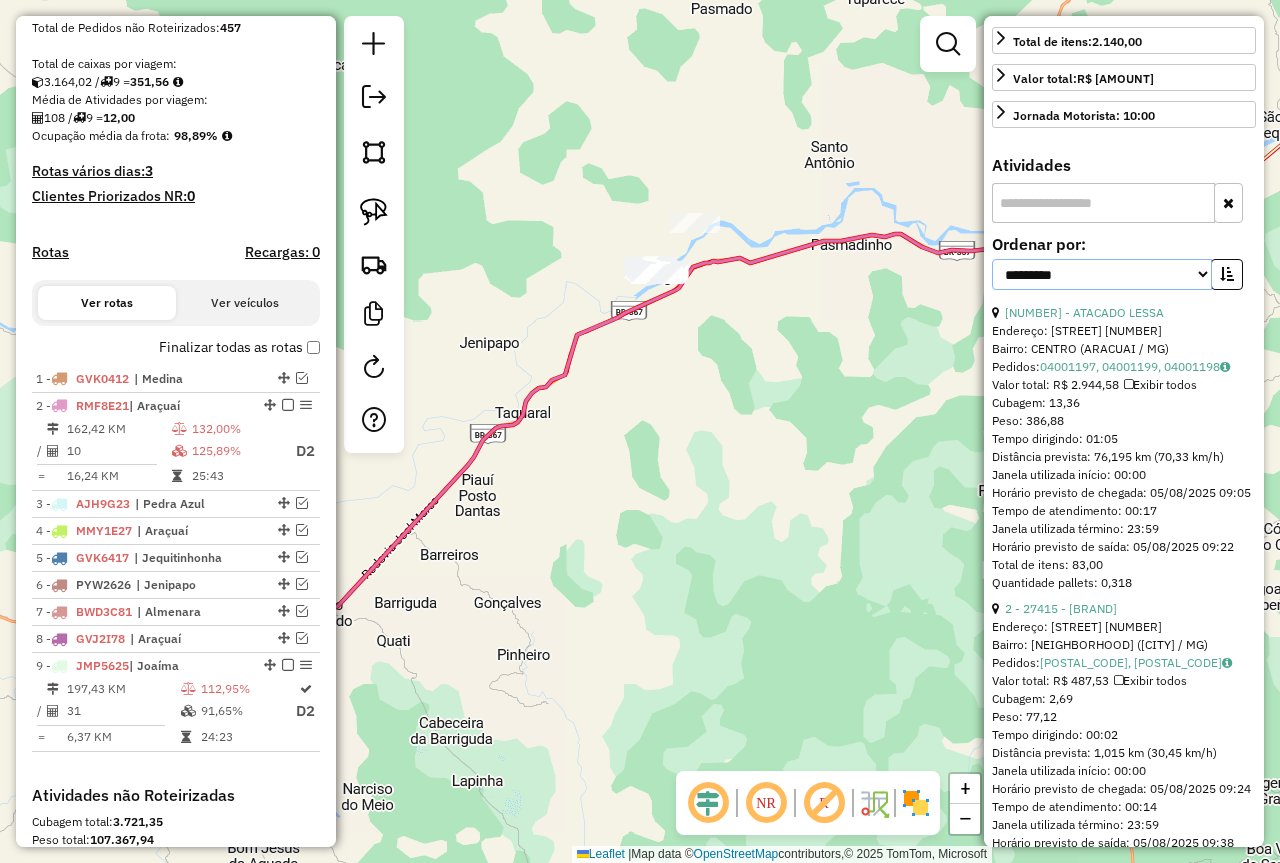 click on "**********" at bounding box center (1102, 274) 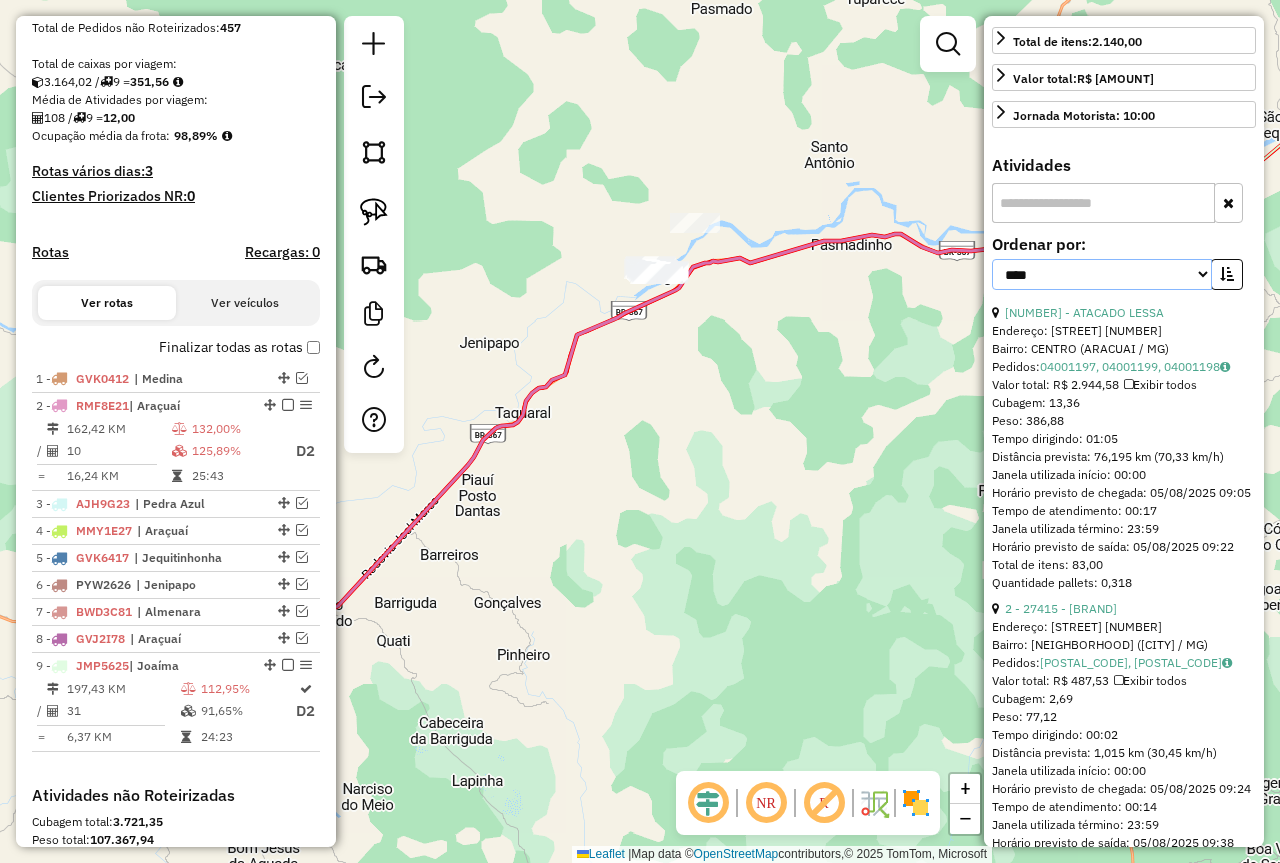 click on "**********" at bounding box center (1102, 274) 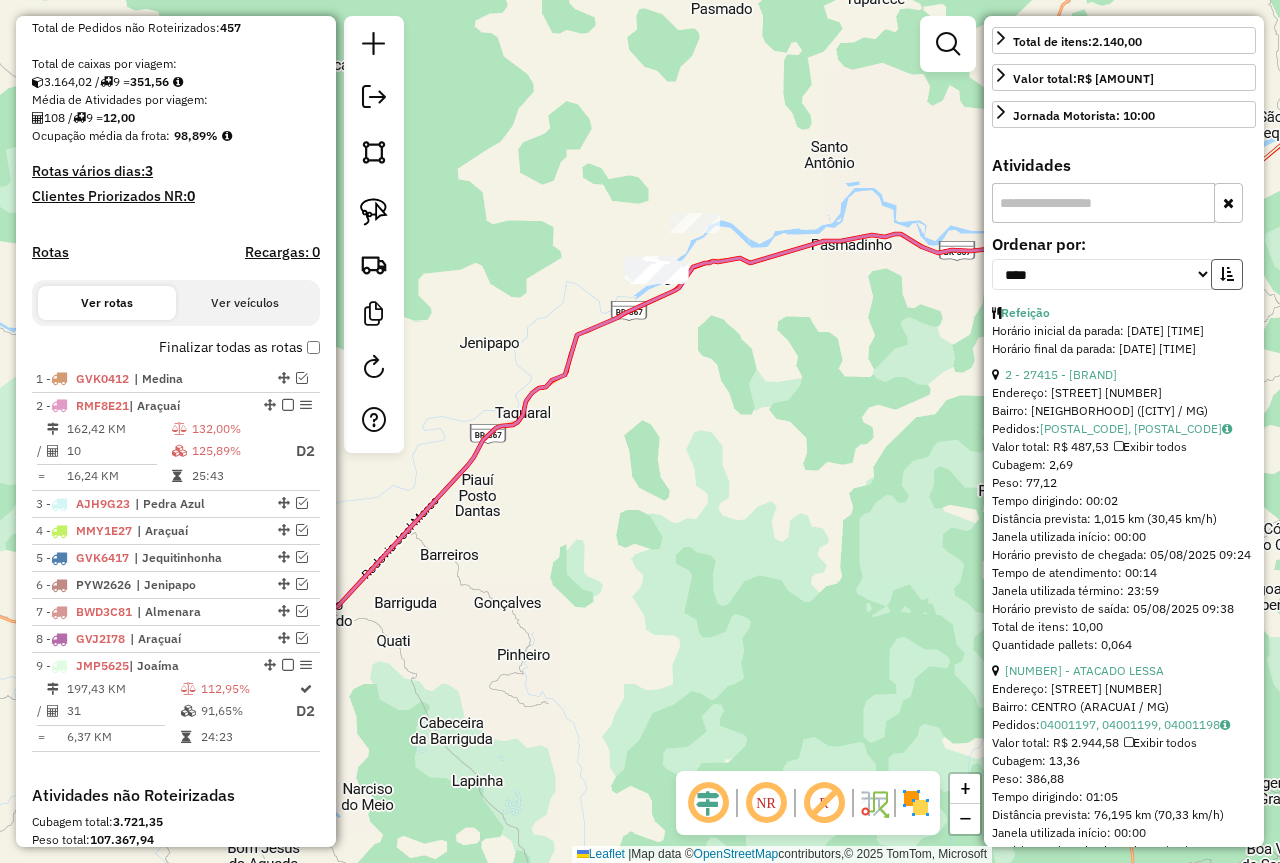 click at bounding box center (1227, 274) 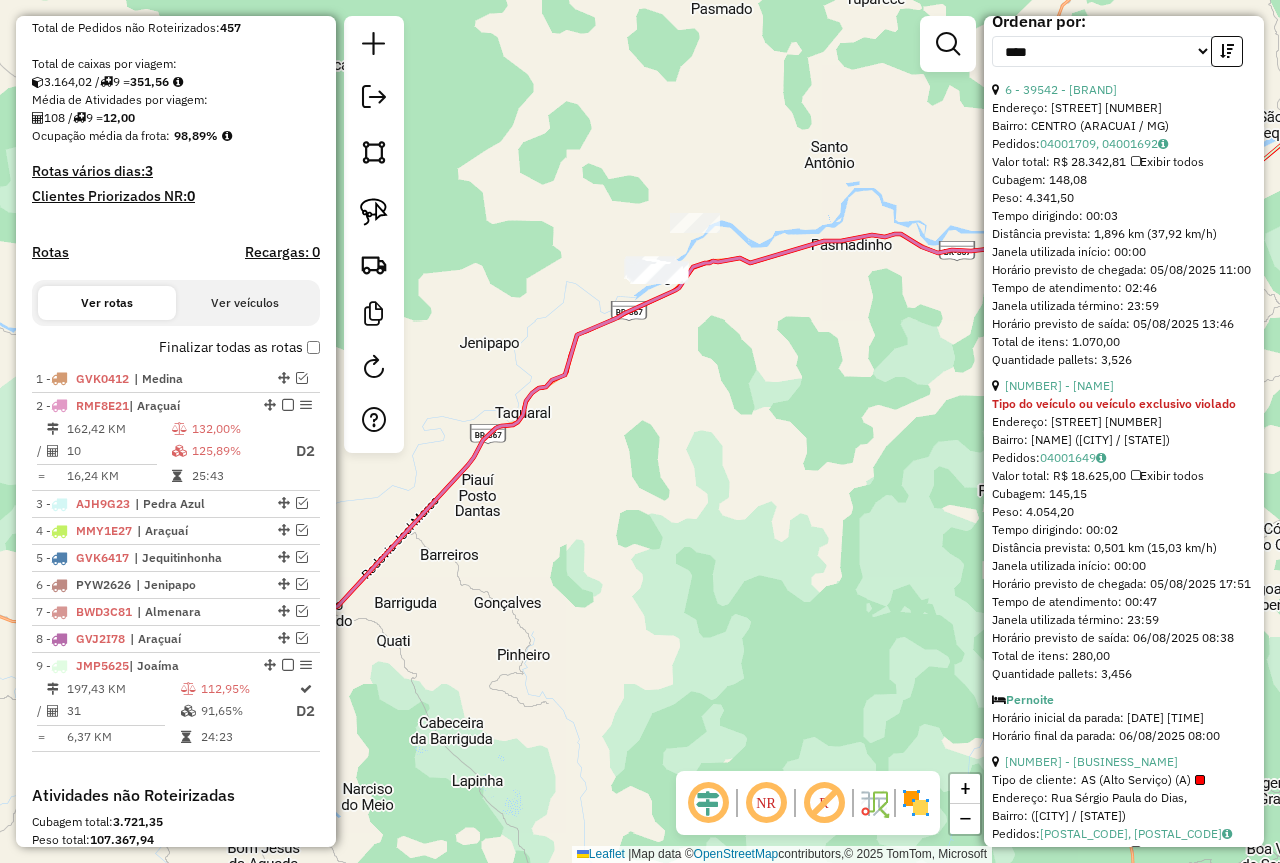 scroll, scrollTop: 900, scrollLeft: 0, axis: vertical 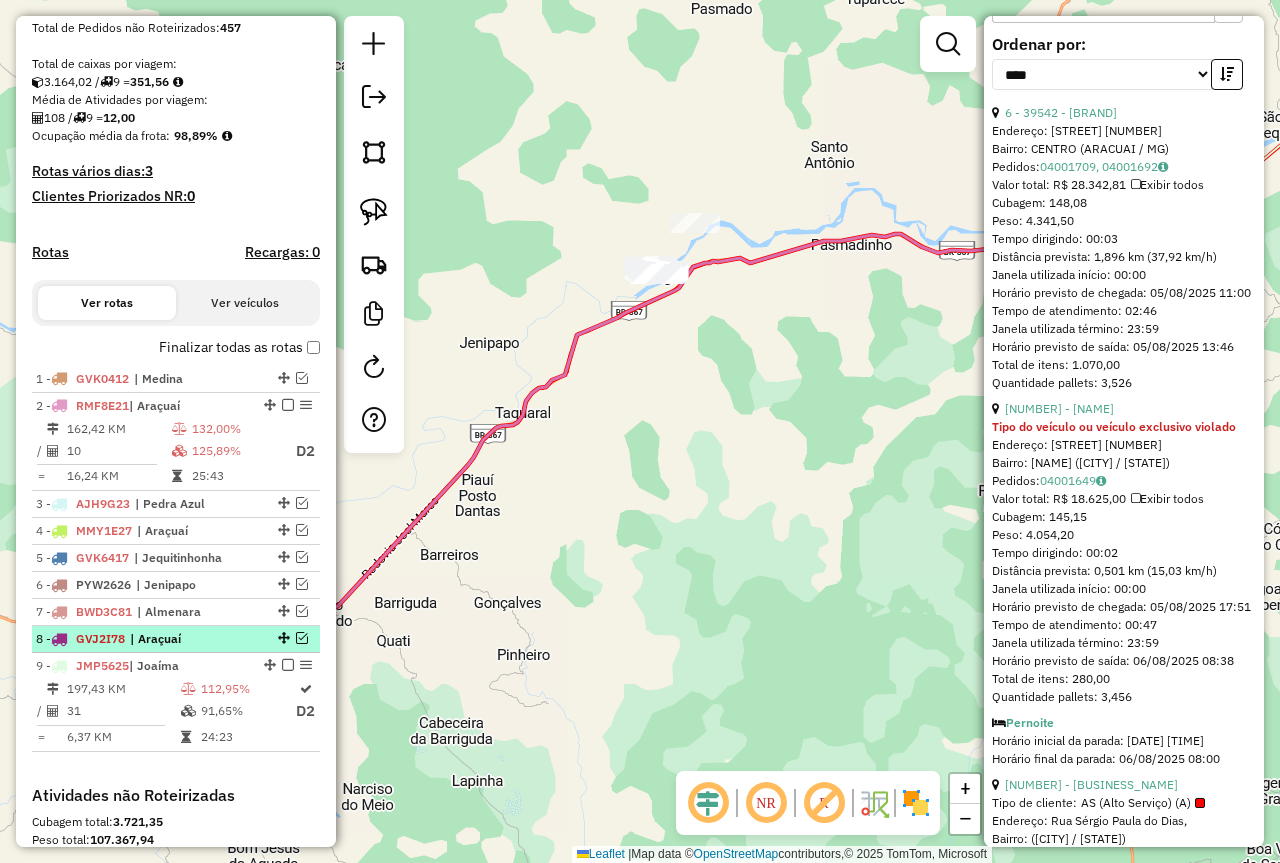 click at bounding box center (302, 638) 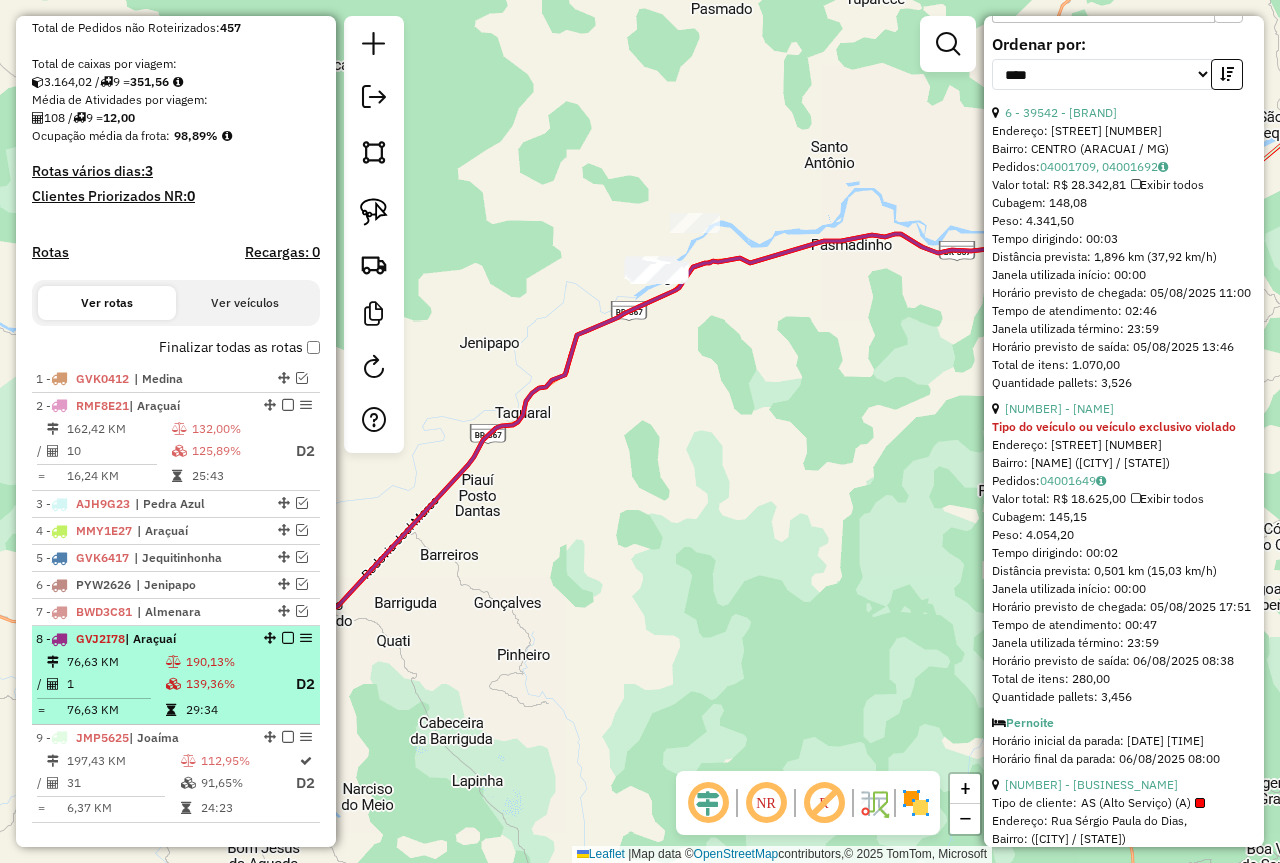 click on "190,13%" at bounding box center [231, 662] 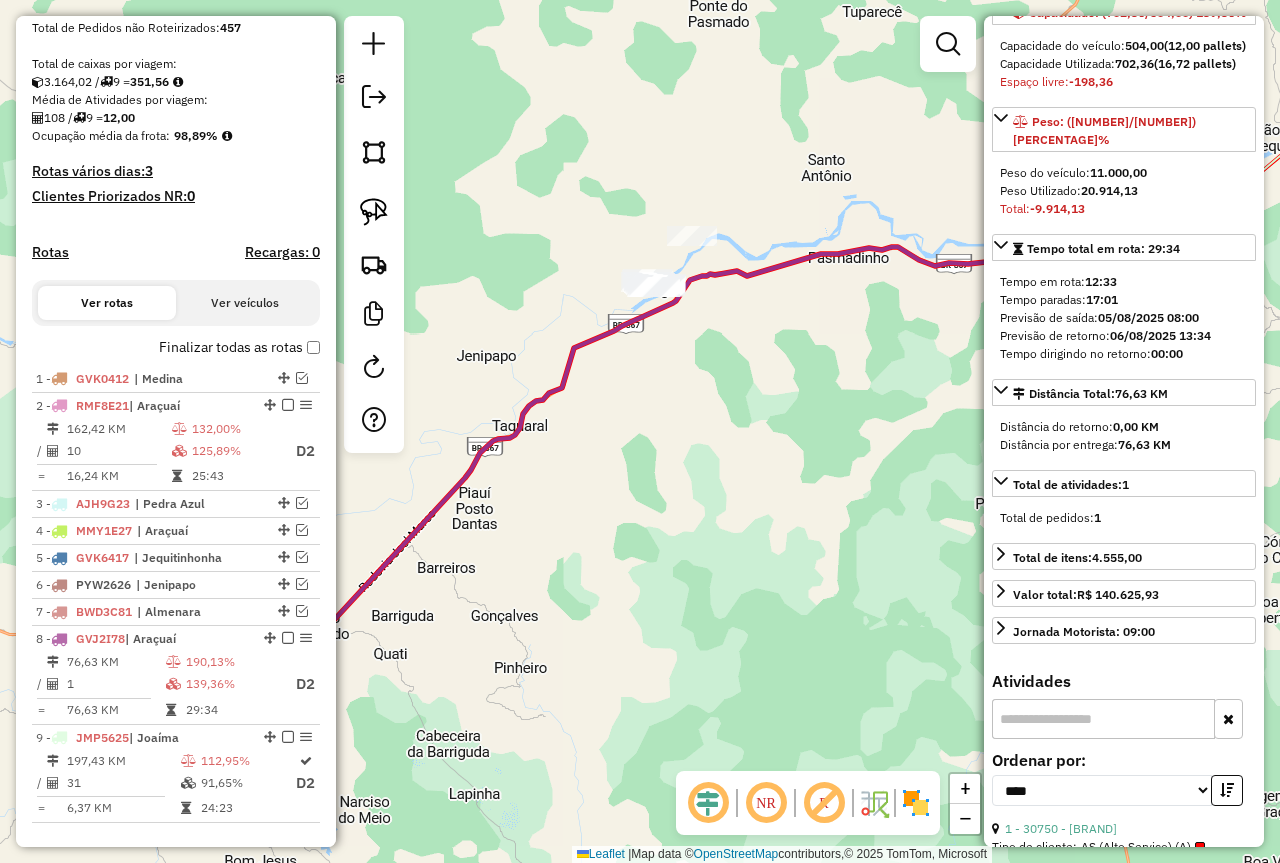 scroll, scrollTop: 173, scrollLeft: 0, axis: vertical 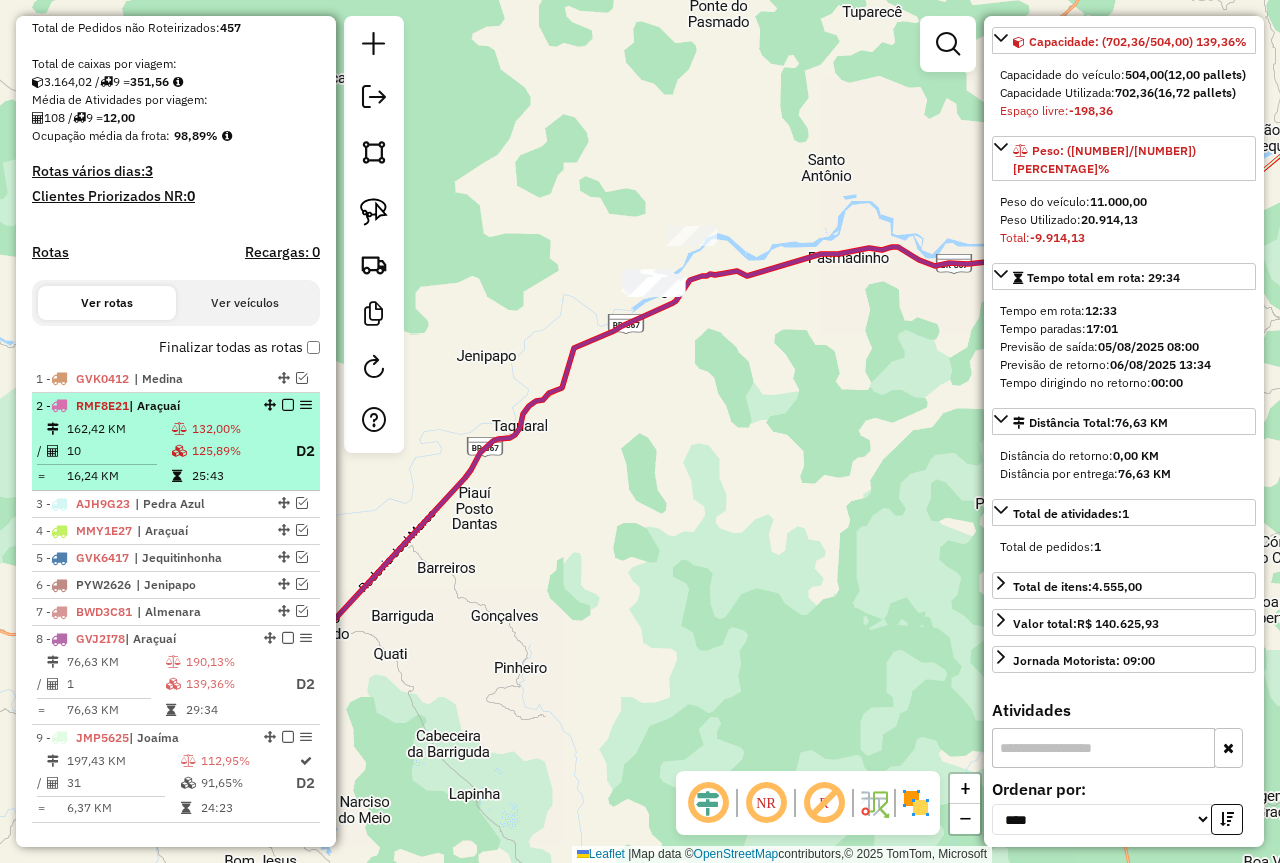 click on "125,89%" at bounding box center (235, 451) 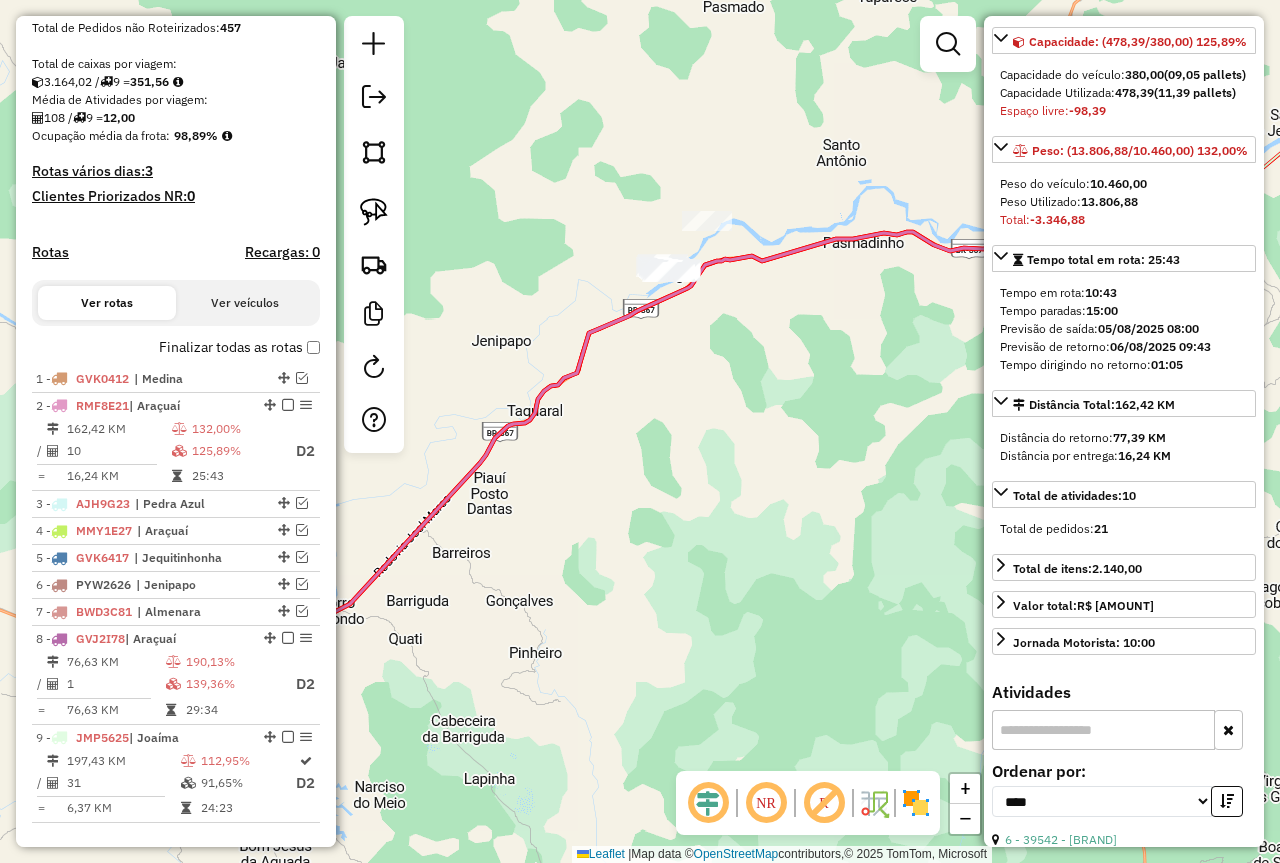 drag, startPoint x: 499, startPoint y: 575, endPoint x: 841, endPoint y: 541, distance: 343.6859 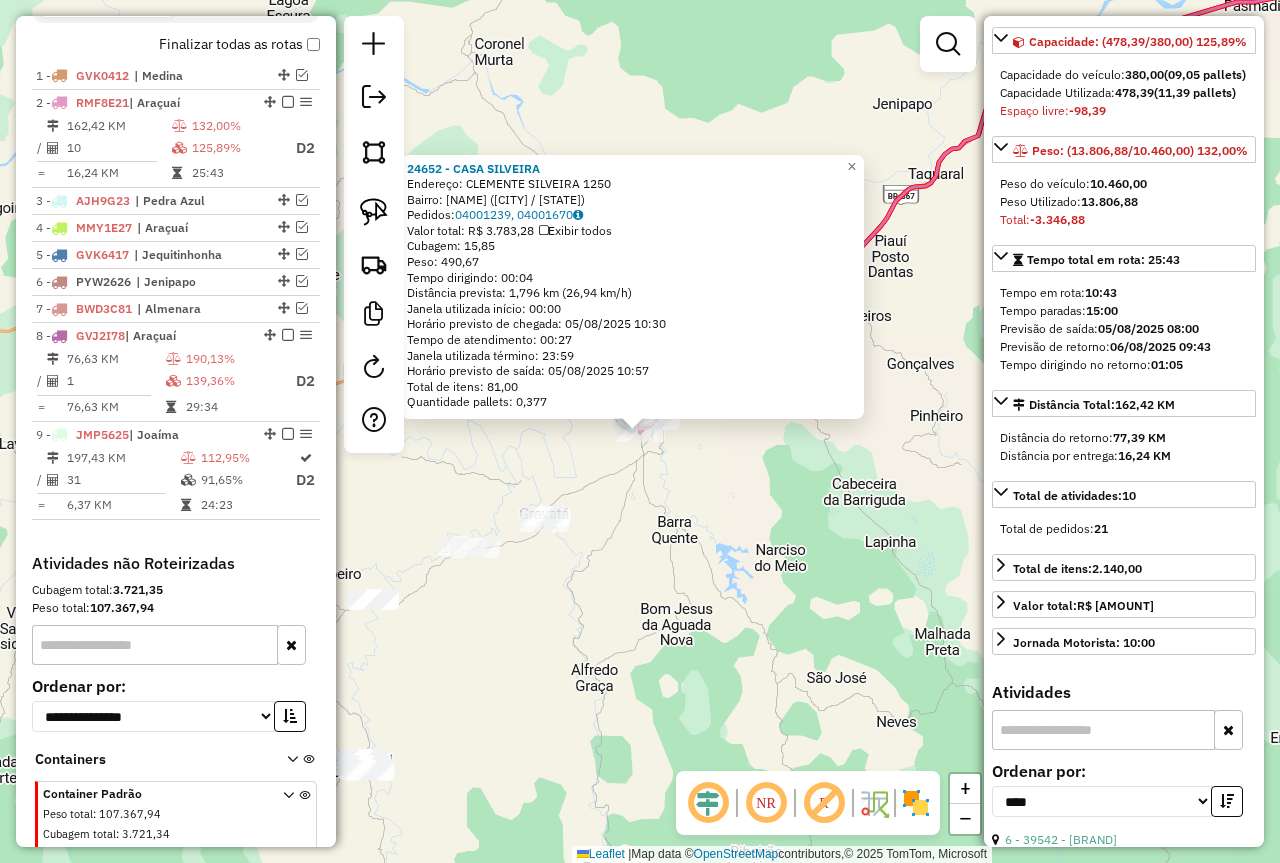 scroll, scrollTop: 770, scrollLeft: 0, axis: vertical 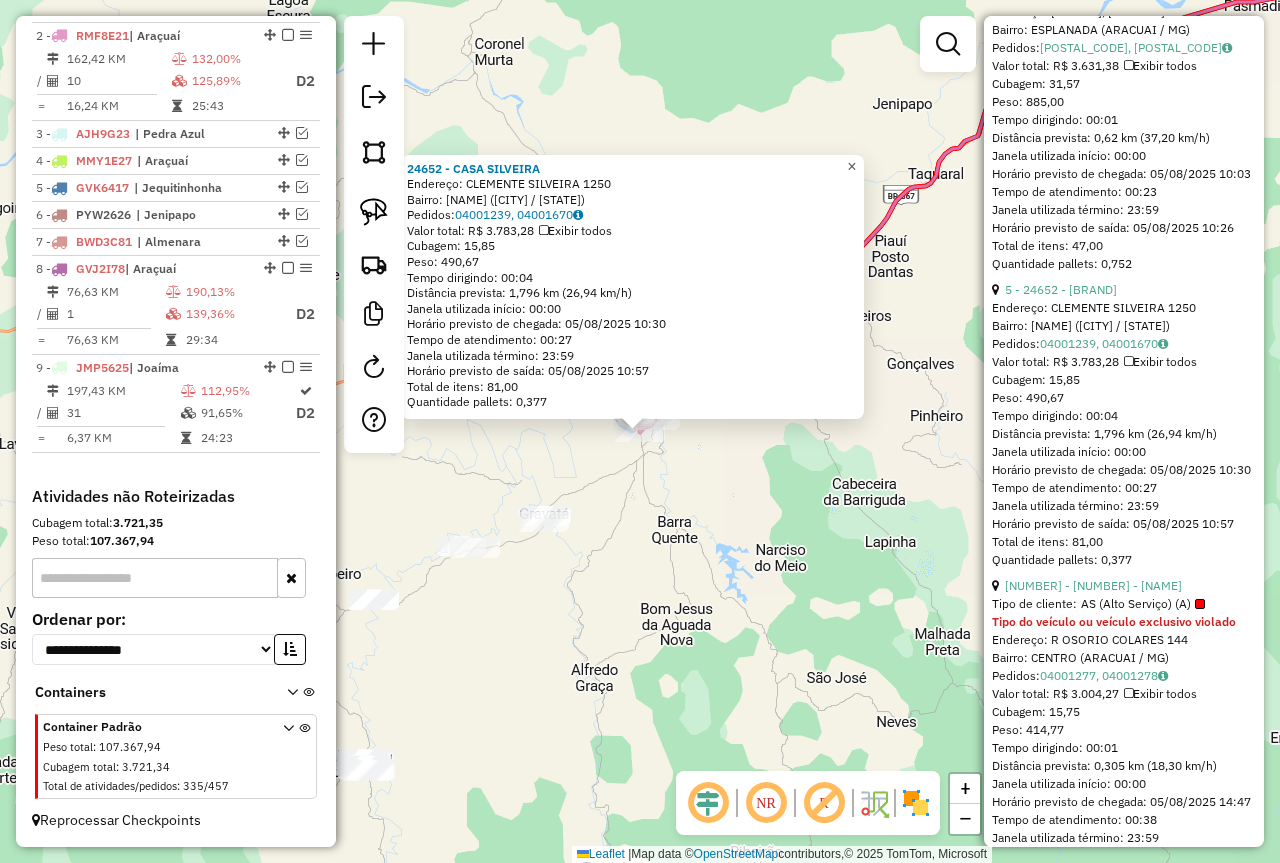 click on "×" 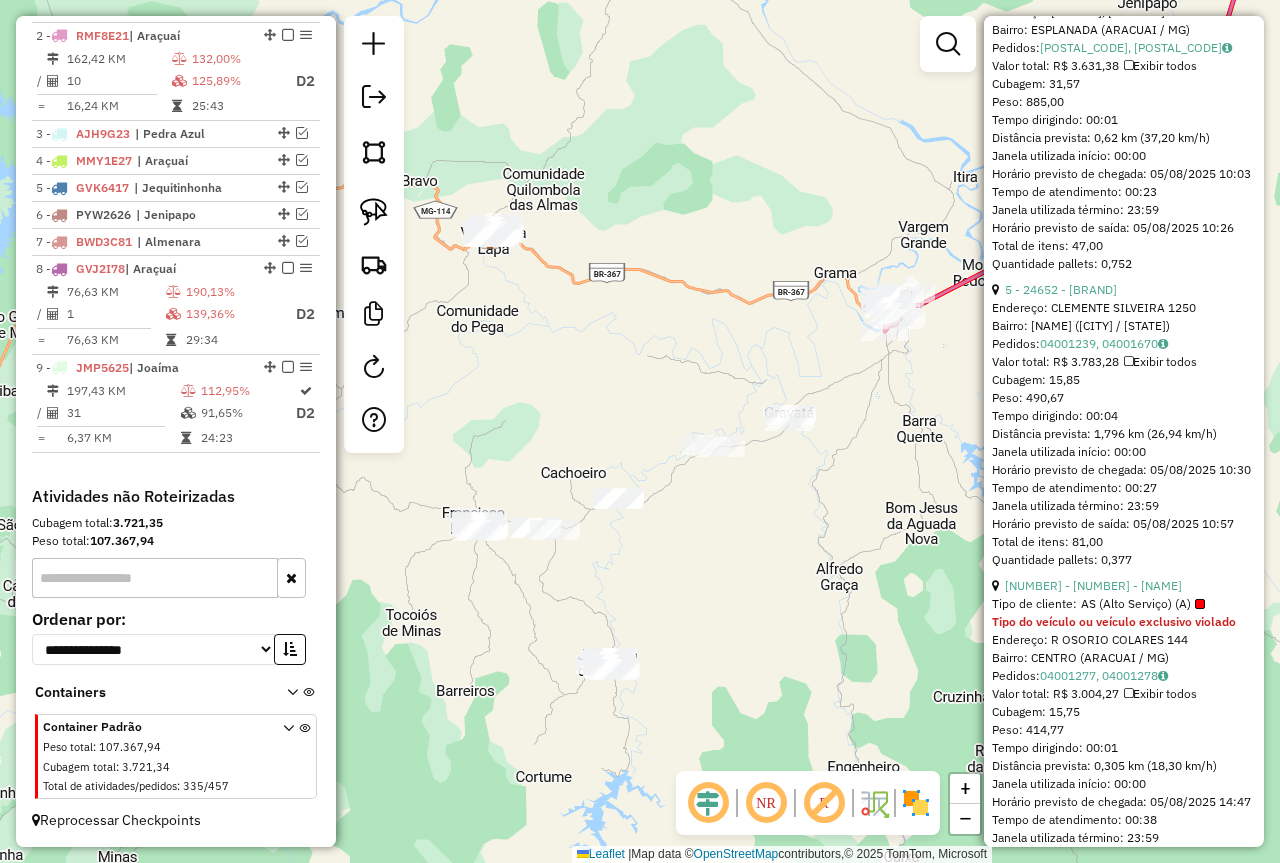 drag, startPoint x: 653, startPoint y: 633, endPoint x: 898, endPoint y: 532, distance: 265.0019 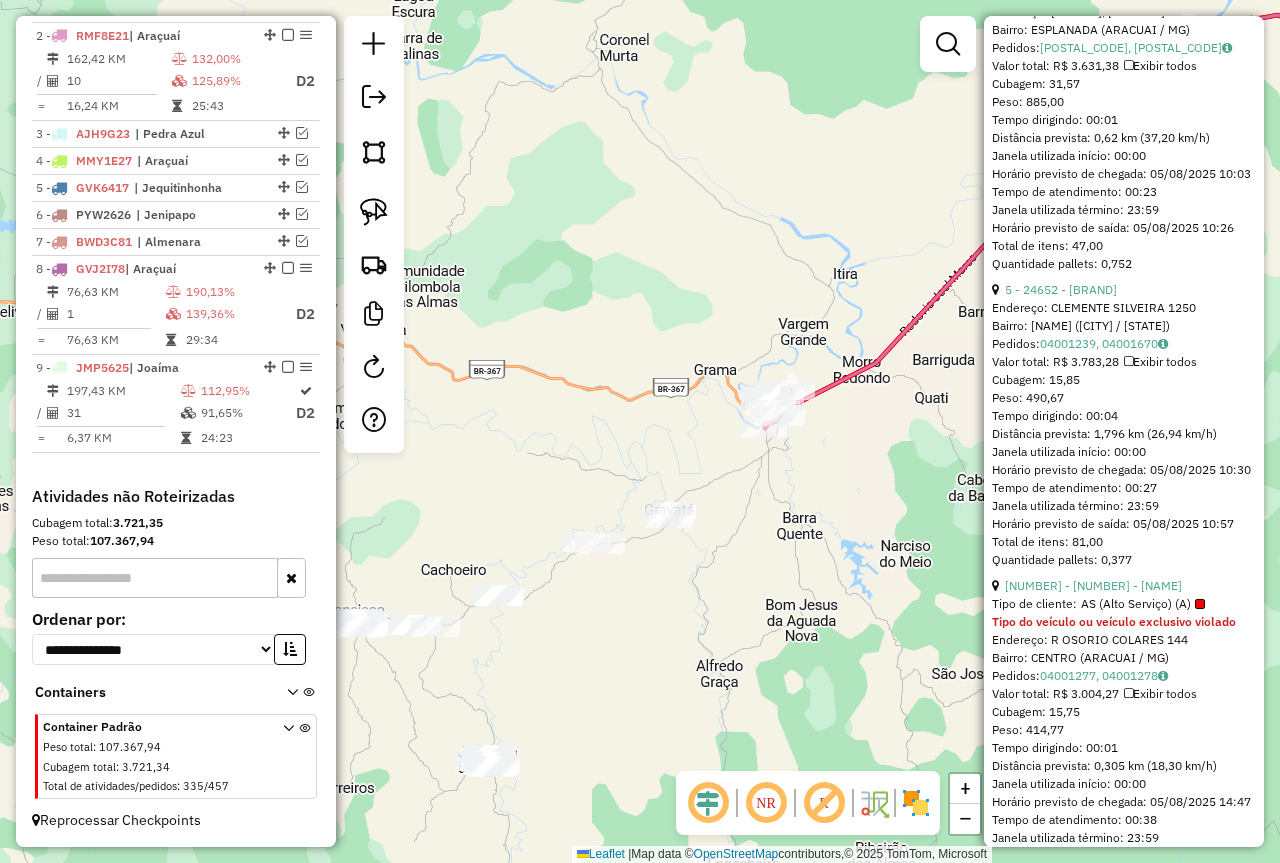 drag, startPoint x: 833, startPoint y: 595, endPoint x: 679, endPoint y: 691, distance: 181.47176 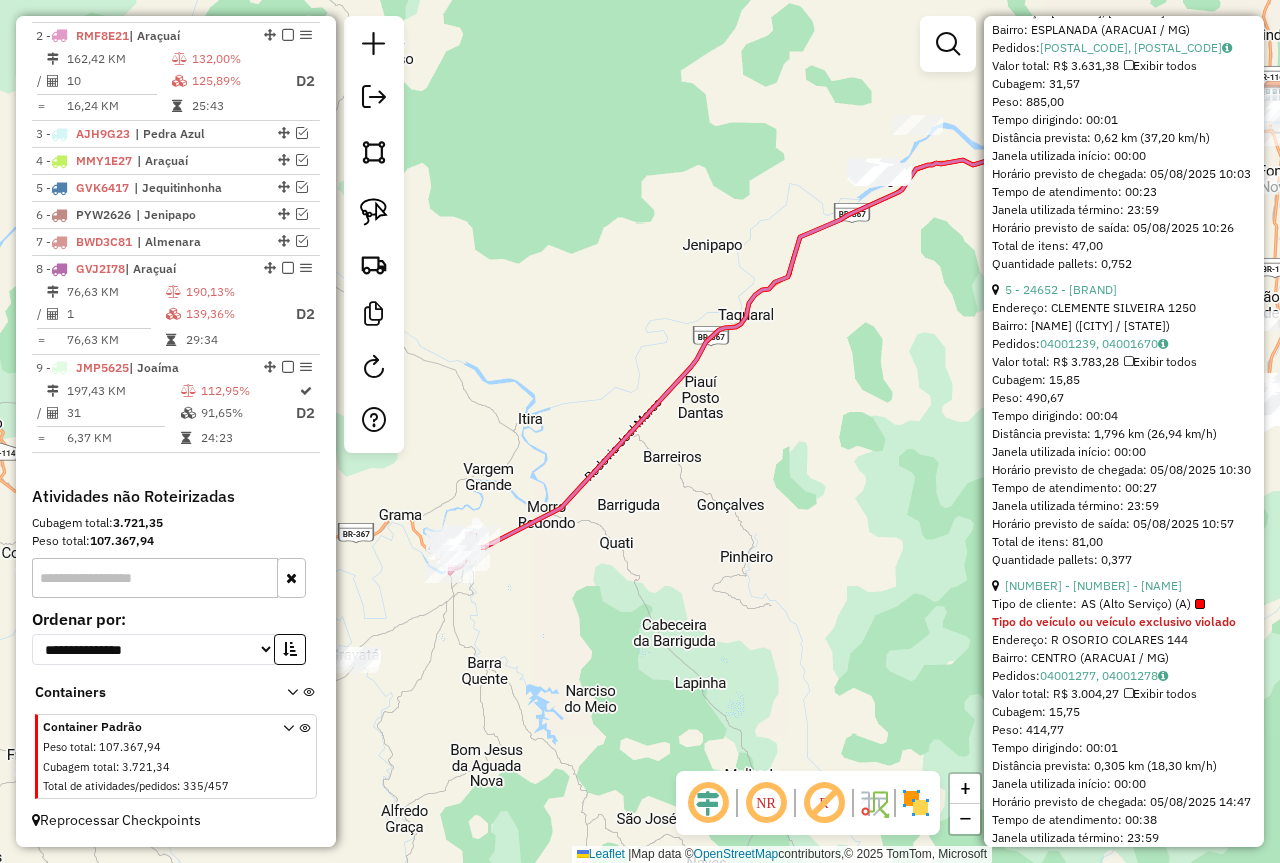 drag, startPoint x: 854, startPoint y: 601, endPoint x: 387, endPoint y: 734, distance: 485.56976 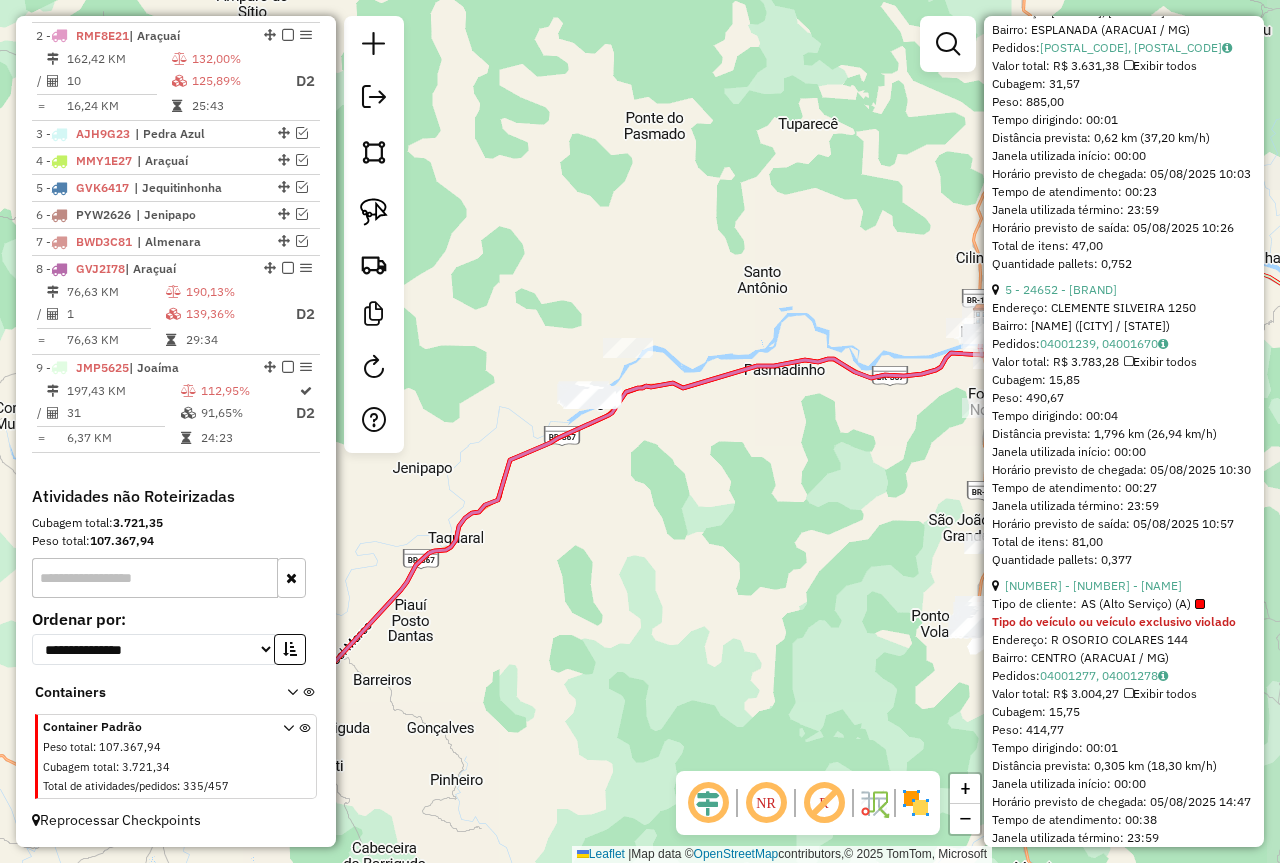 drag, startPoint x: 645, startPoint y: 505, endPoint x: 598, endPoint y: 662, distance: 163.88411 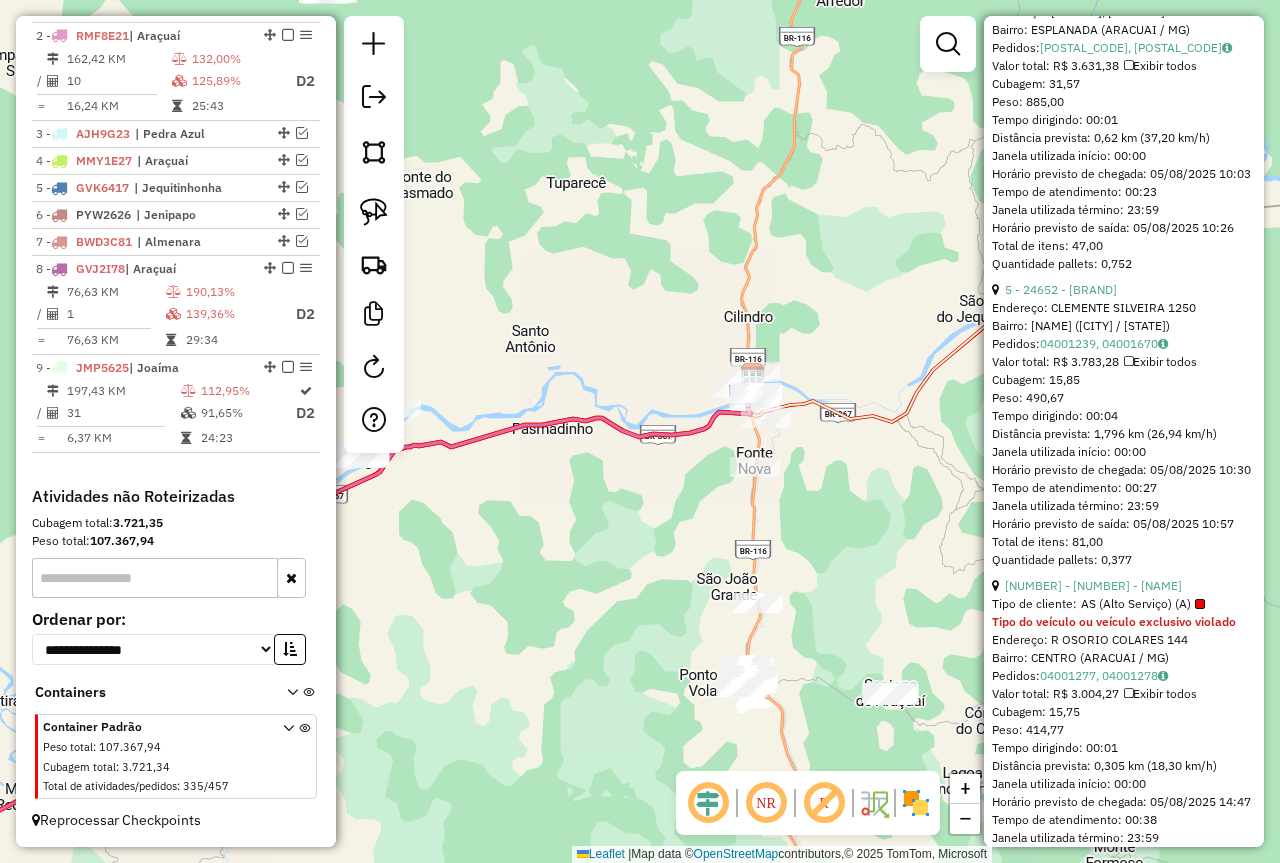 drag, startPoint x: 701, startPoint y: 638, endPoint x: 509, endPoint y: 594, distance: 196.97716 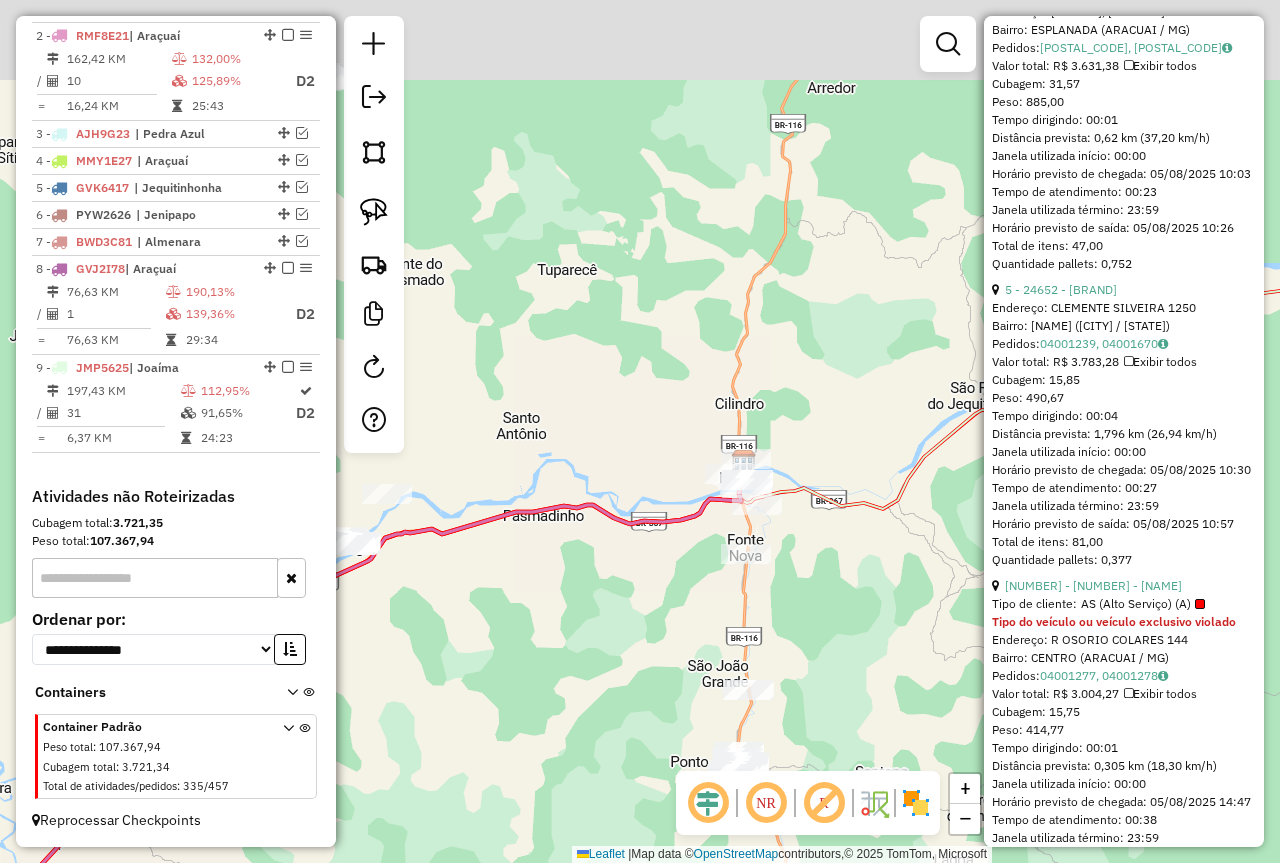 drag, startPoint x: 564, startPoint y: 429, endPoint x: 559, endPoint y: 446, distance: 17.720045 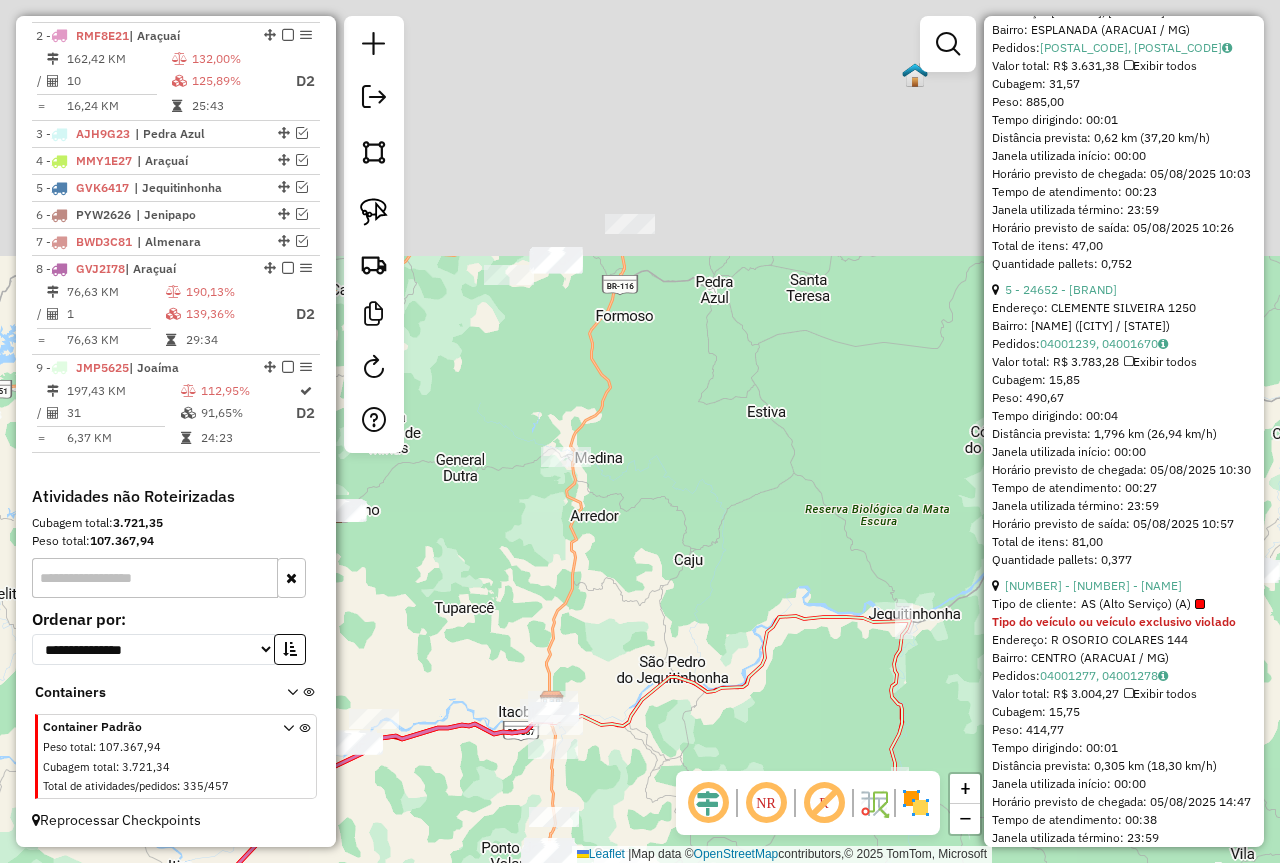 drag, startPoint x: 649, startPoint y: 372, endPoint x: 563, endPoint y: 575, distance: 220.46542 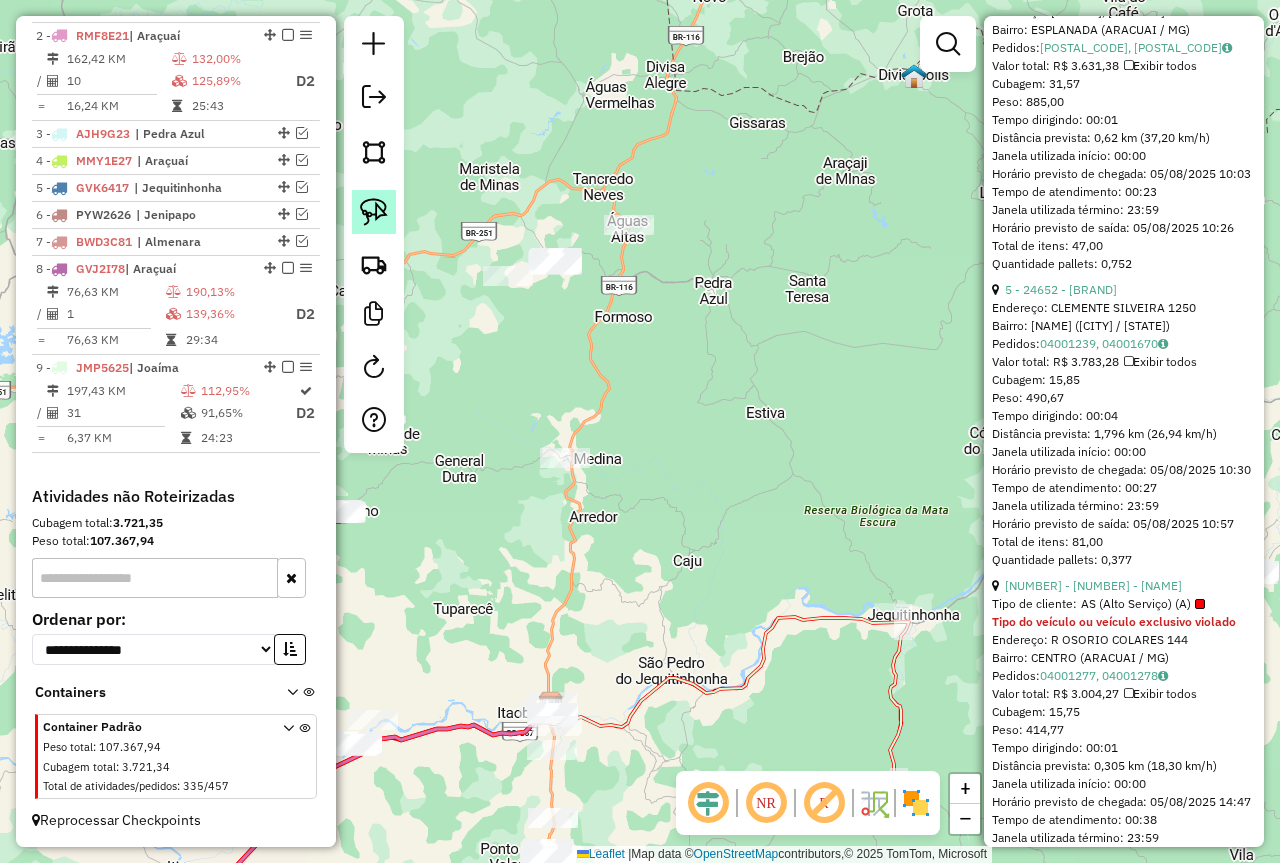 click 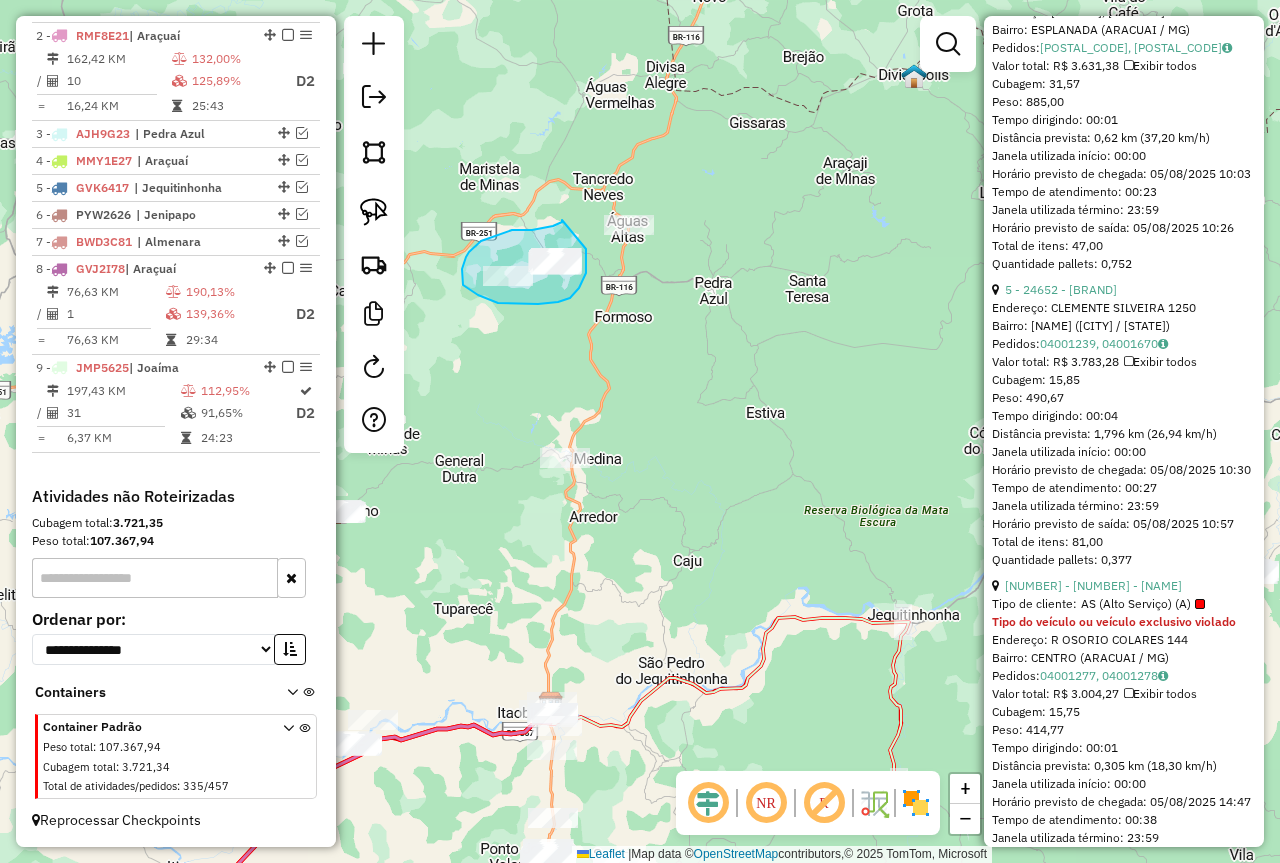 drag, startPoint x: 562, startPoint y: 220, endPoint x: 586, endPoint y: 249, distance: 37.64306 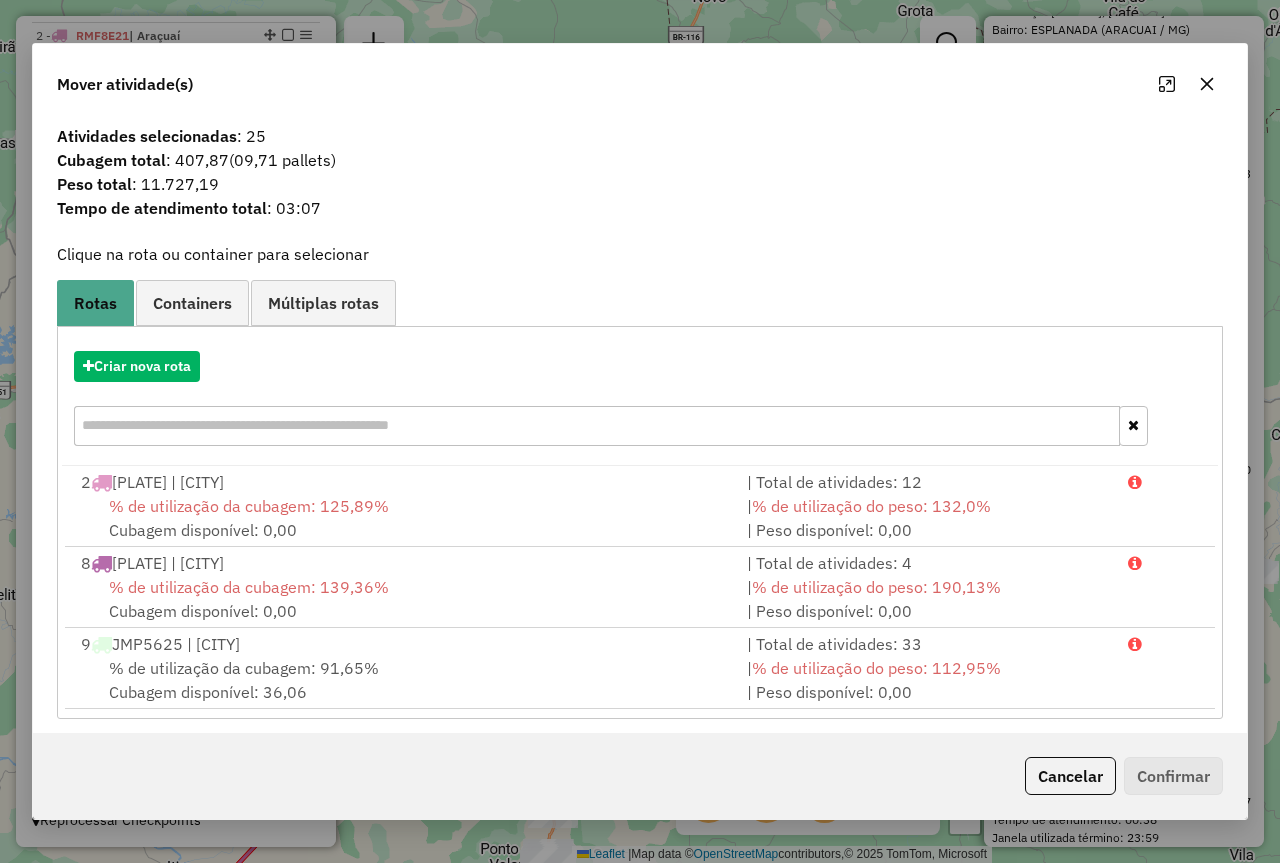 click 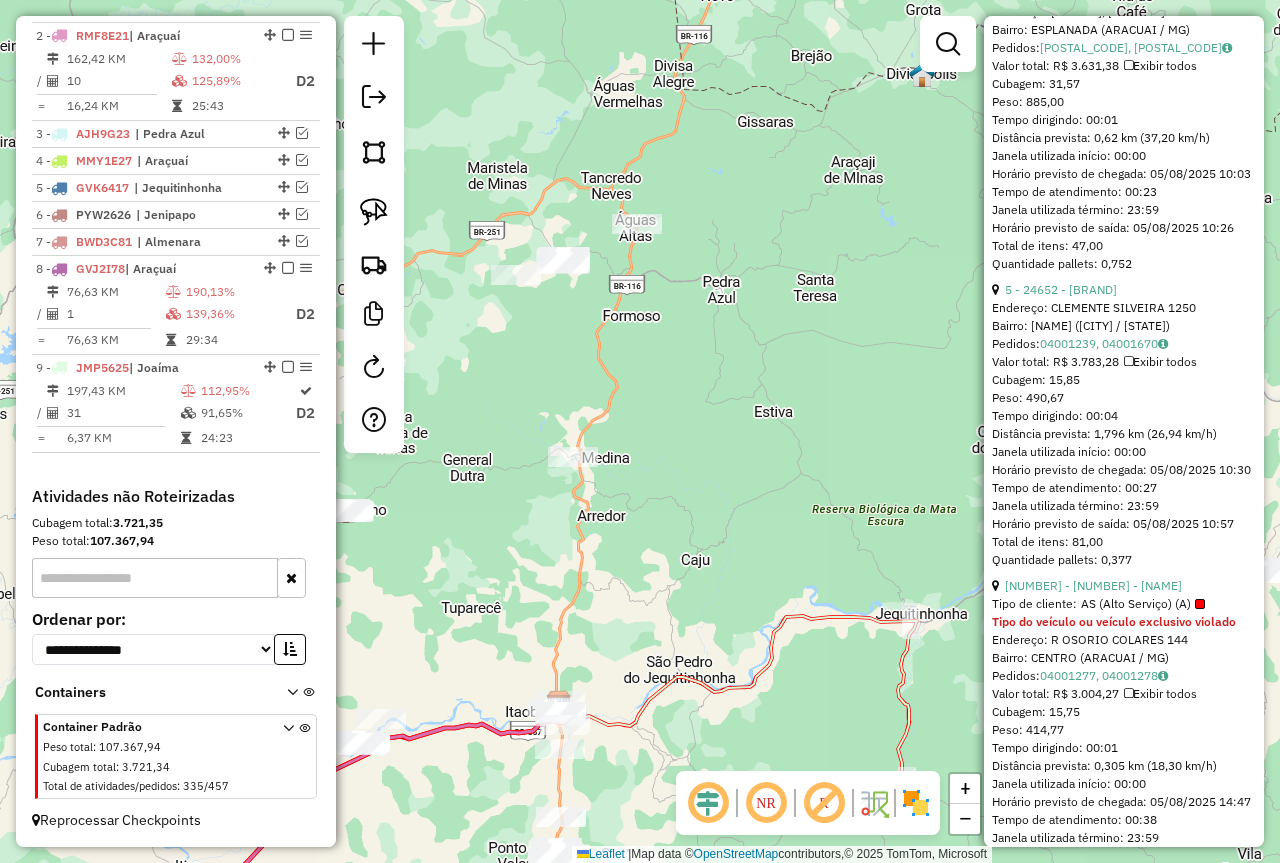 drag, startPoint x: 777, startPoint y: 451, endPoint x: 1009, endPoint y: 370, distance: 245.7336 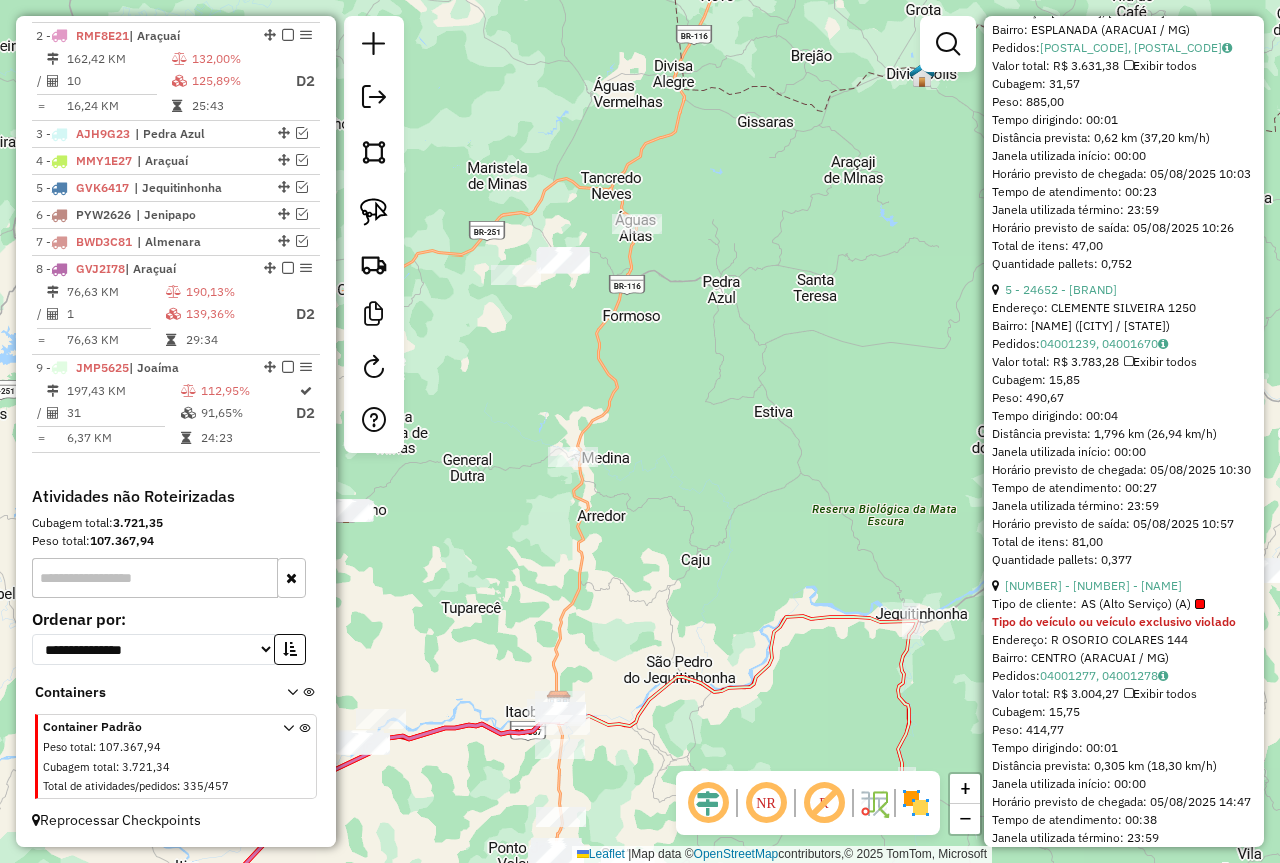 click on "Informações da Sessão 974621 - 05/08/2025     Criação: 04/08/2025 17:34   Depósito:  Barreto Nomam -  ITA  Total de rotas:  9  Distância Total:  1.509,31 km  Tempo total:  123:00  Valor total:  R$ 1.084.542,38  - Total roteirizado:  R$ 505.220,59  - Total não roteirizado:  R$ 579.321,79  Total de Atividades Roteirizadas:  108  Total de Pedidos Roteirizados:  182  Peso total roteirizado:  92.443,12  Cubagem total roteirizado:  3.164,02  Total de Atividades não Roteirizadas:  335  Total de Pedidos não Roteirizados:  457 Total de caixas por viagem:  3.164,02 /   9 =  351,56 Média de Atividades por viagem:  108 /   9 =  12,00 Ocupação média da frota:  98,89%   Rotas vários dias:  3  Clientes Priorizados NR:  0 Rotas  Recargas: 0   Ver rotas   Ver veículos  Finalizar todas as rotas   1 -       GVK0412   | Medina    2 -       RMF8E21   | Araçuaí  162,42 KM   132,00%  /  10   125,89%   D2  =  16,24 KM   25:43   3 -       AJH9G23   | Pedra Azul   4 -       MMY1E27   | Araçuaí   5 -       6 -" 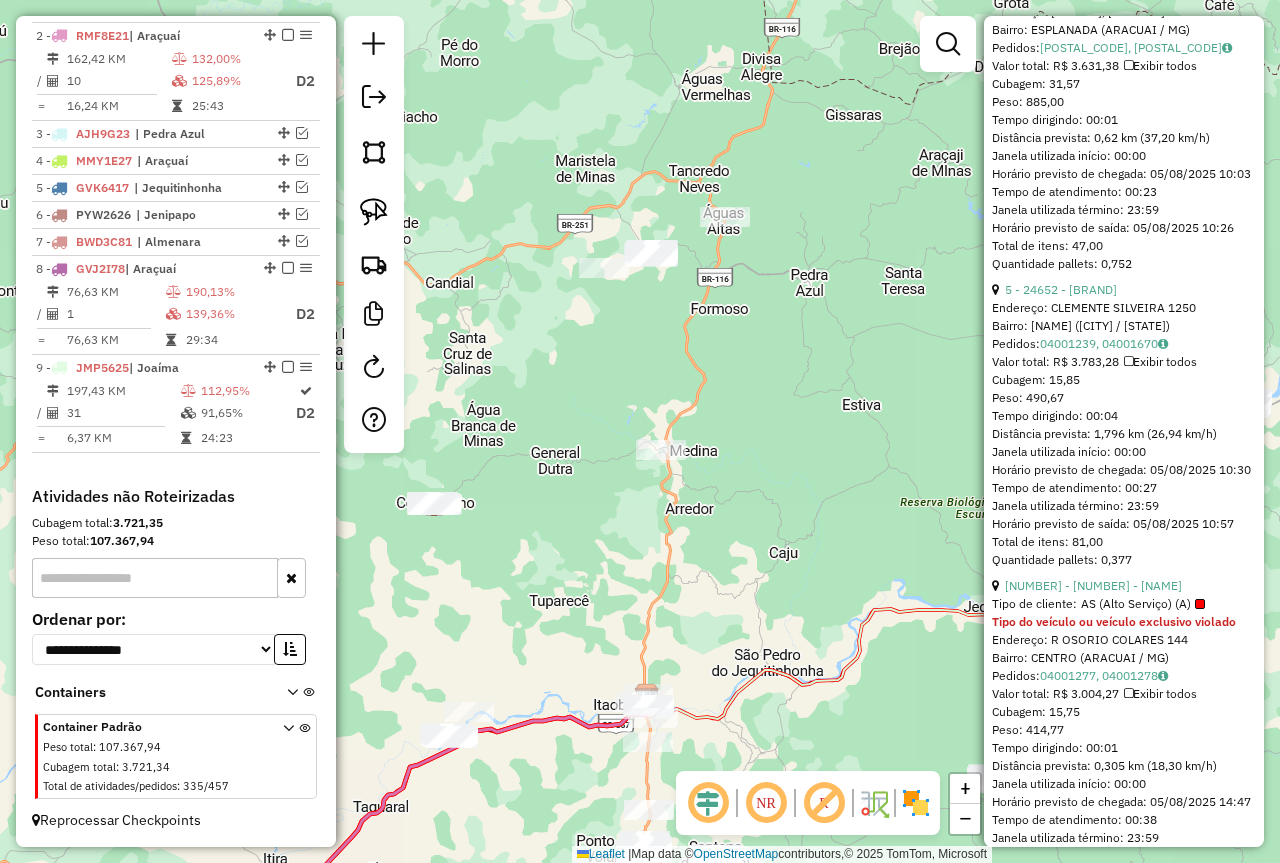 drag, startPoint x: 644, startPoint y: 535, endPoint x: 136, endPoint y: 617, distance: 514.57556 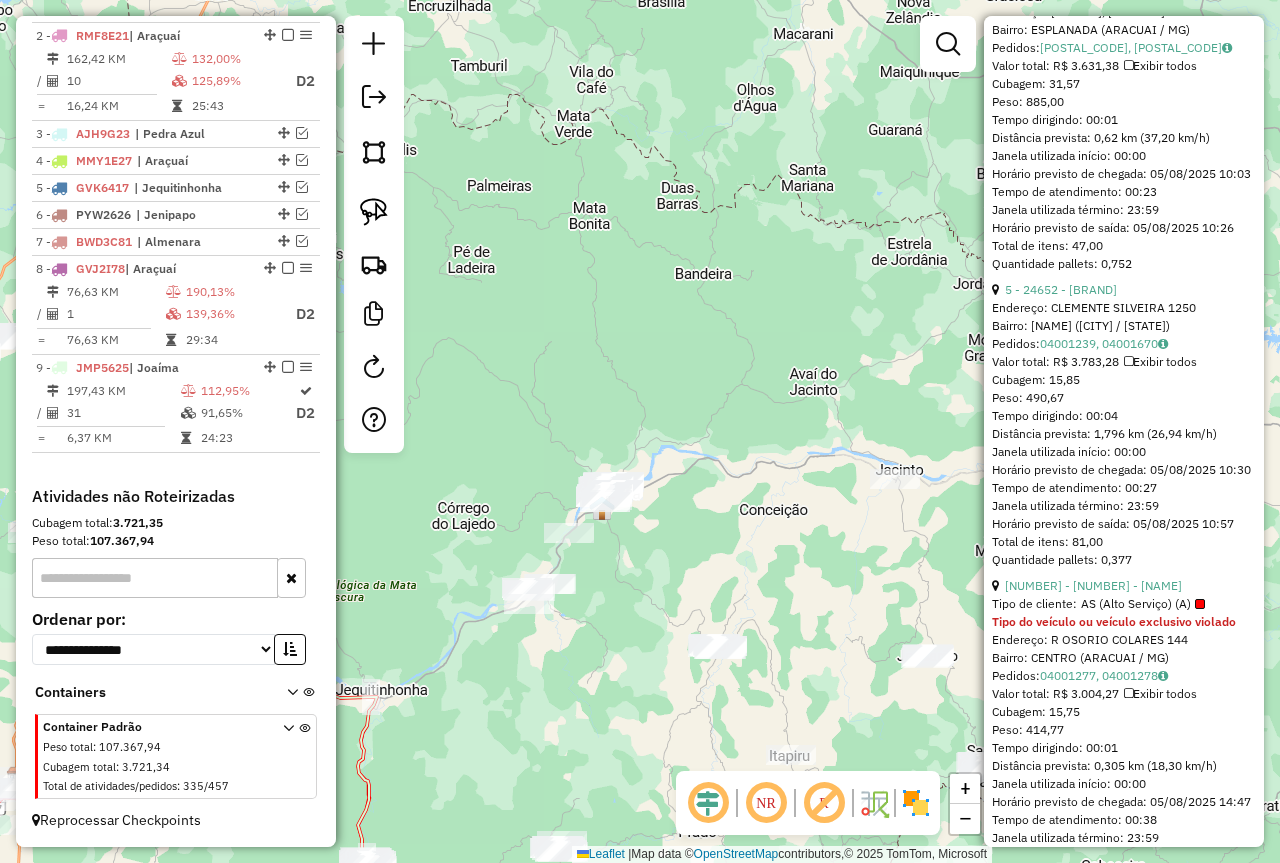 drag, startPoint x: 609, startPoint y: 555, endPoint x: 353, endPoint y: 559, distance: 256.03125 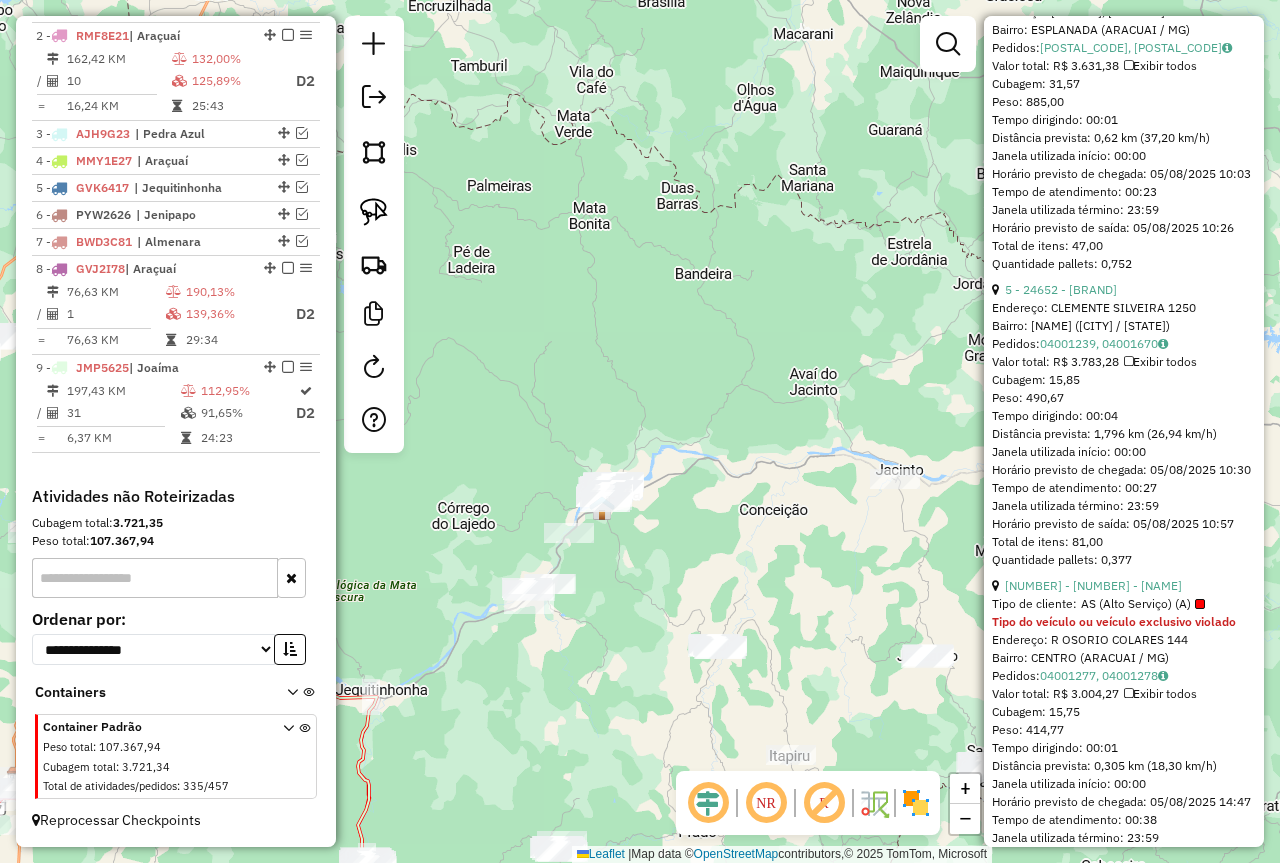 click on "Janela de atendimento Grade de atendimento Capacidade Transportadoras Veículos Cliente Pedidos  Rotas Selecione os dias de semana para filtrar as janelas de atendimento  Seg   Ter   Qua   Qui   Sex   Sáb   Dom  Informe o período da janela de atendimento: De: Até:  Filtrar exatamente a janela do cliente  Considerar janela de atendimento padrão  Selecione os dias de semana para filtrar as grades de atendimento  Seg   Ter   Qua   Qui   Sex   Sáb   Dom   Considerar clientes sem dia de atendimento cadastrado  Clientes fora do dia de atendimento selecionado Filtrar as atividades entre os valores definidos abaixo:  Peso mínimo:   Peso máximo:   Cubagem mínima:   Cubagem máxima:   De:   Até:  Filtrar as atividades entre o tempo de atendimento definido abaixo:  De:   Até:   Considerar capacidade total dos clientes não roteirizados Transportadora: Selecione um ou mais itens Tipo de veículo: Selecione um ou mais itens Veículo: Selecione um ou mais itens Motorista: Selecione um ou mais itens Nome: Rótulo:" 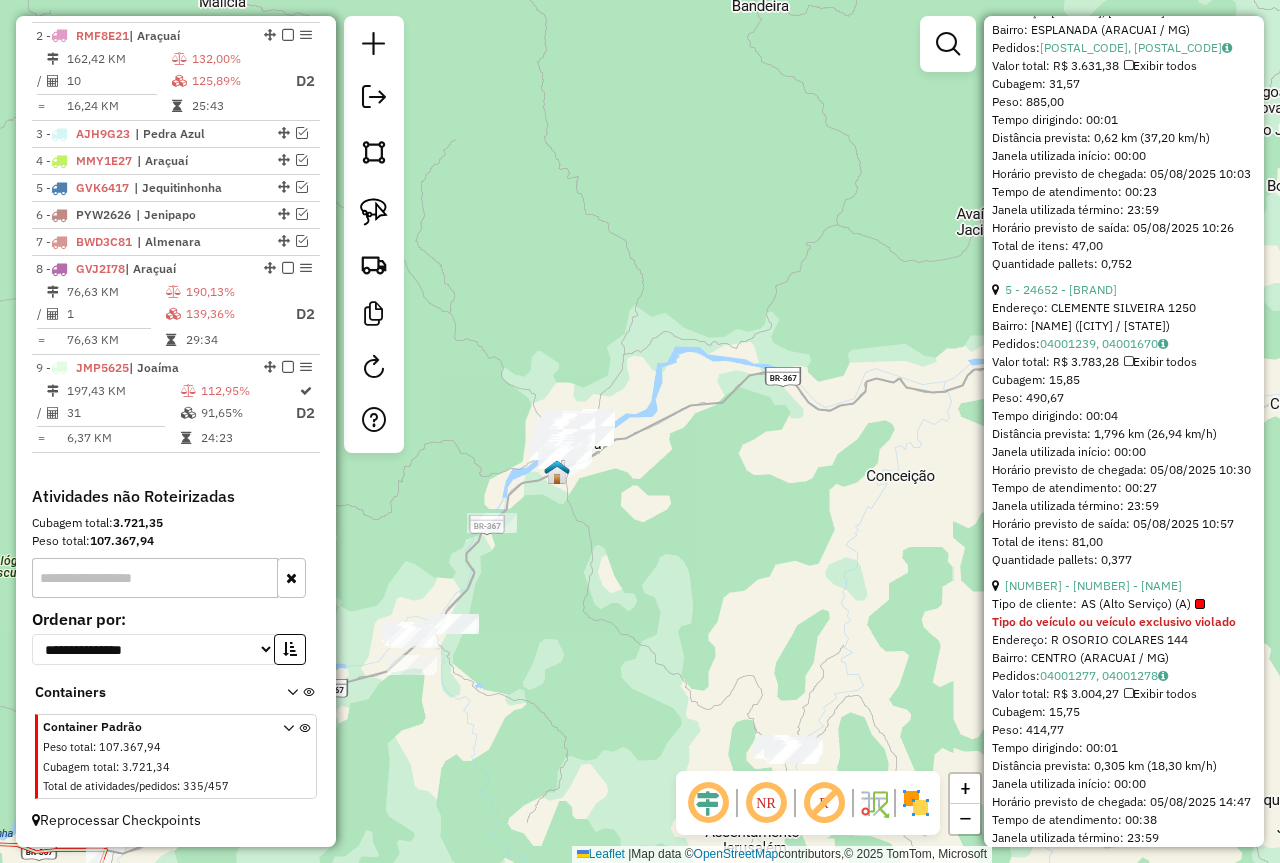 drag, startPoint x: 567, startPoint y: 619, endPoint x: 700, endPoint y: 681, distance: 146.74127 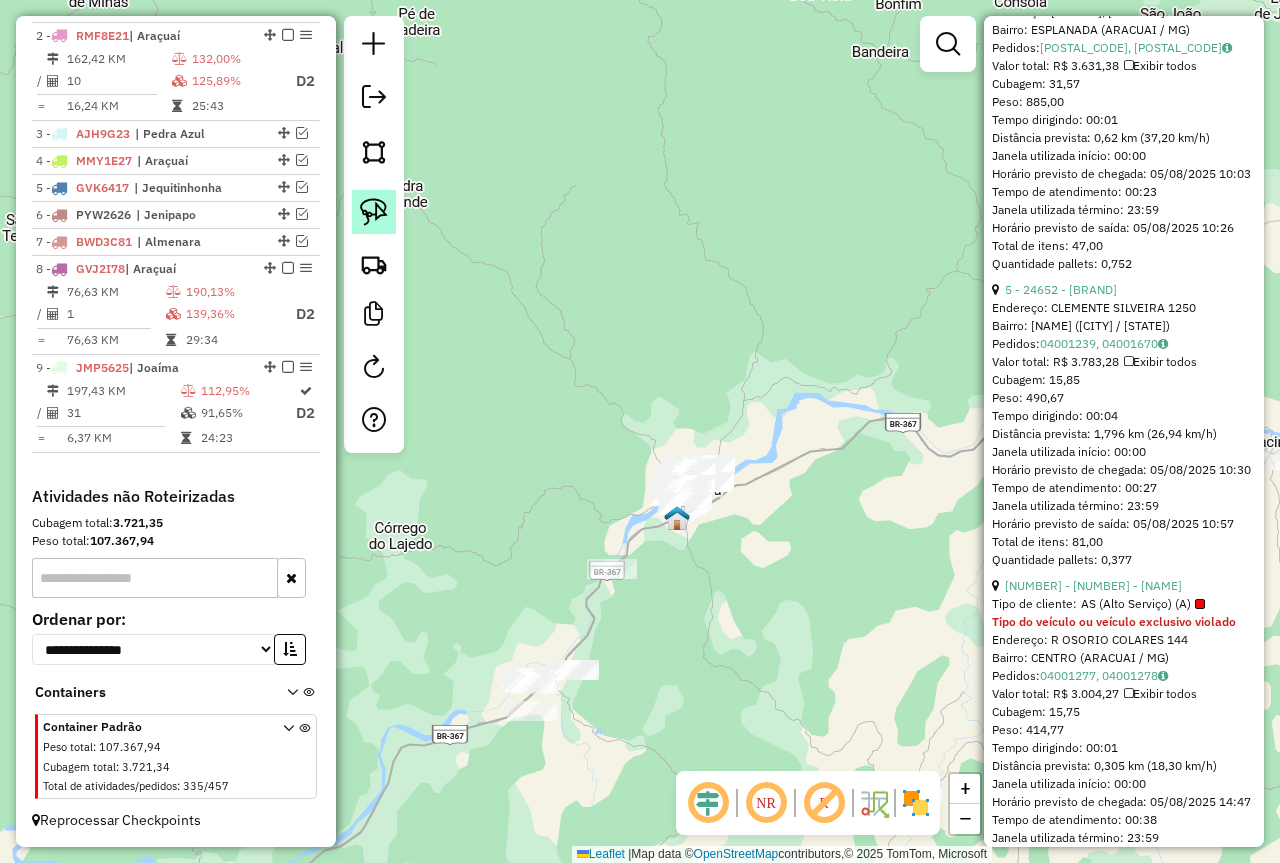 click 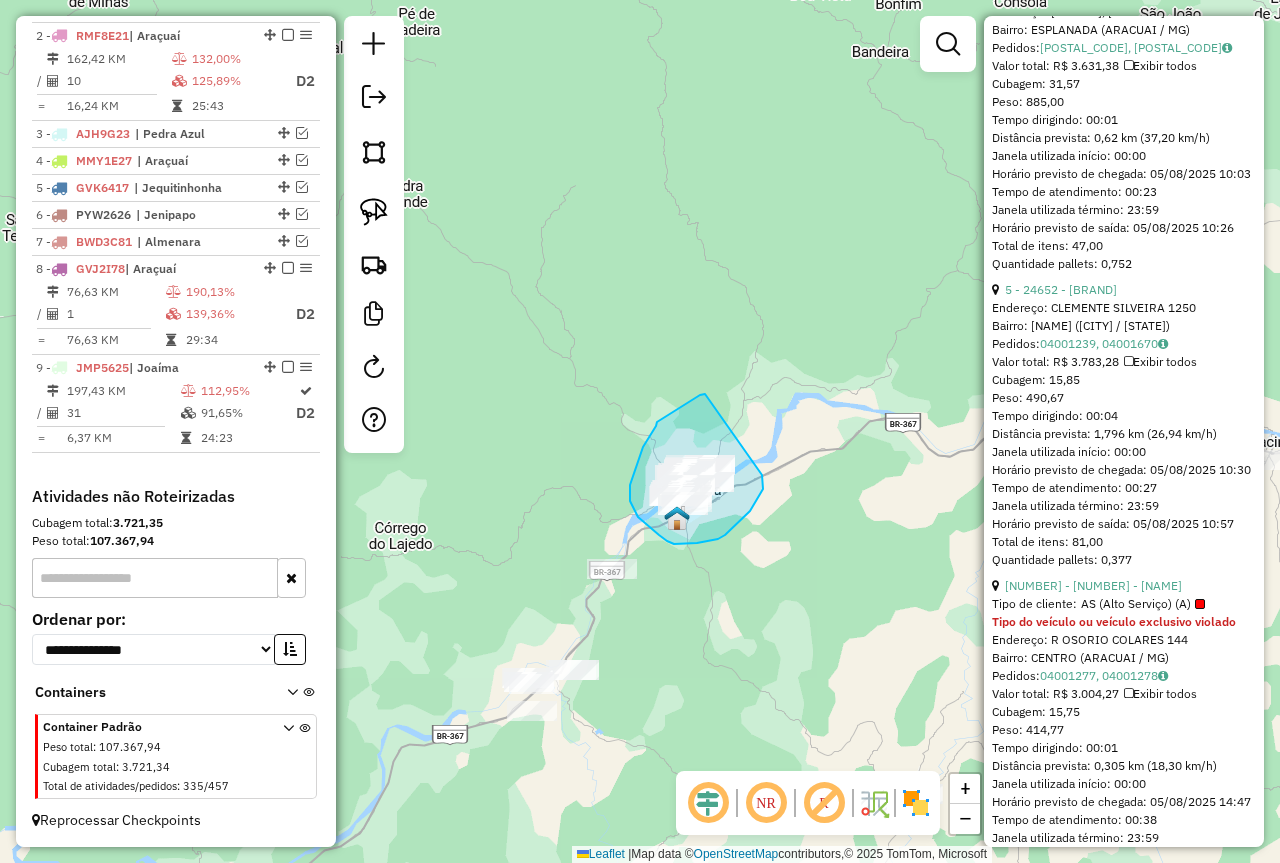 drag, startPoint x: 705, startPoint y: 394, endPoint x: 758, endPoint y: 452, distance: 78.56844 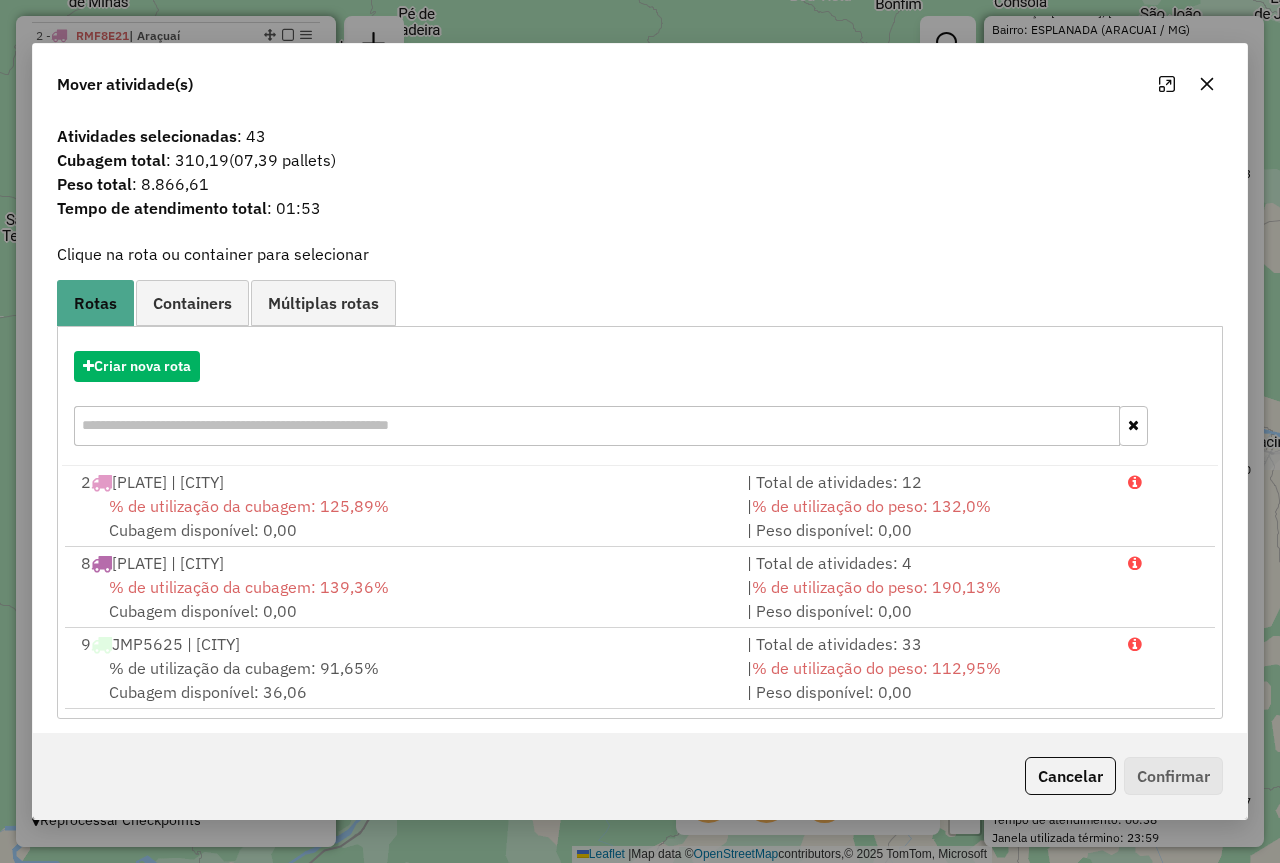 click 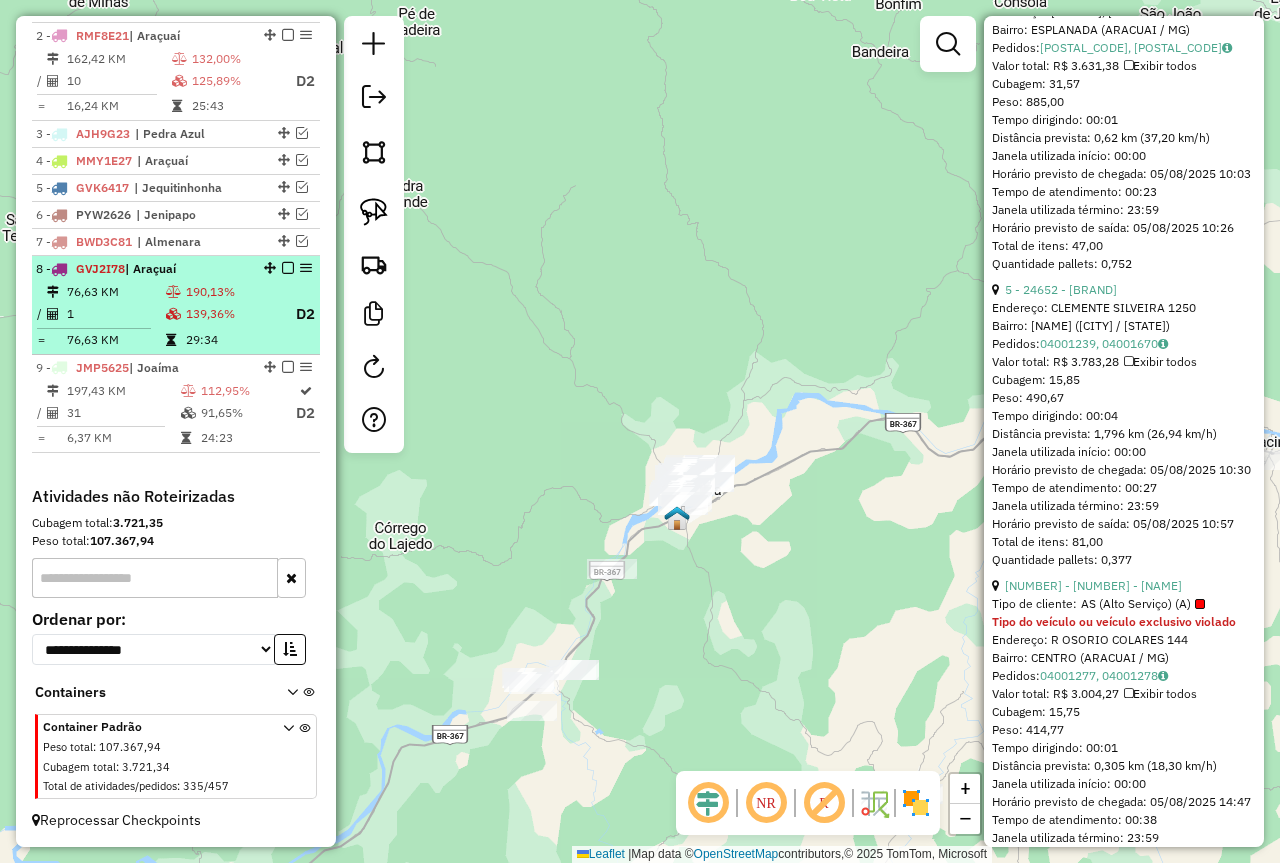 scroll, scrollTop: 570, scrollLeft: 0, axis: vertical 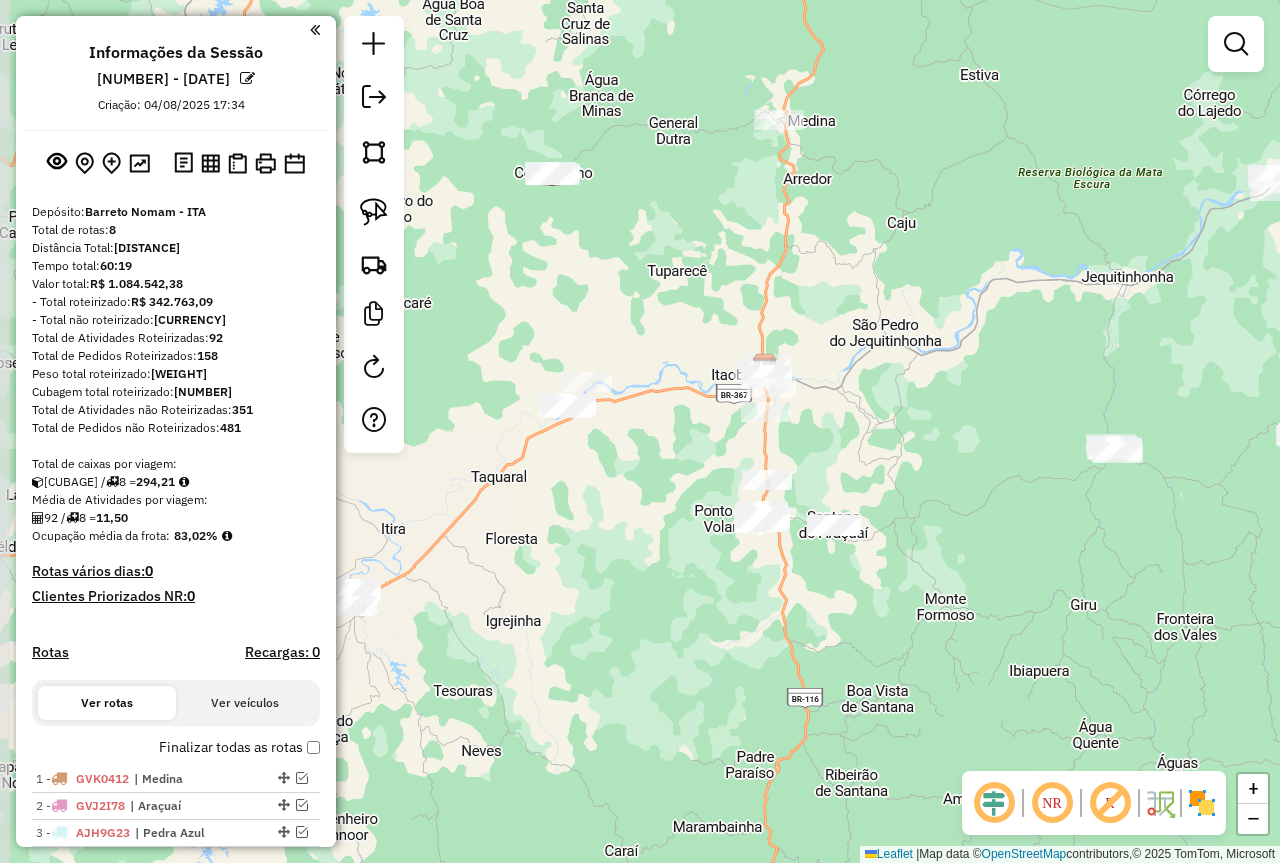 drag, startPoint x: 797, startPoint y: 525, endPoint x: 922, endPoint y: 459, distance: 141.35417 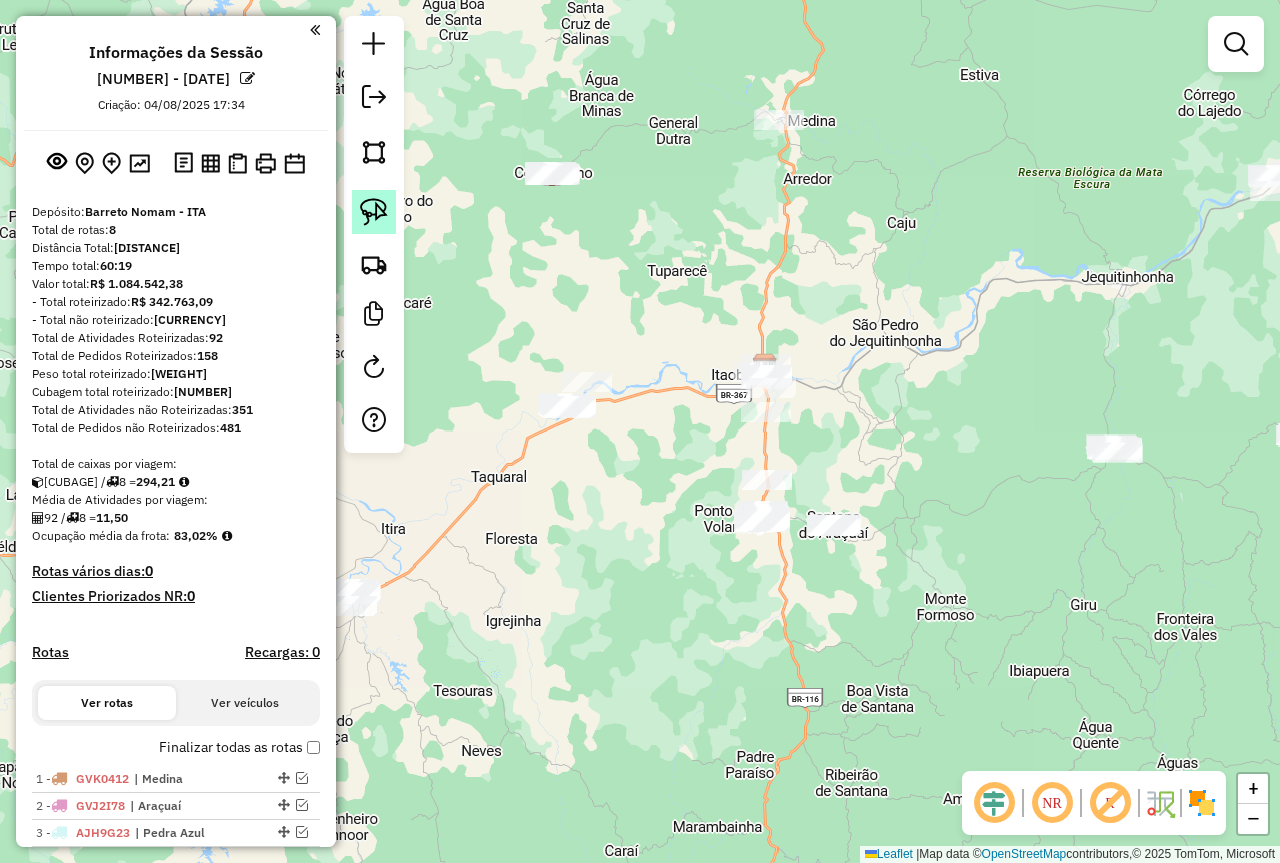 click 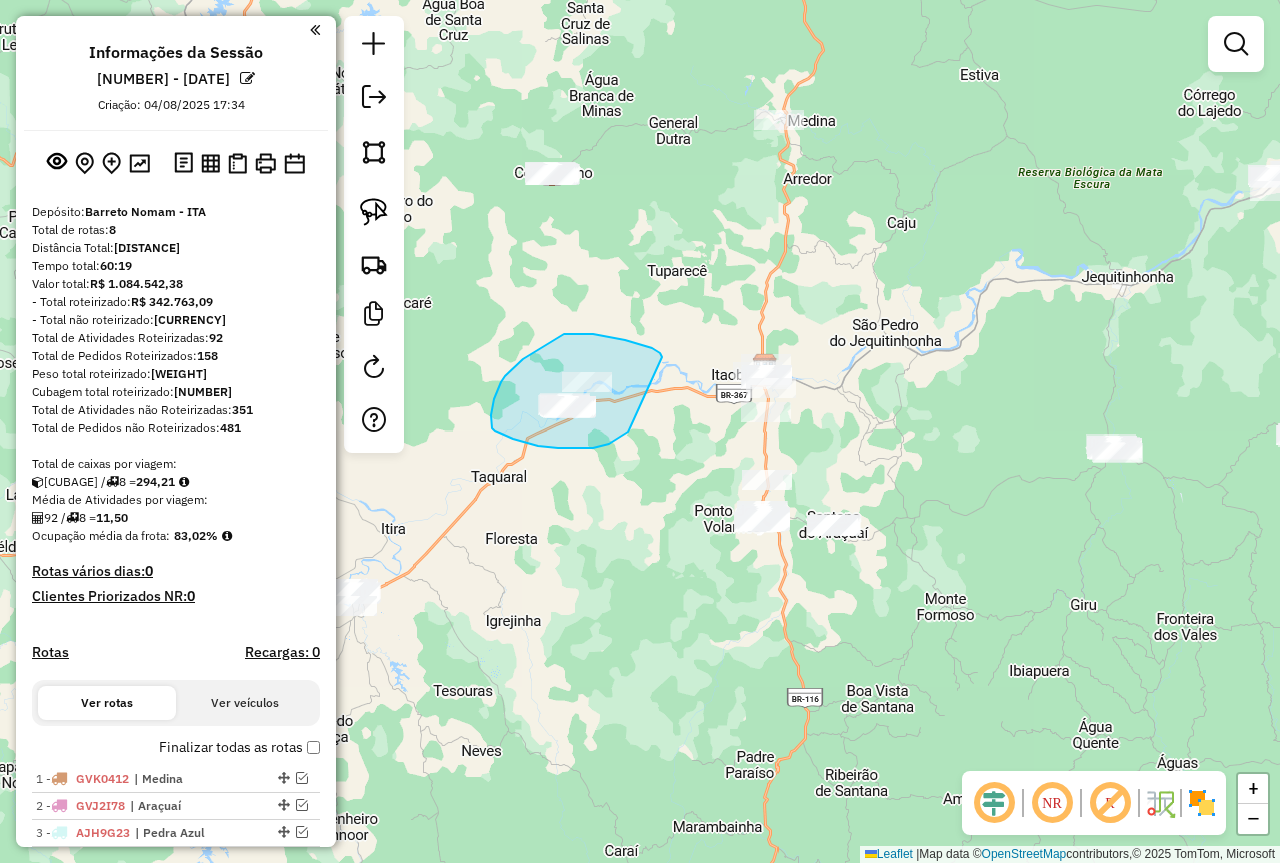 drag, startPoint x: 662, startPoint y: 357, endPoint x: 636, endPoint y: 421, distance: 69.079666 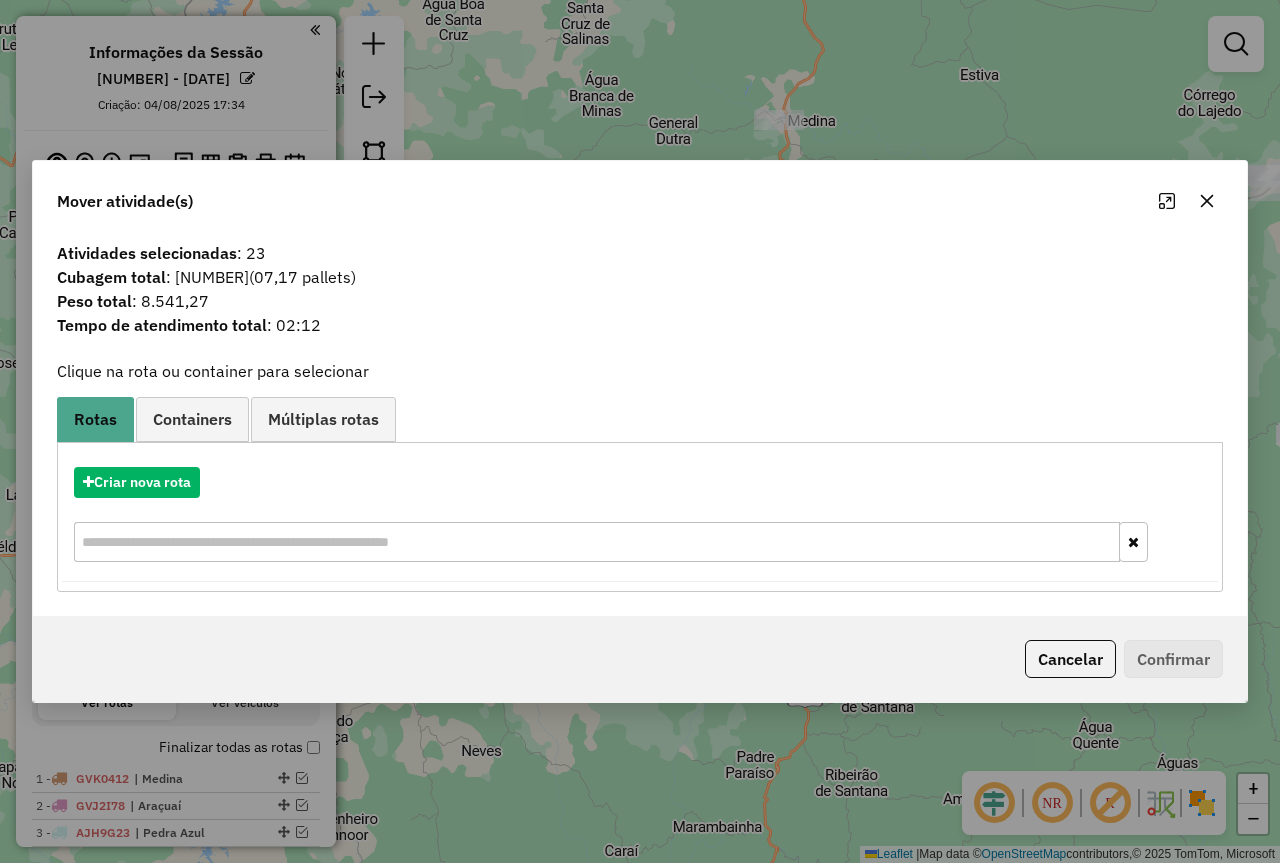 click 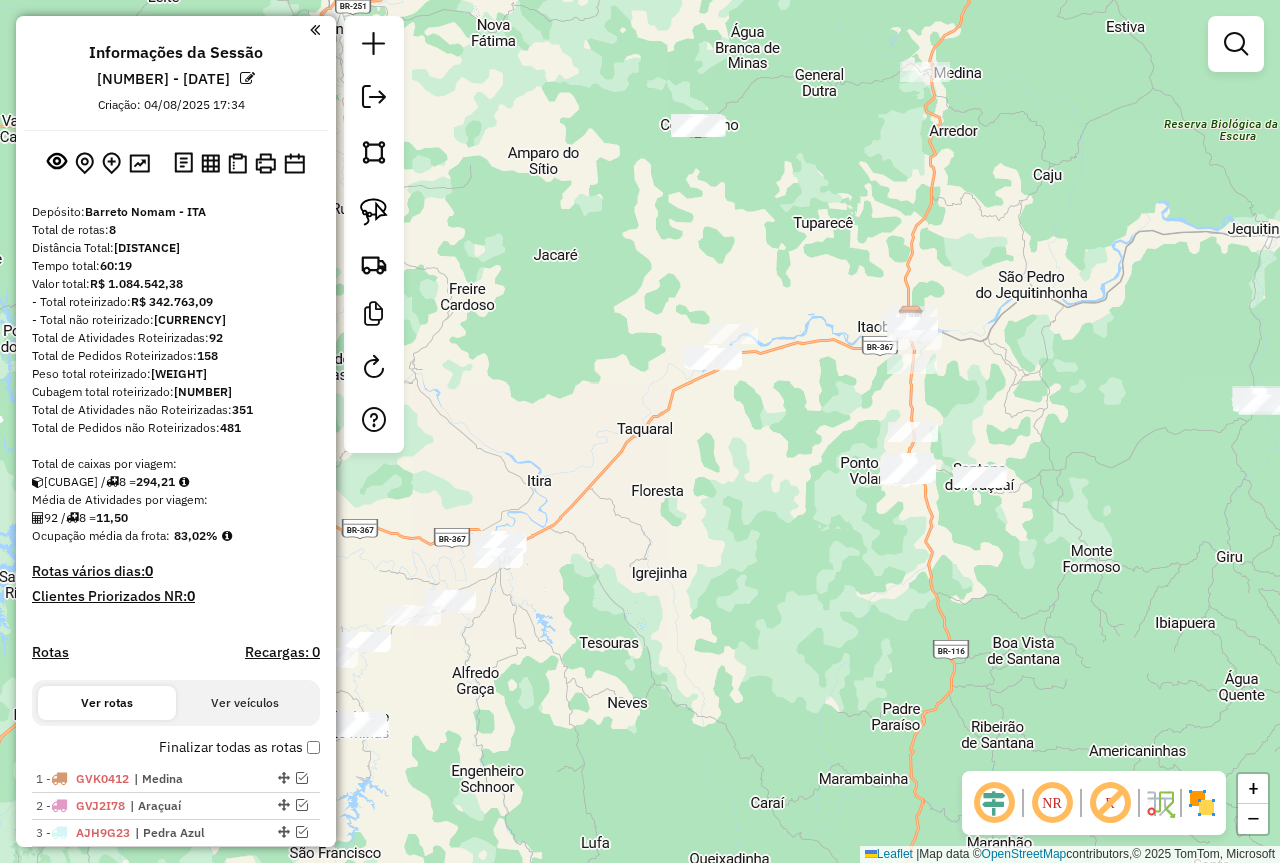 drag, startPoint x: 933, startPoint y: 418, endPoint x: 1079, endPoint y: 370, distance: 153.68799 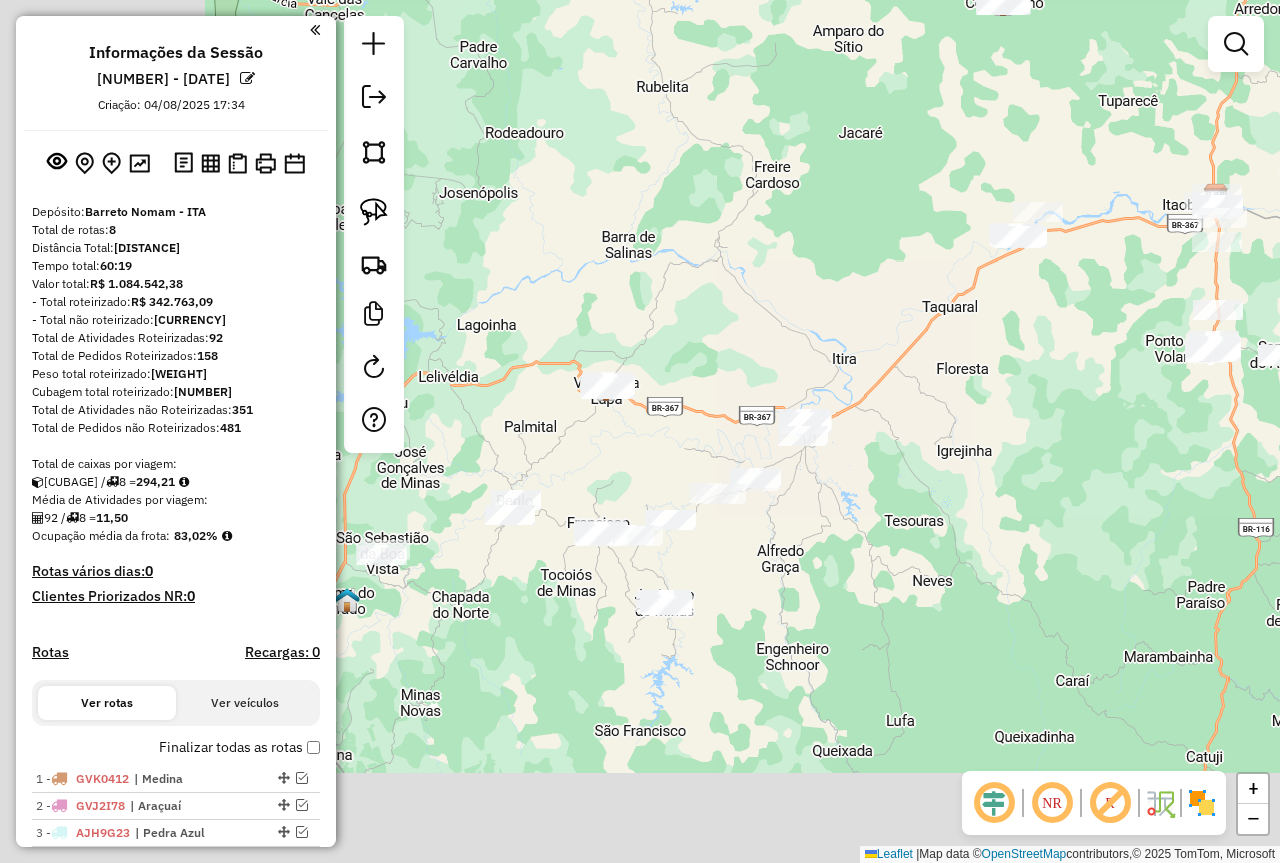 drag, startPoint x: 729, startPoint y: 624, endPoint x: 1034, endPoint y: 502, distance: 328.49506 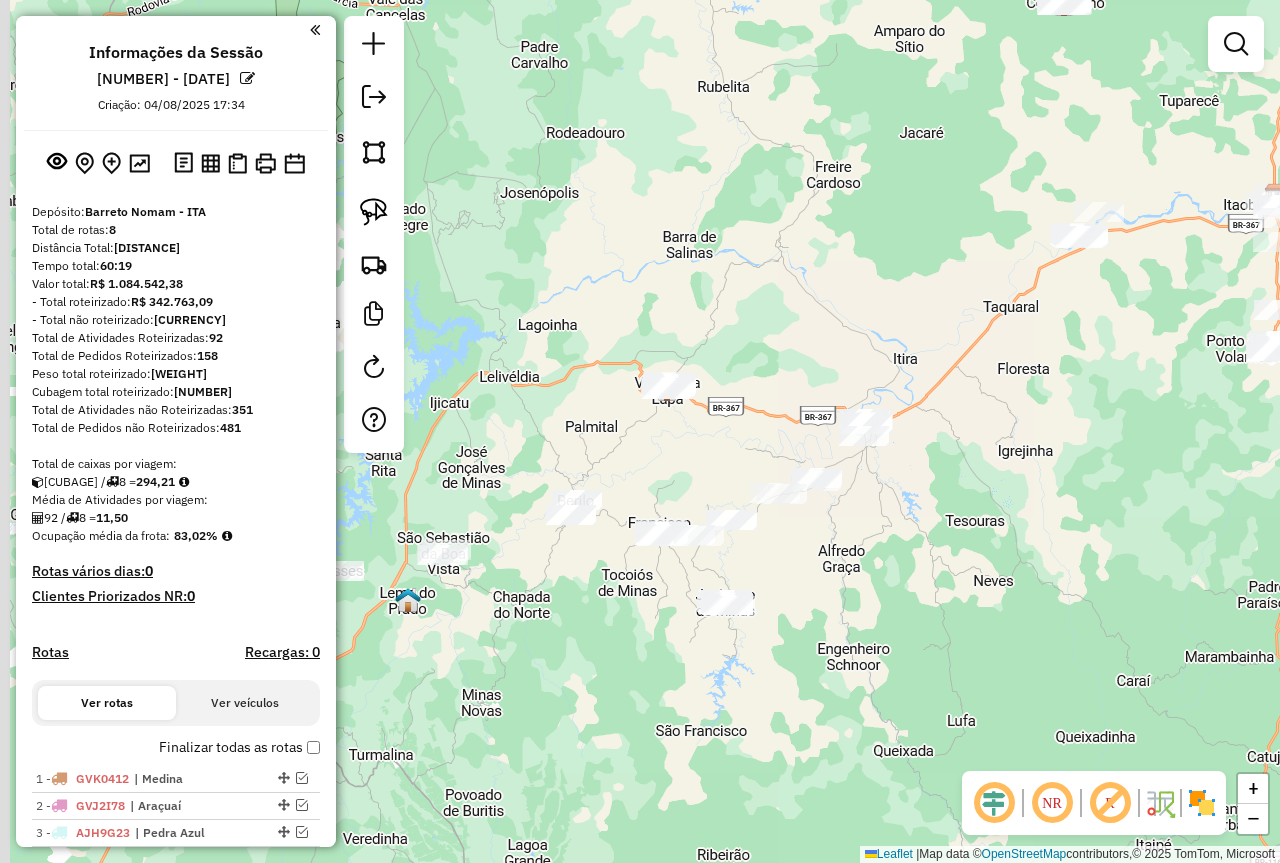 drag, startPoint x: 1004, startPoint y: 551, endPoint x: 1065, endPoint y: 551, distance: 61 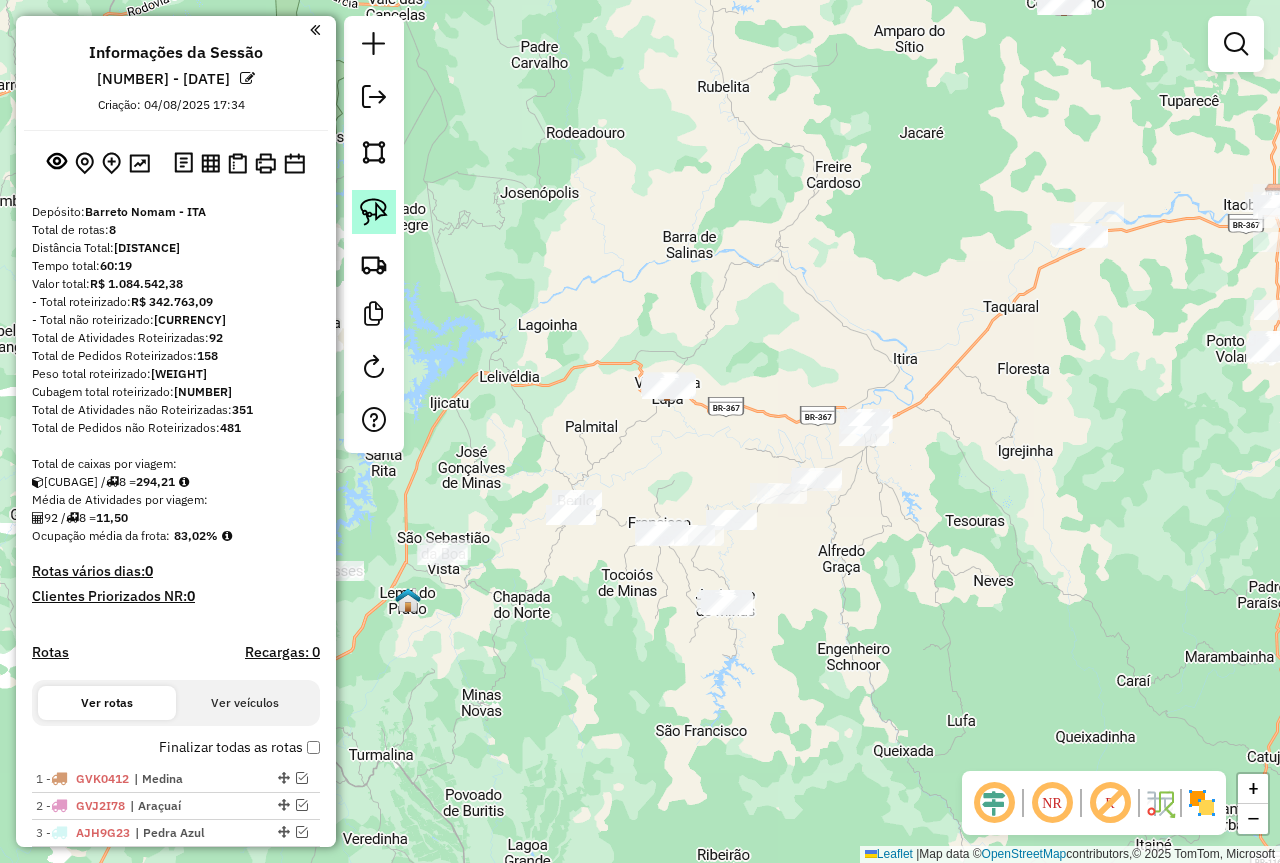 click 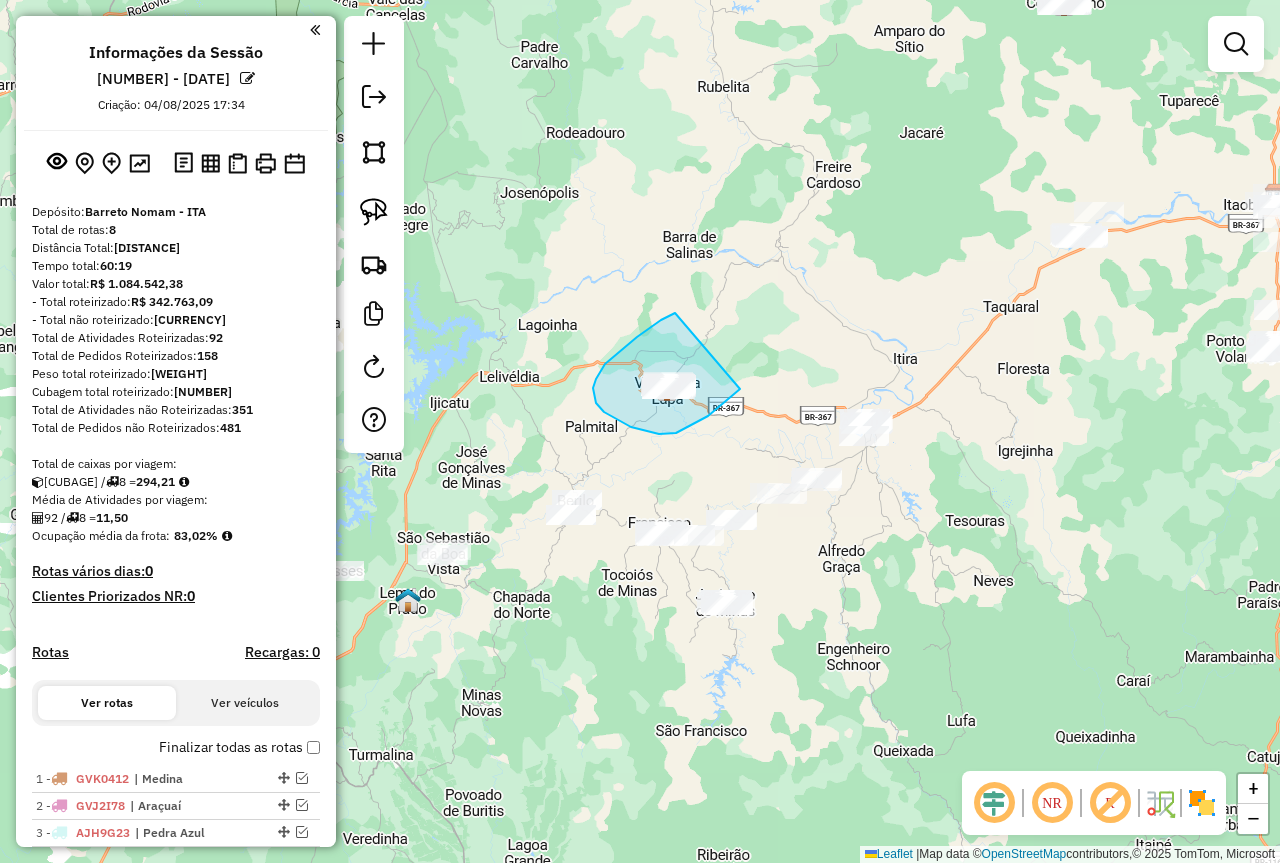 drag, startPoint x: 675, startPoint y: 313, endPoint x: 740, endPoint y: 389, distance: 100.005 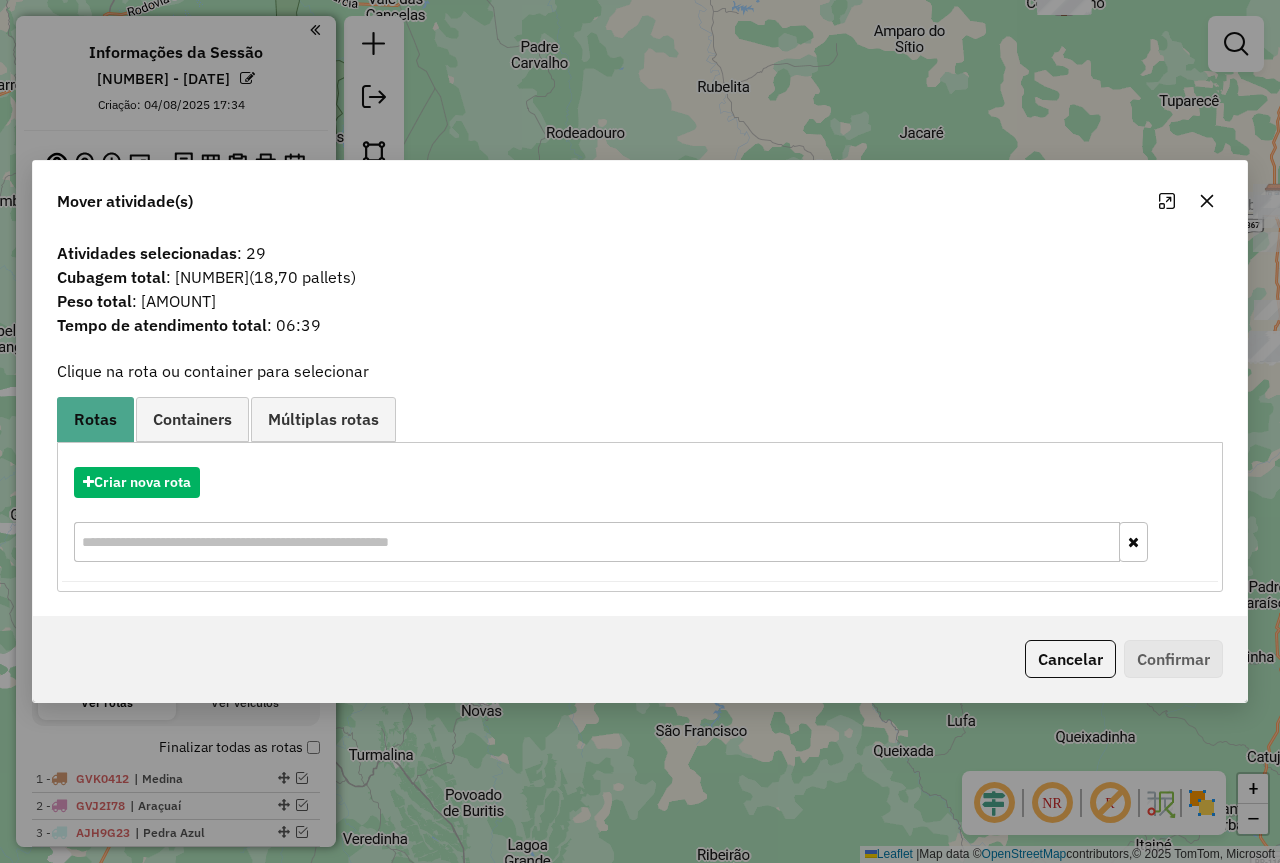 click 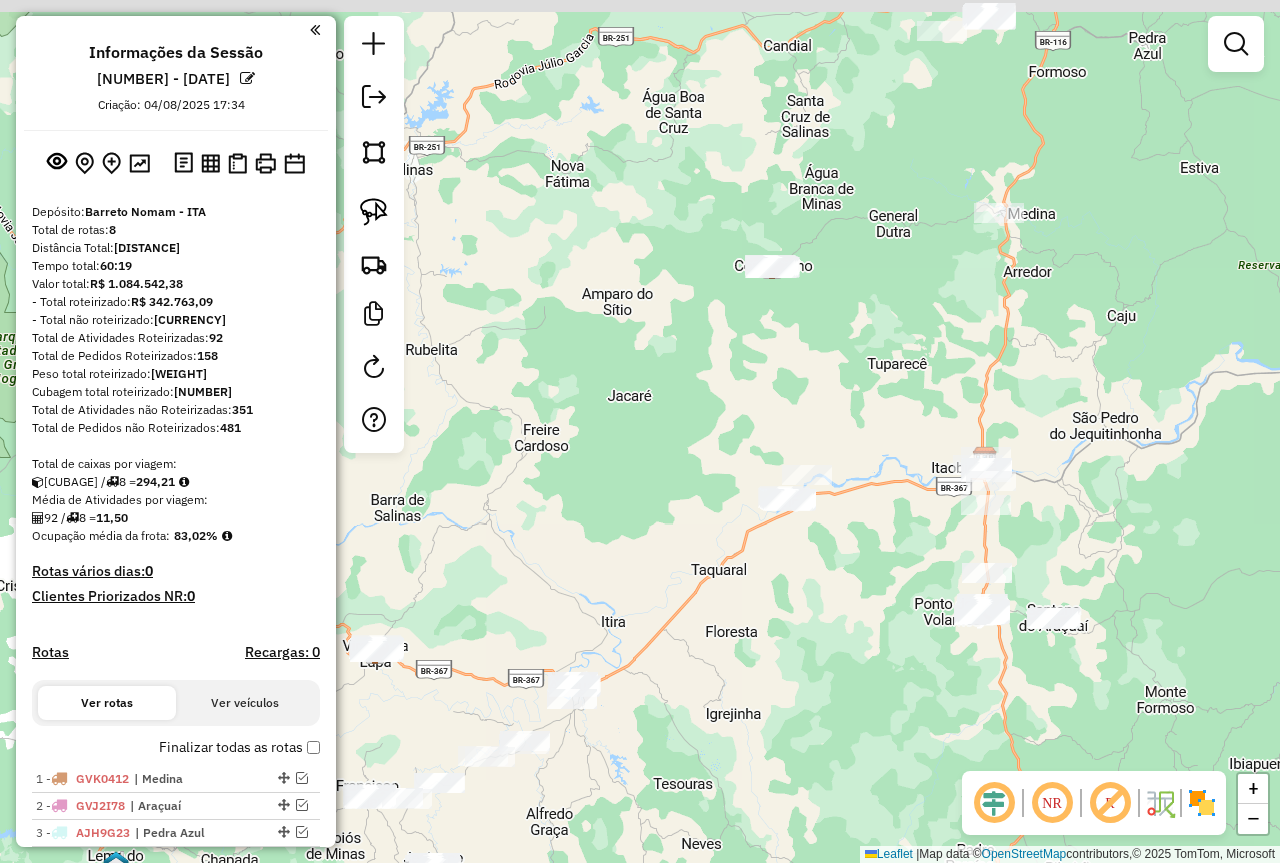 drag, startPoint x: 1020, startPoint y: 633, endPoint x: 706, endPoint y: 902, distance: 413.46945 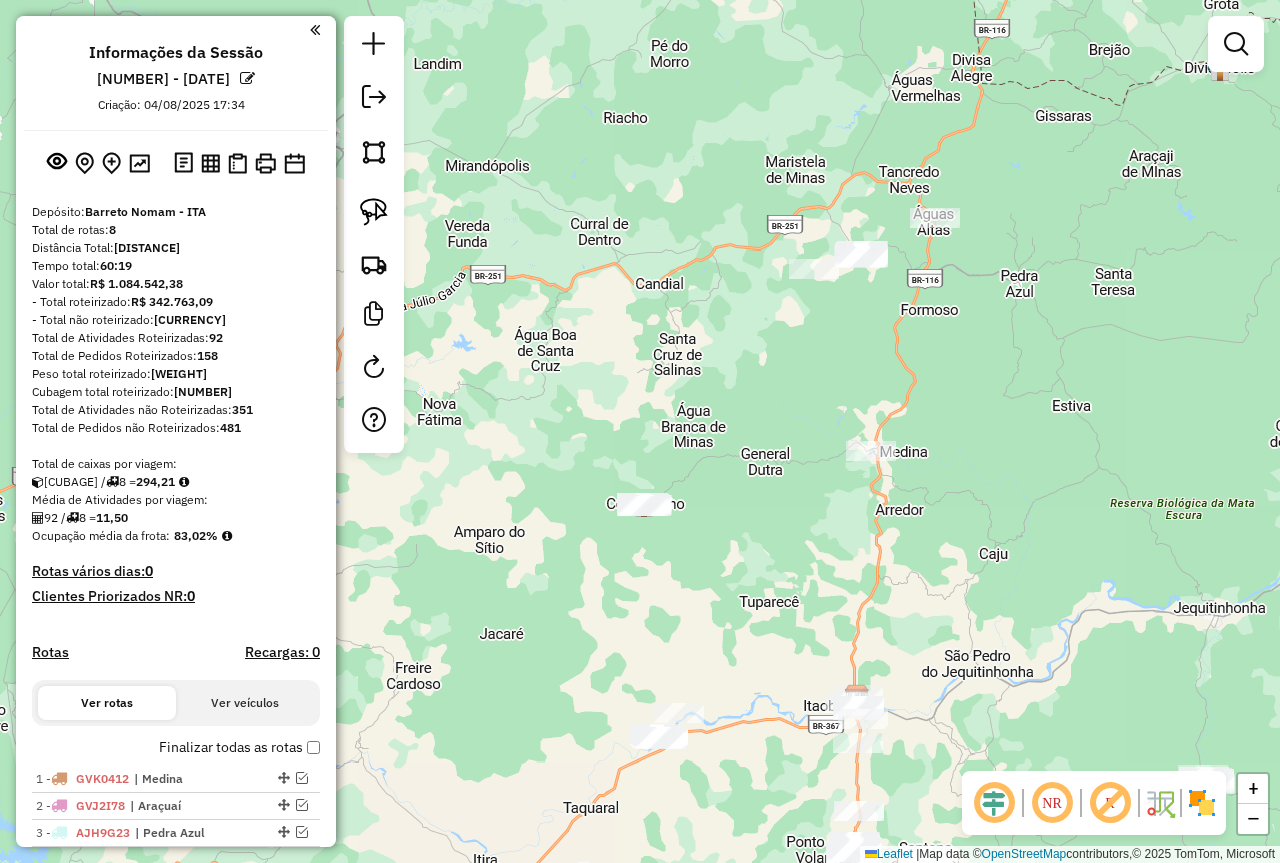 drag, startPoint x: 904, startPoint y: 263, endPoint x: 820, endPoint y: 442, distance: 197.72961 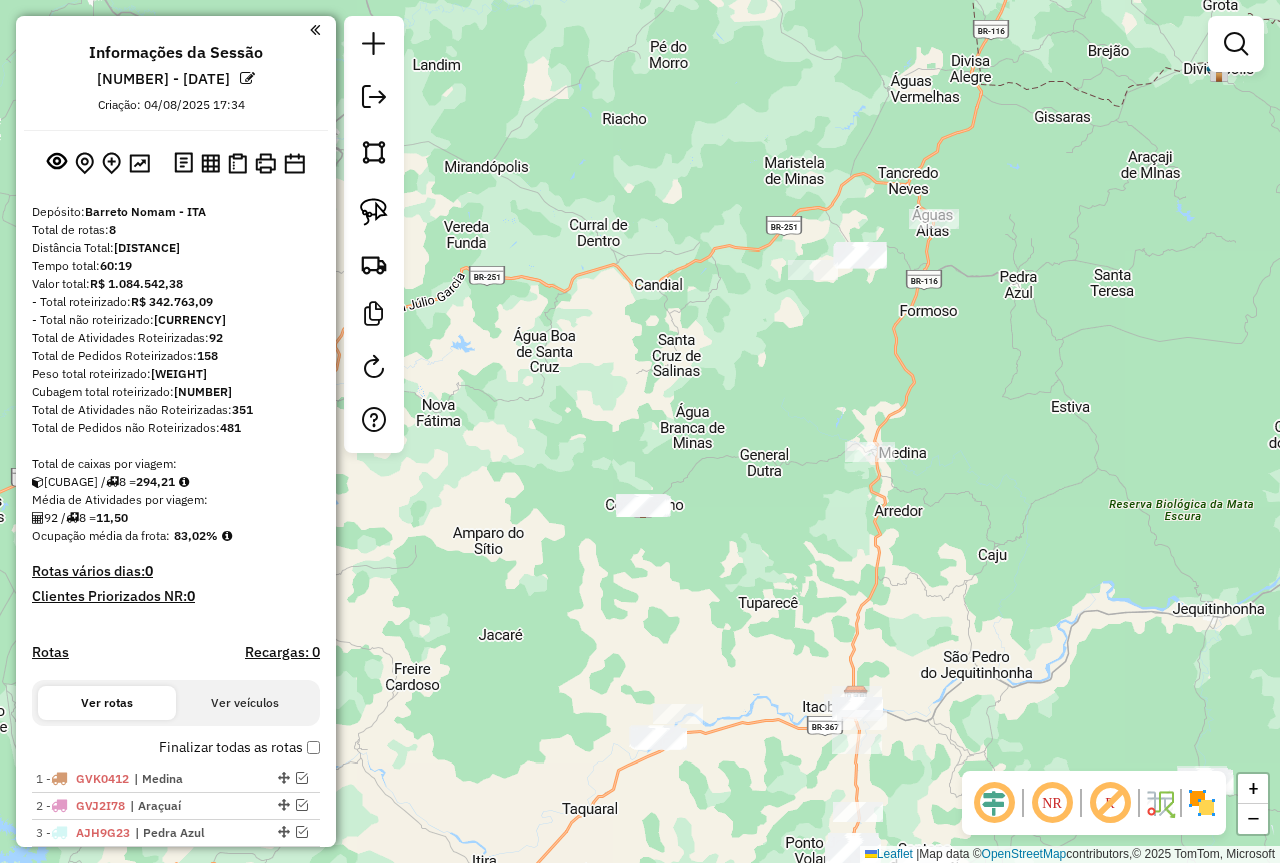 click on "Janela de atendimento Grade de atendimento Capacidade Transportadoras Veículos Cliente Pedidos  Rotas Selecione os dias de semana para filtrar as janelas de atendimento  Seg   Ter   Qua   Qui   Sex   Sáb   Dom  Informe o período da janela de atendimento: De: Até:  Filtrar exatamente a janela do cliente  Considerar janela de atendimento padrão  Selecione os dias de semana para filtrar as grades de atendimento  Seg   Ter   Qua   Qui   Sex   Sáb   Dom   Considerar clientes sem dia de atendimento cadastrado  Clientes fora do dia de atendimento selecionado Filtrar as atividades entre os valores definidos abaixo:  Peso mínimo:   Peso máximo:   Cubagem mínima:   Cubagem máxima:   De:   Até:  Filtrar as atividades entre o tempo de atendimento definido abaixo:  De:   Até:   Considerar capacidade total dos clientes não roteirizados Transportadora: Selecione um ou mais itens Tipo de veículo: Selecione um ou mais itens Veículo: Selecione um ou mais itens Motorista: Selecione um ou mais itens Nome: Rótulo:" 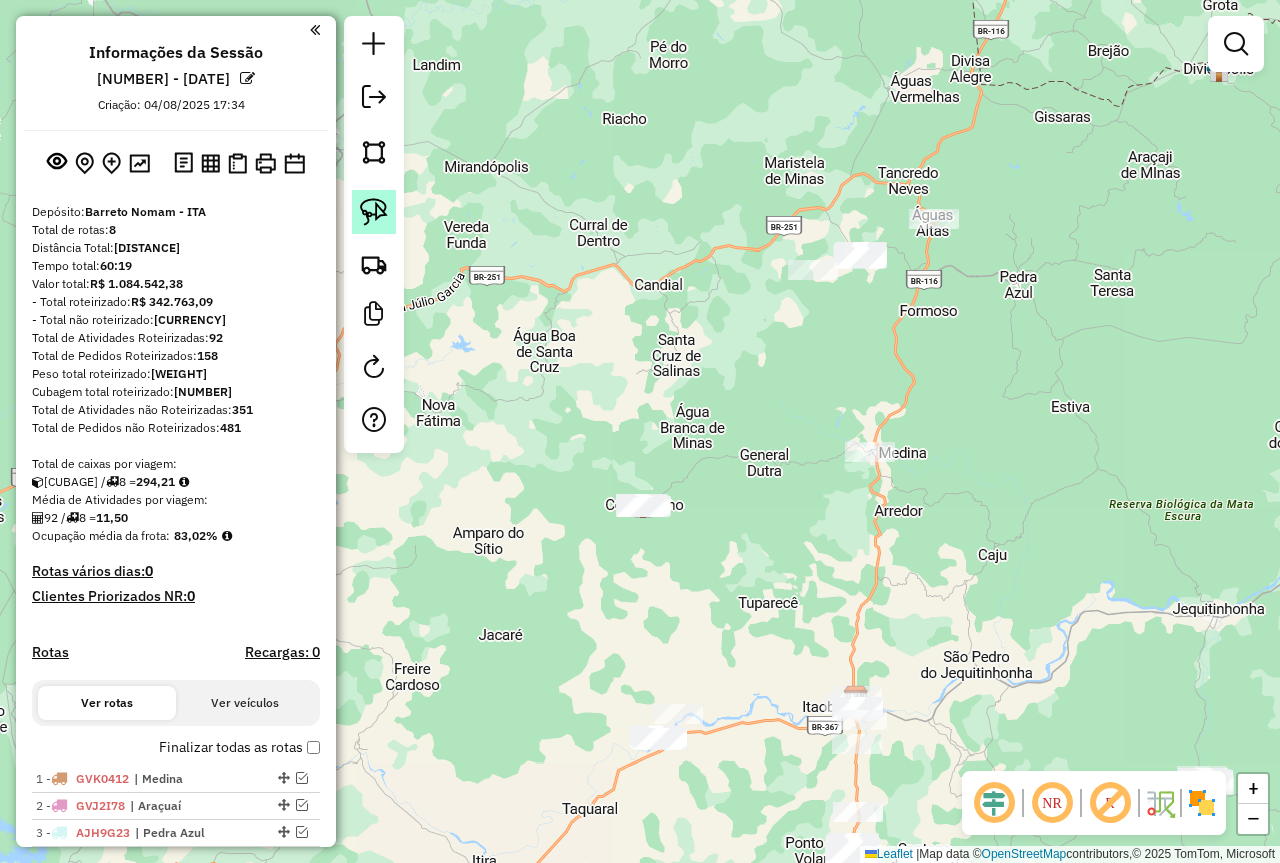 drag, startPoint x: 376, startPoint y: 205, endPoint x: 390, endPoint y: 203, distance: 14.142136 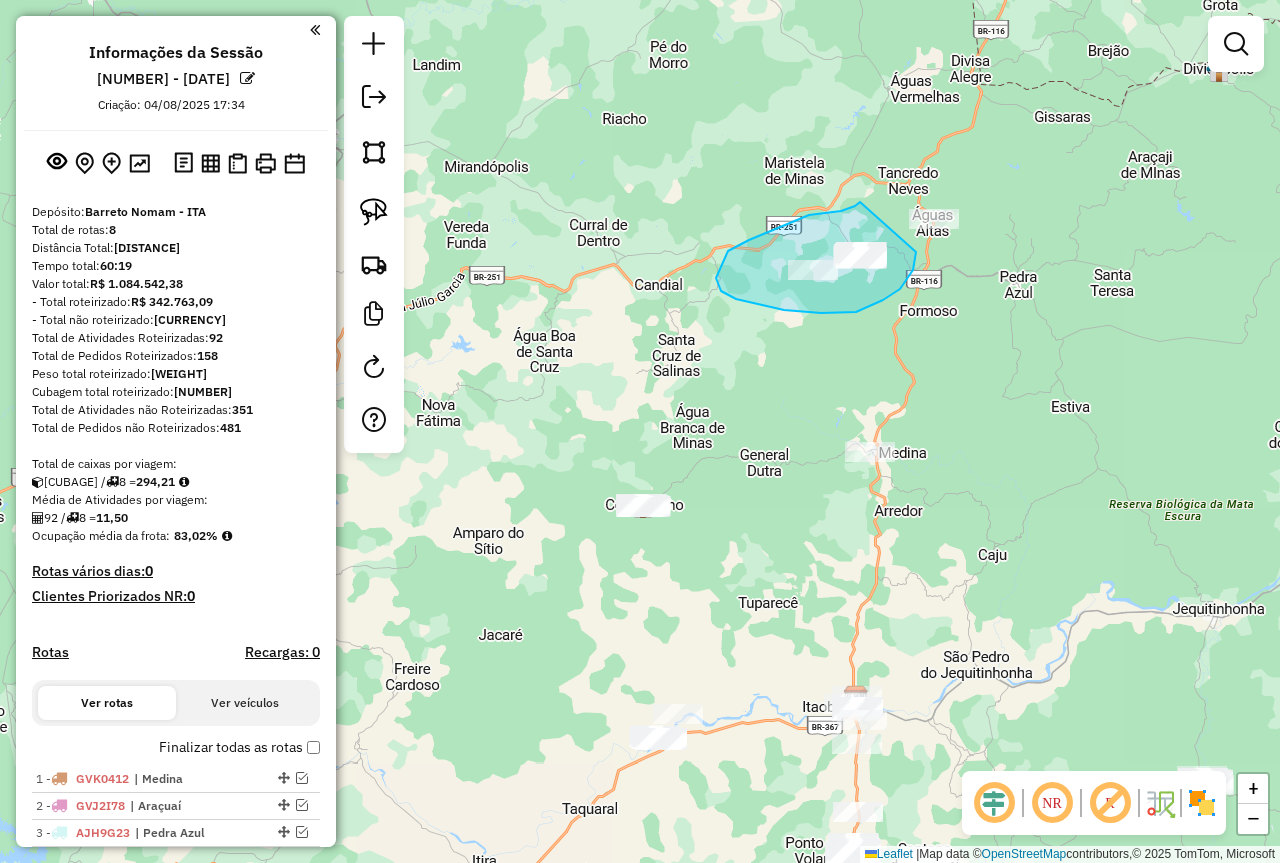 drag, startPoint x: 860, startPoint y: 202, endPoint x: 916, endPoint y: 252, distance: 75.073296 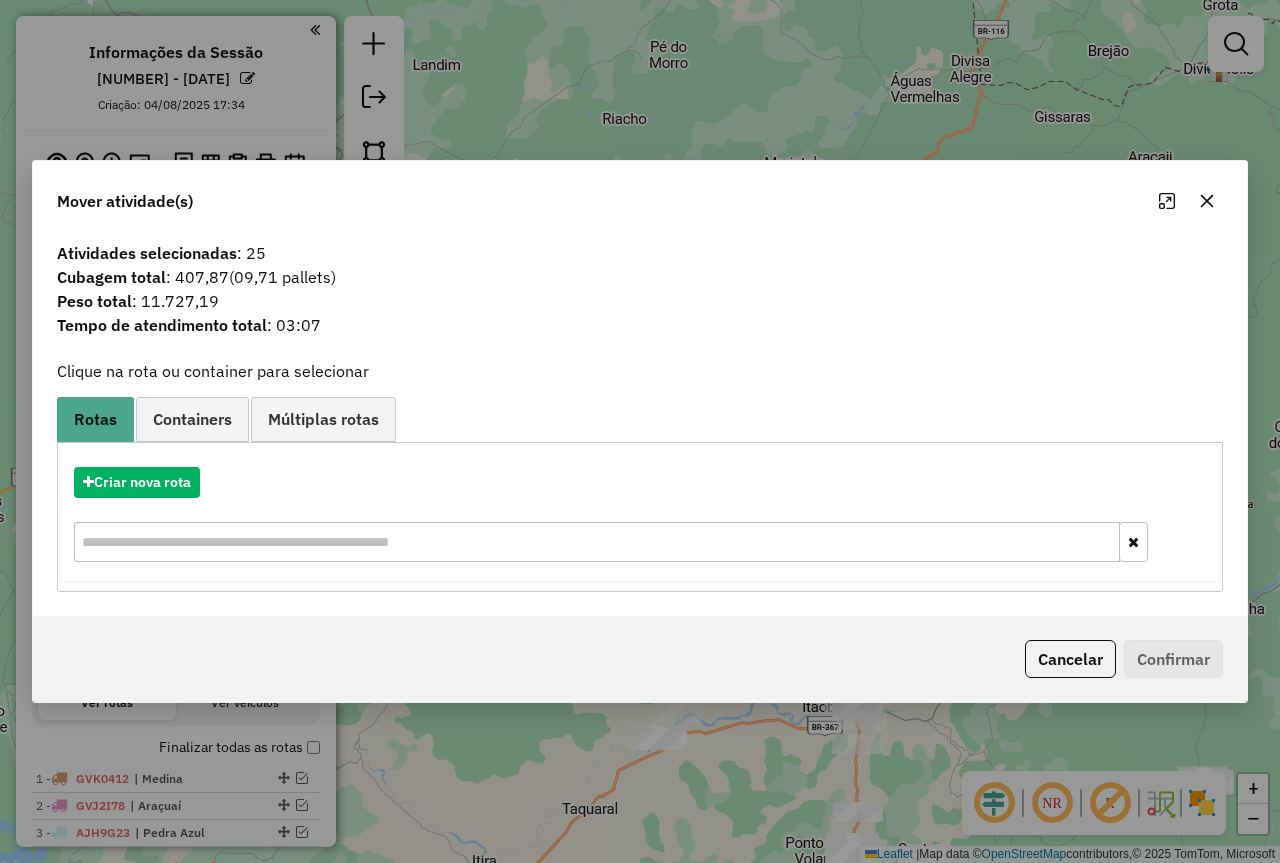 click on "Cancelar" 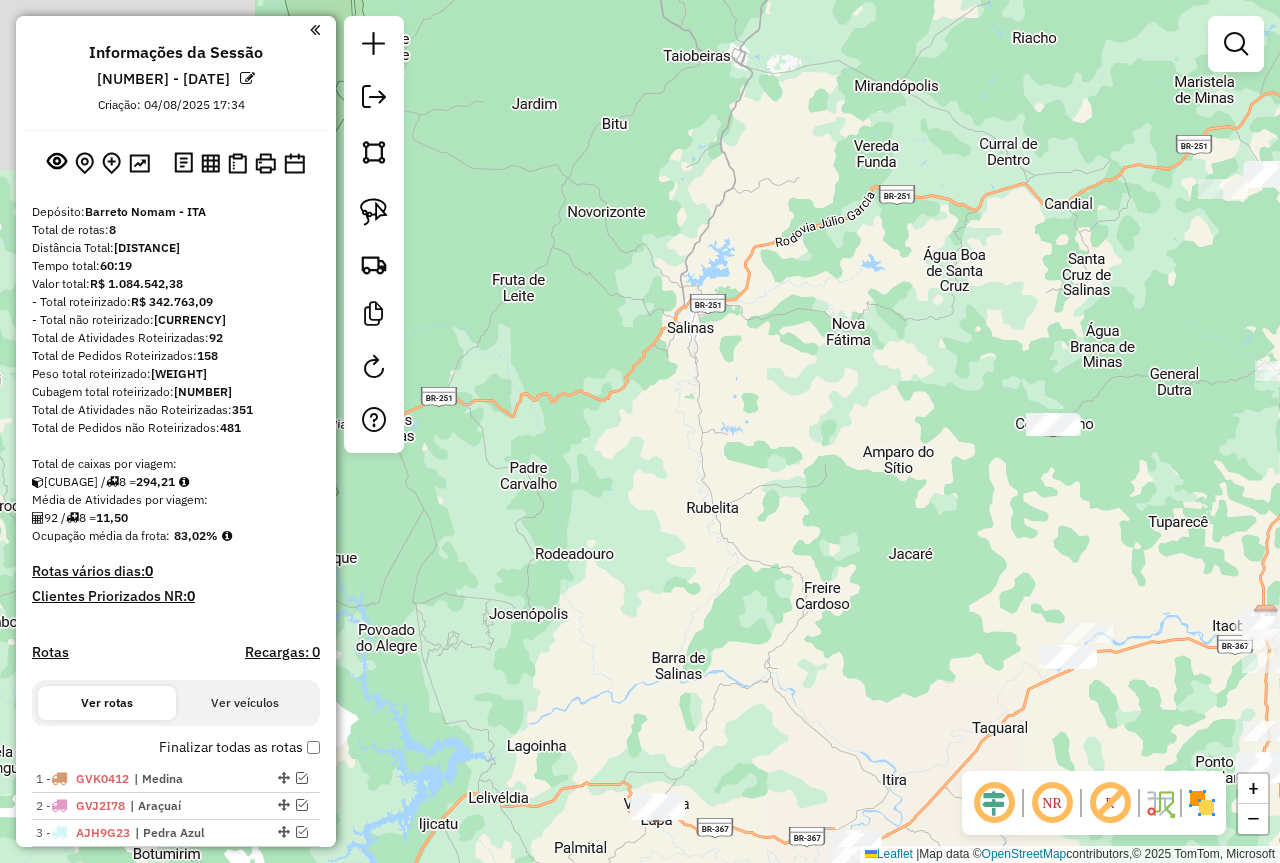 drag, startPoint x: 792, startPoint y: 614, endPoint x: 1222, endPoint y: 534, distance: 437.37854 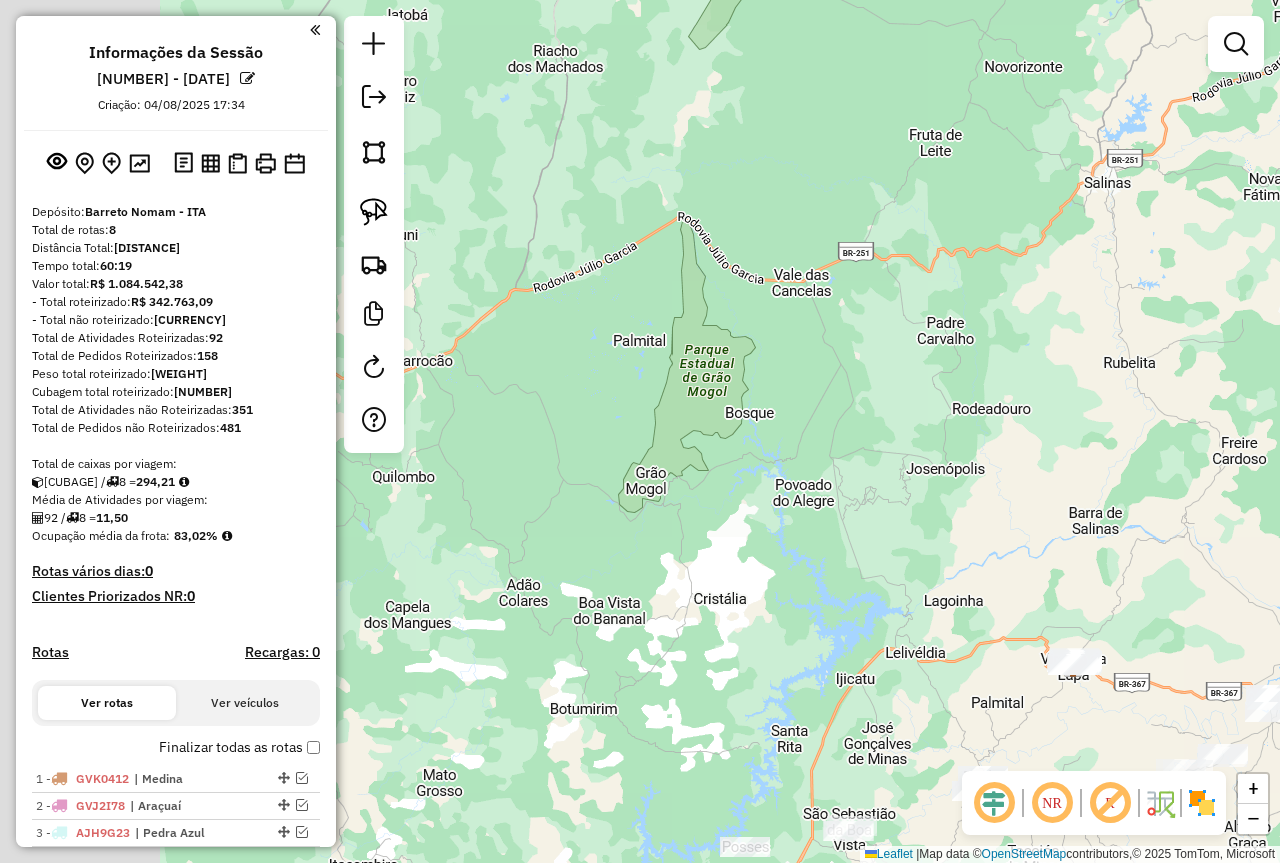 drag, startPoint x: 972, startPoint y: 557, endPoint x: 1188, endPoint y: 475, distance: 231.04112 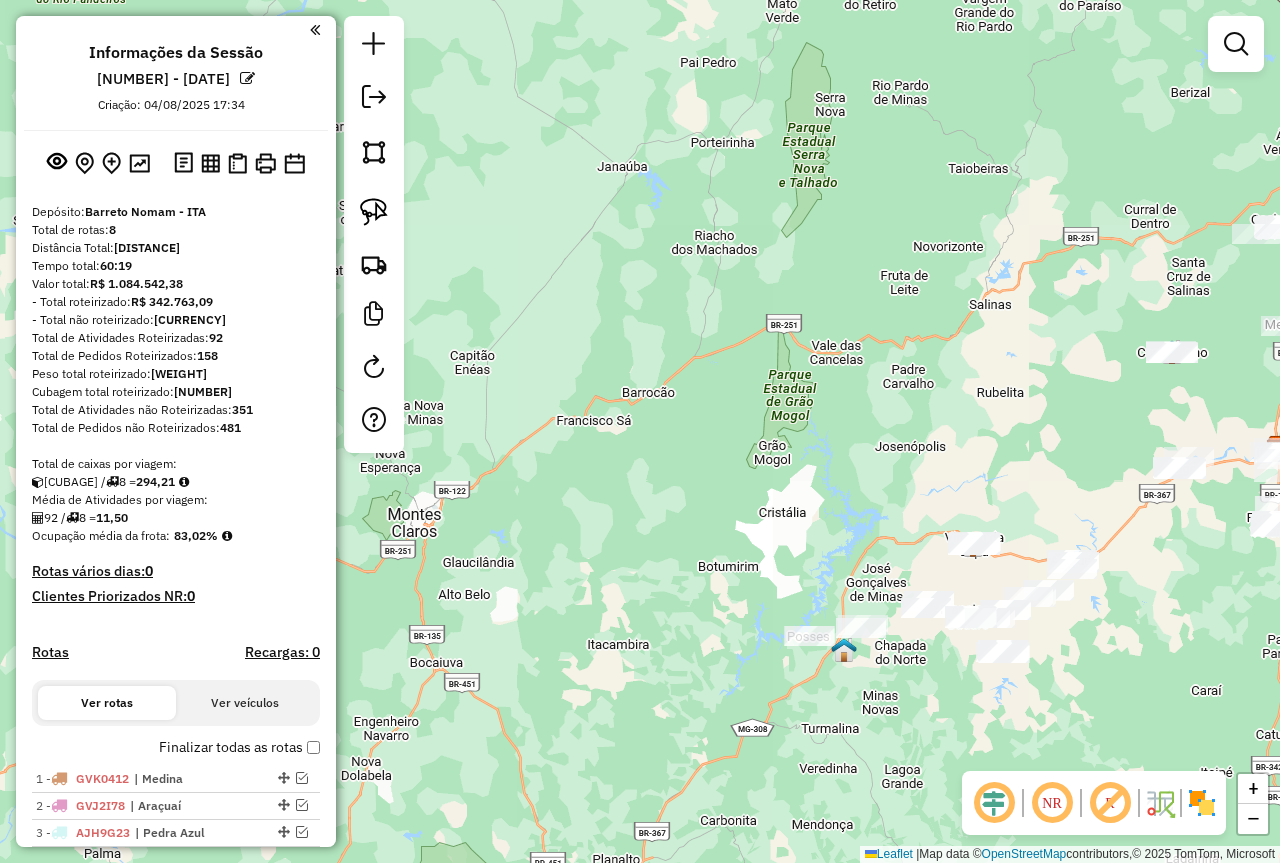 drag, startPoint x: 903, startPoint y: 534, endPoint x: 774, endPoint y: 438, distance: 160.80112 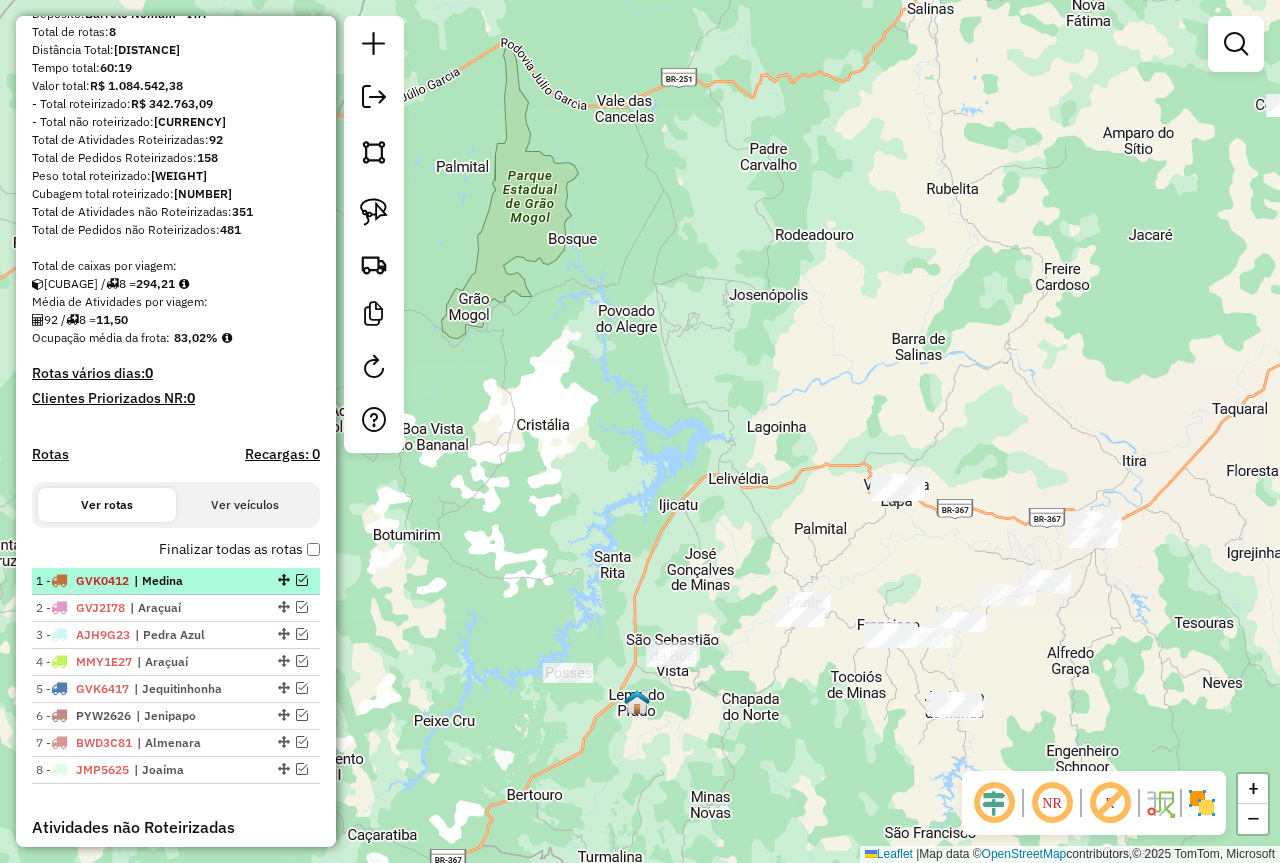 scroll, scrollTop: 200, scrollLeft: 0, axis: vertical 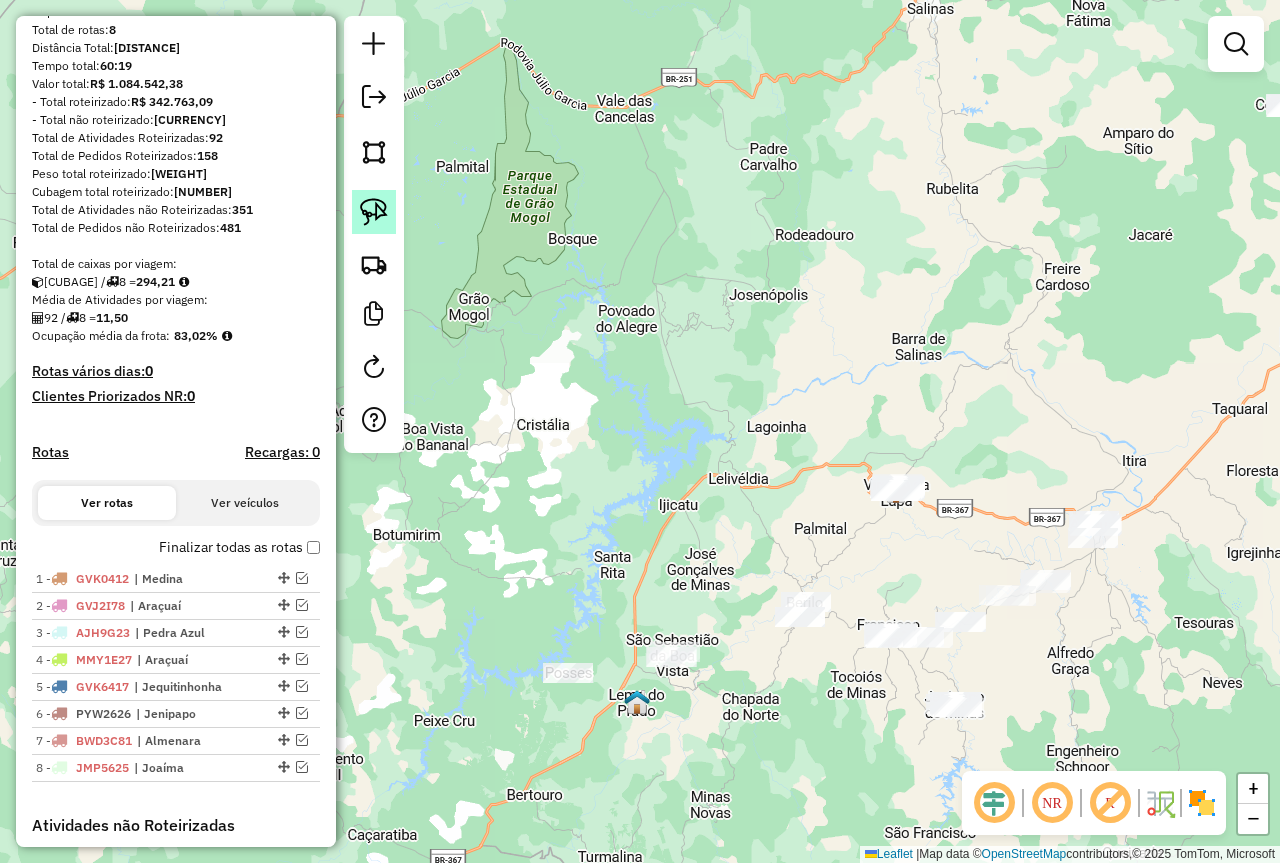 click 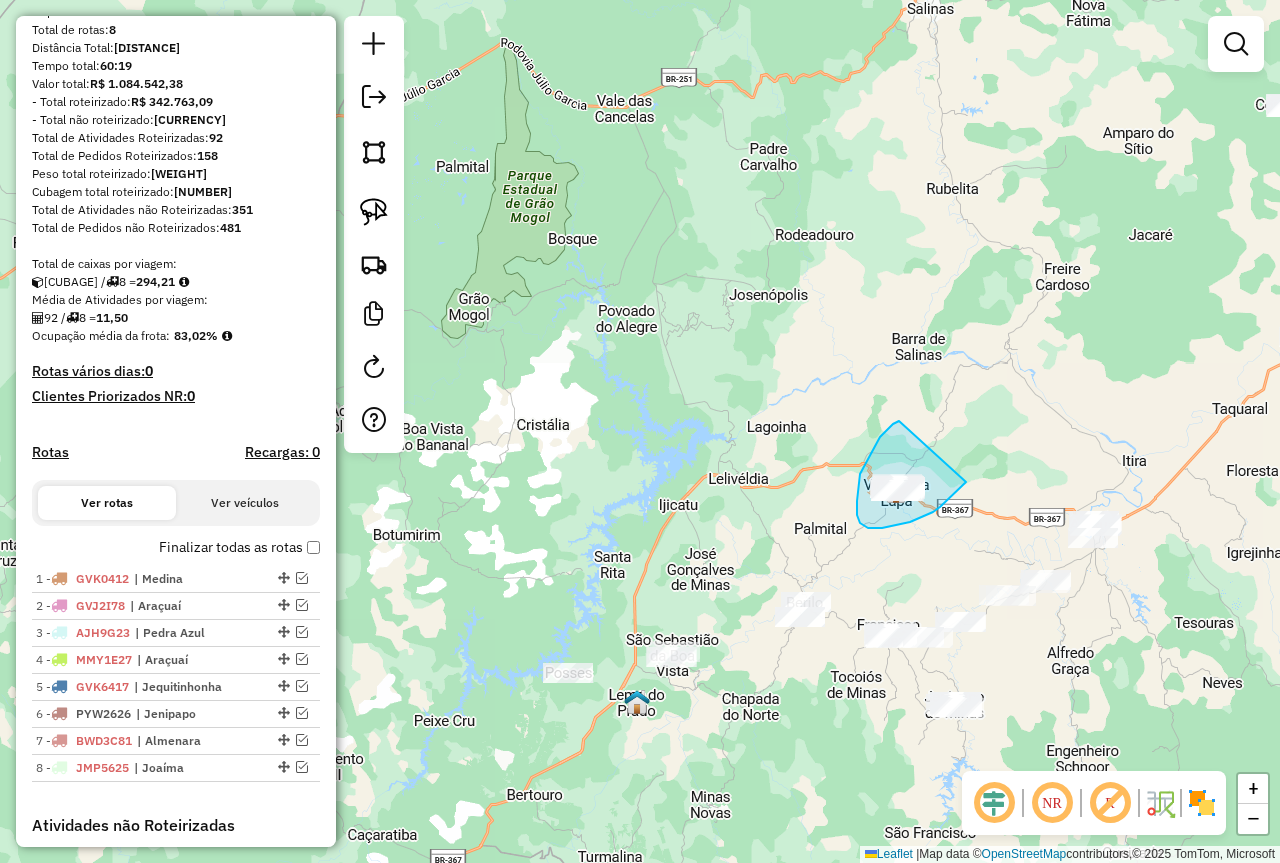 drag, startPoint x: 899, startPoint y: 421, endPoint x: 966, endPoint y: 482, distance: 90.60905 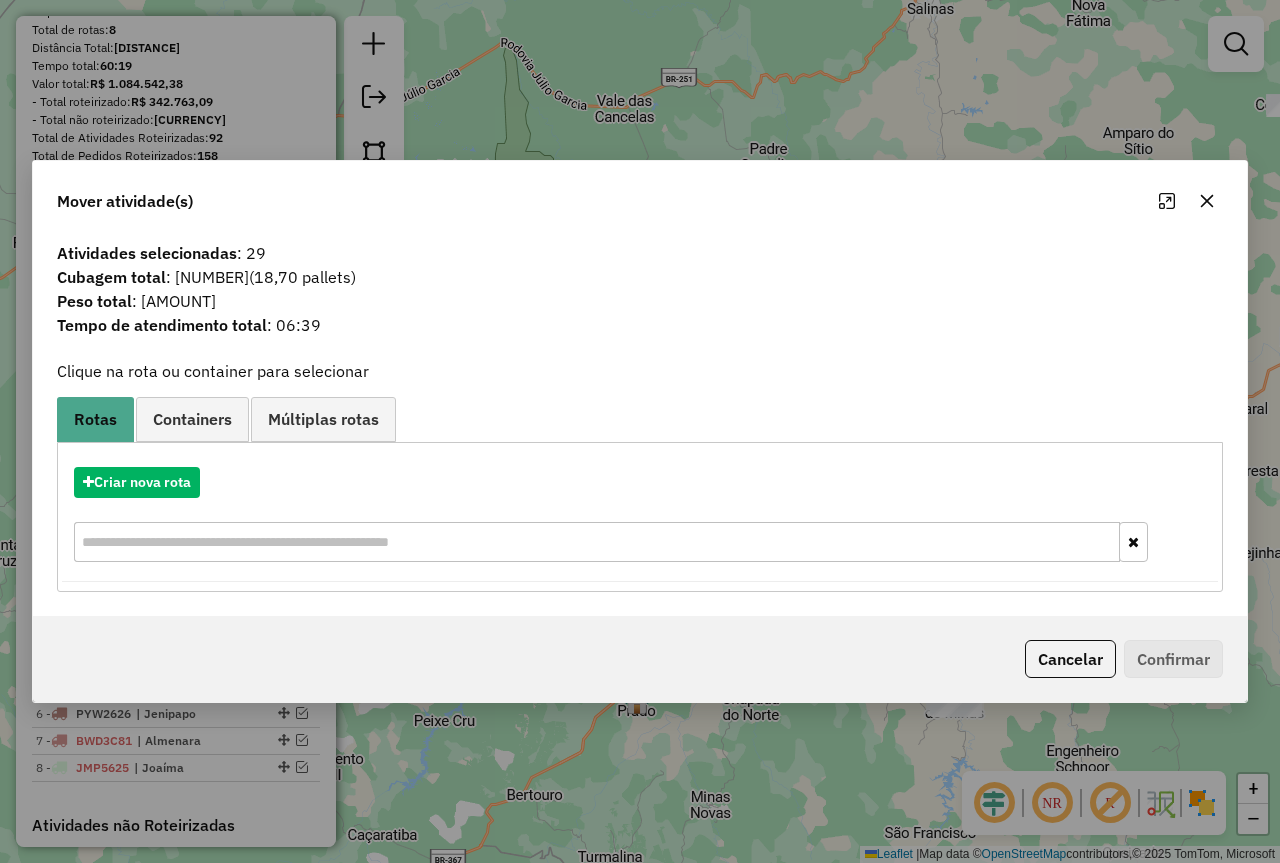 click on "Mover atividade(s)" 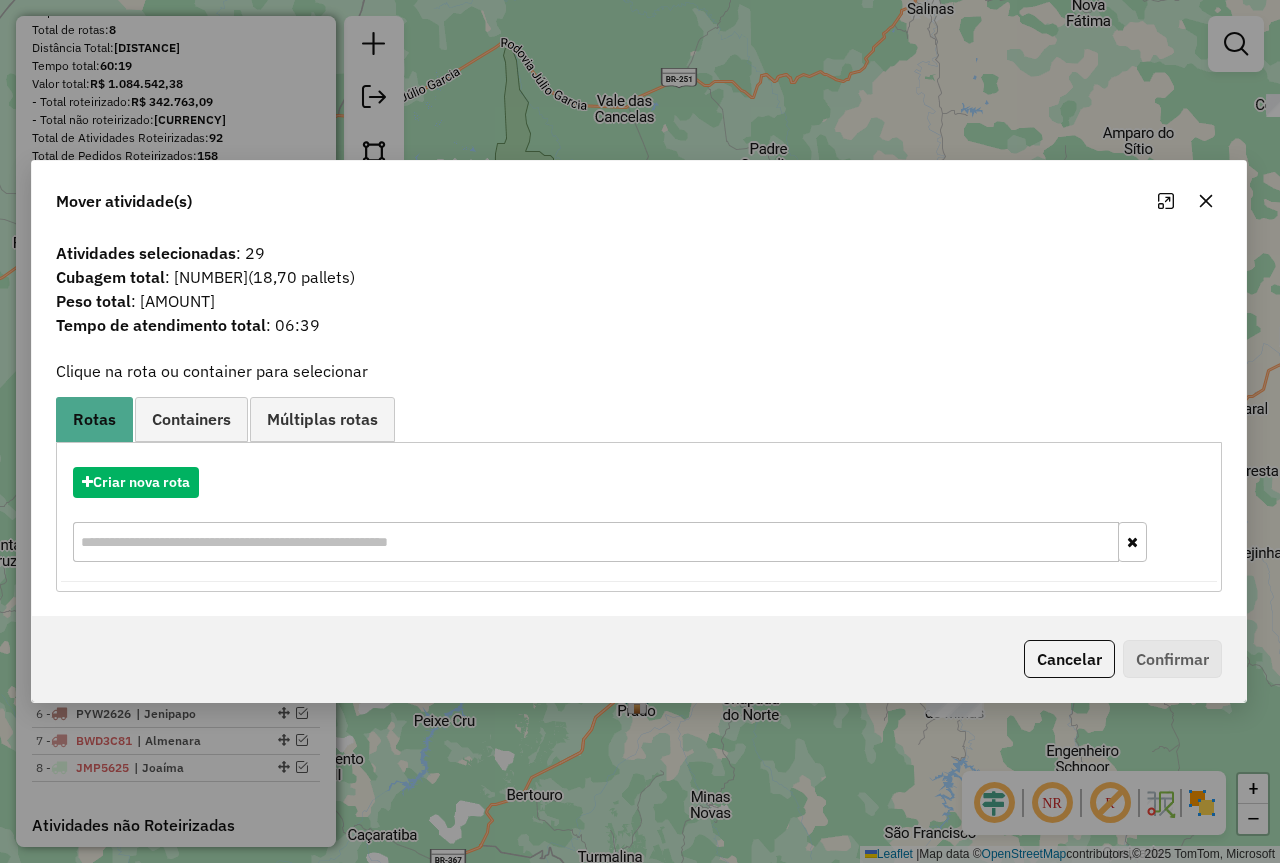 click 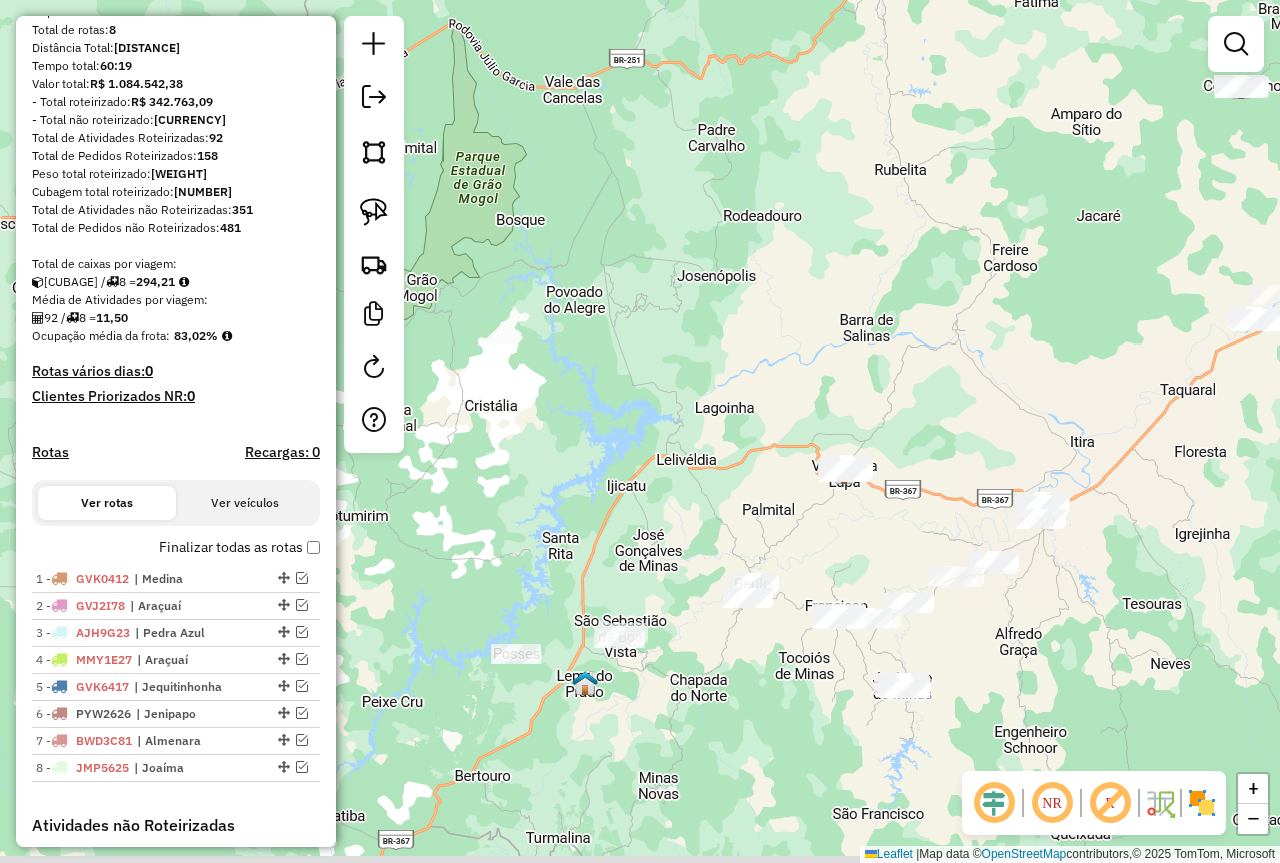 drag, startPoint x: 719, startPoint y: 538, endPoint x: 631, endPoint y: 460, distance: 117.592514 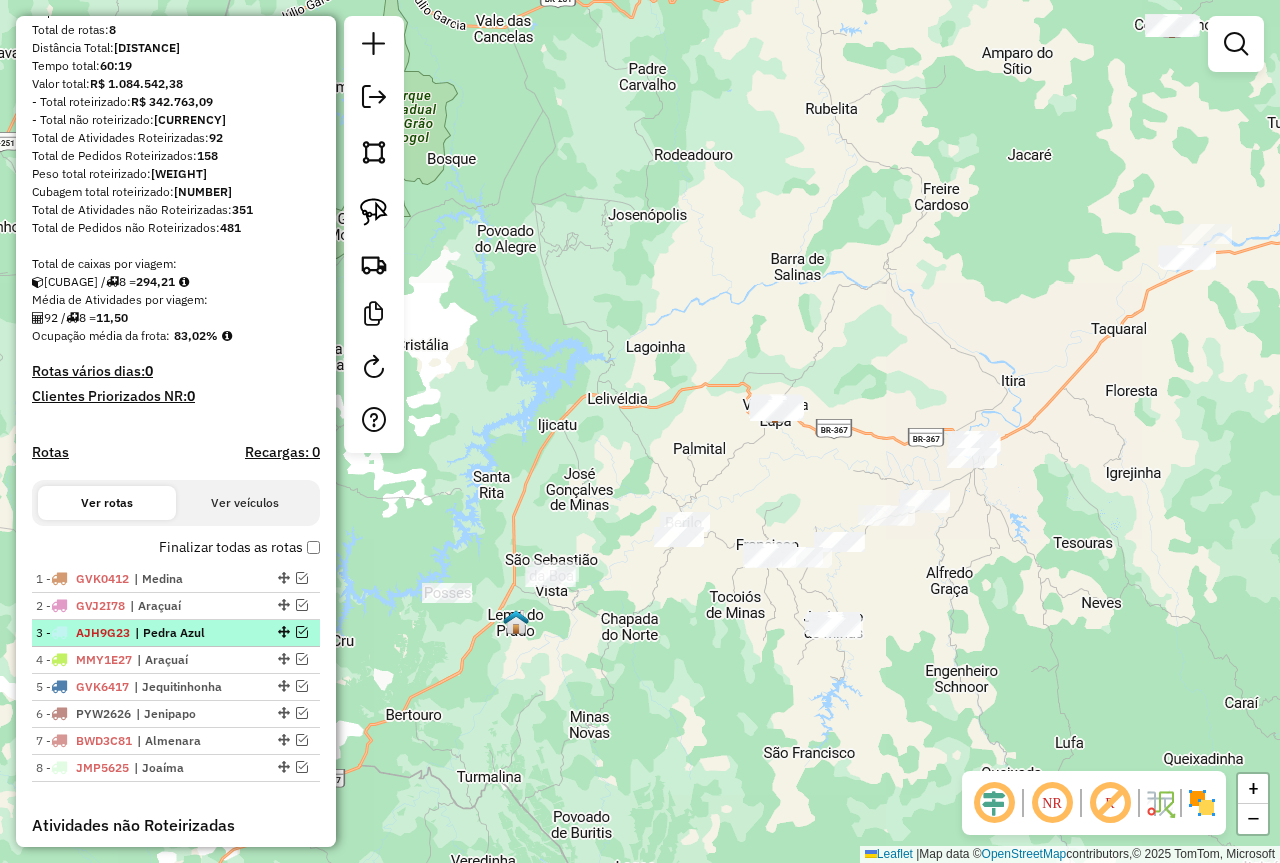 click on "3 -       AJH9G23   | Pedra Azul" at bounding box center [142, 633] 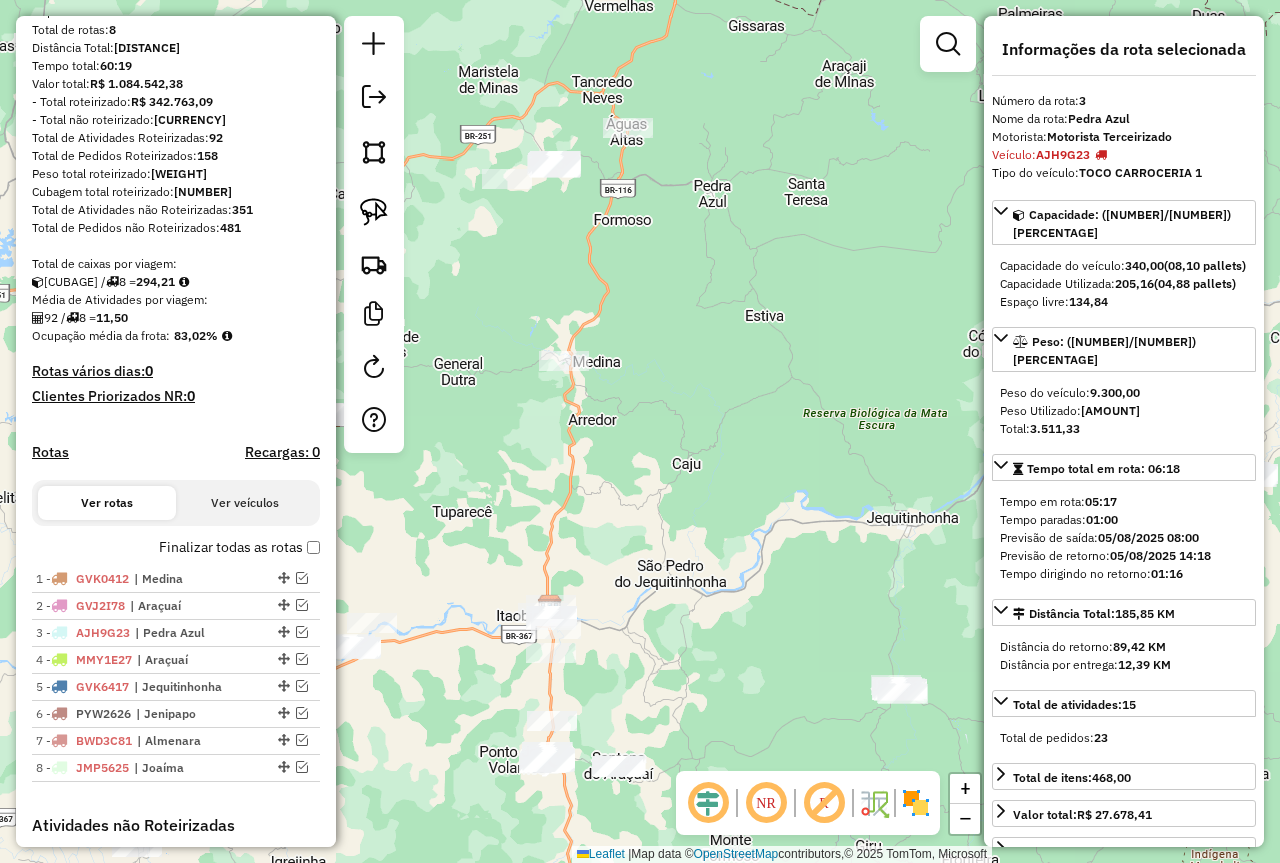 drag, startPoint x: 752, startPoint y: 614, endPoint x: 699, endPoint y: 442, distance: 179.98056 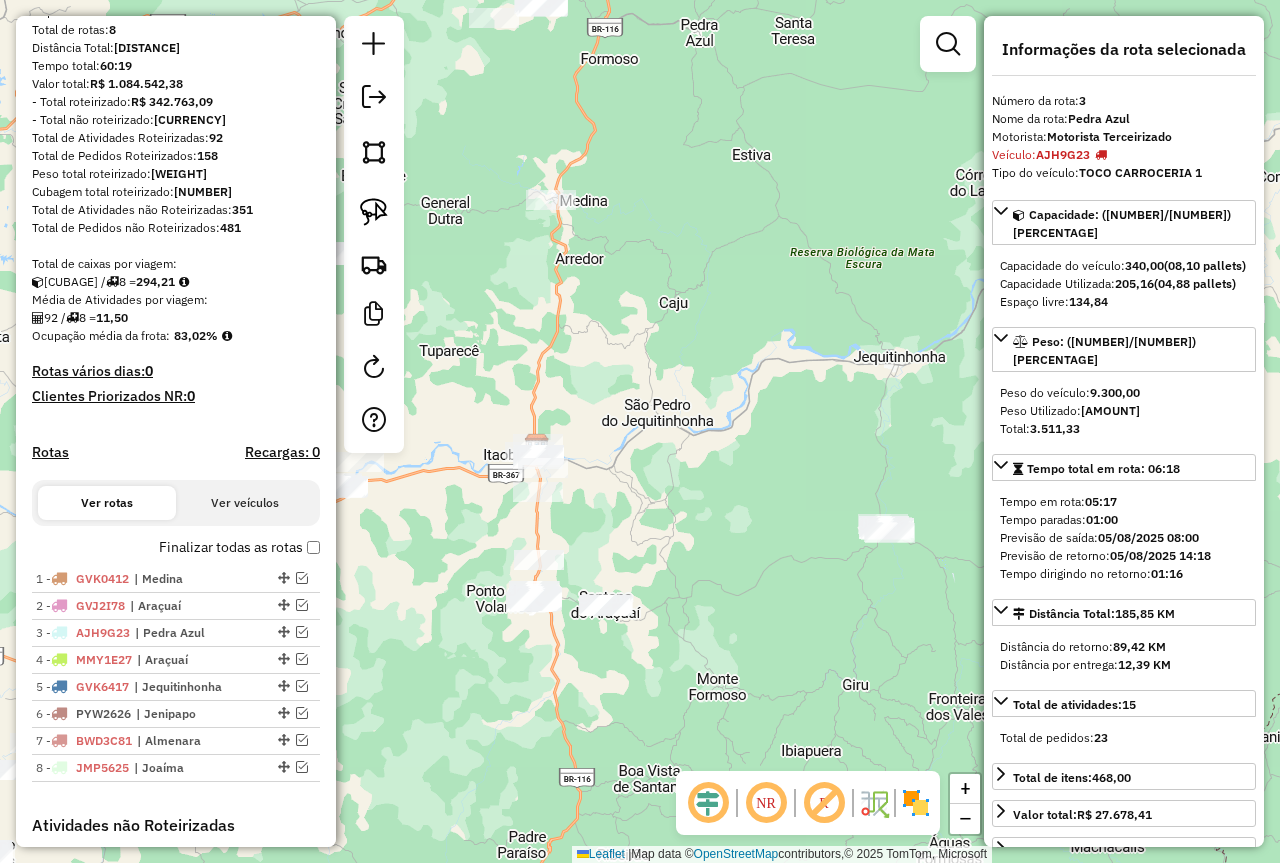 drag, startPoint x: 774, startPoint y: 644, endPoint x: 776, endPoint y: 554, distance: 90.02222 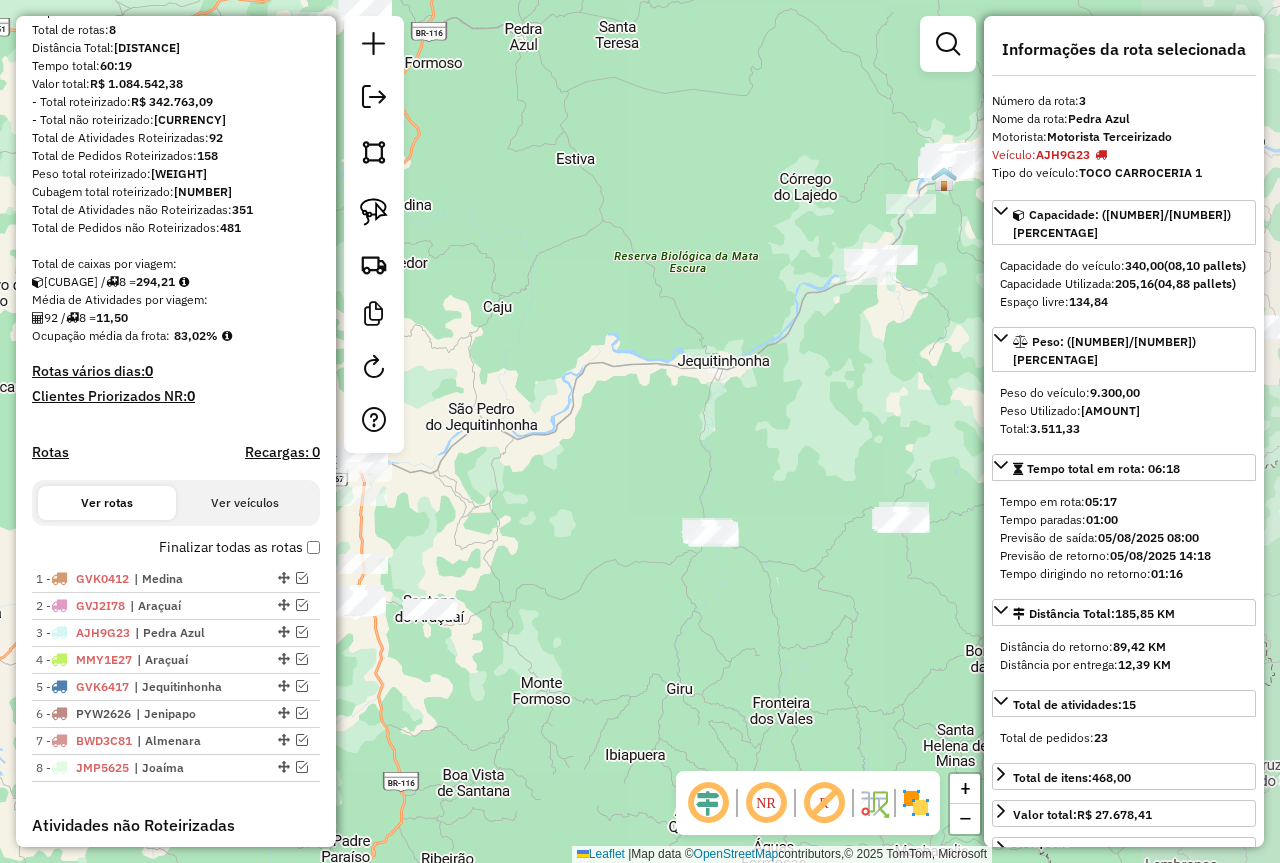 drag, startPoint x: 831, startPoint y: 598, endPoint x: 655, endPoint y: 602, distance: 176.04546 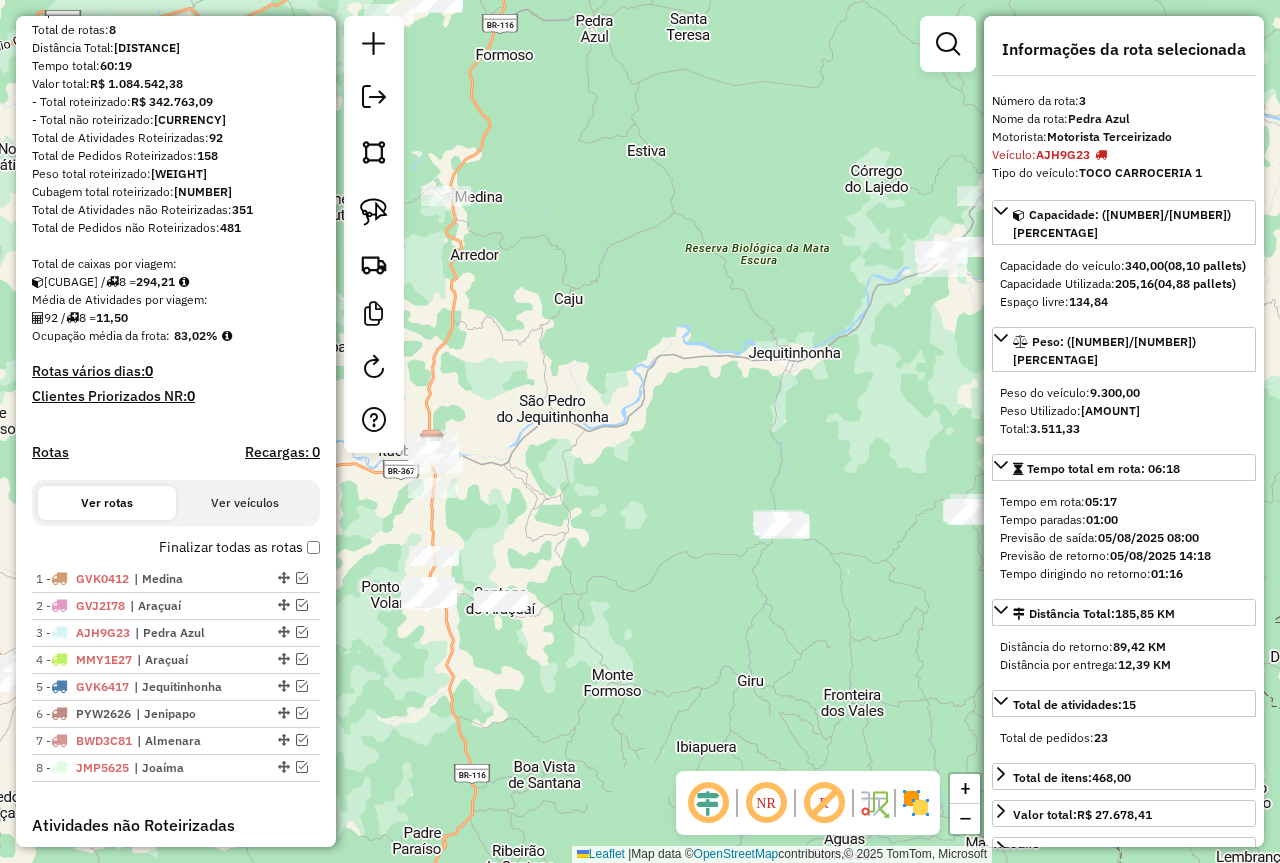 drag, startPoint x: 765, startPoint y: 608, endPoint x: 964, endPoint y: 548, distance: 207.8485 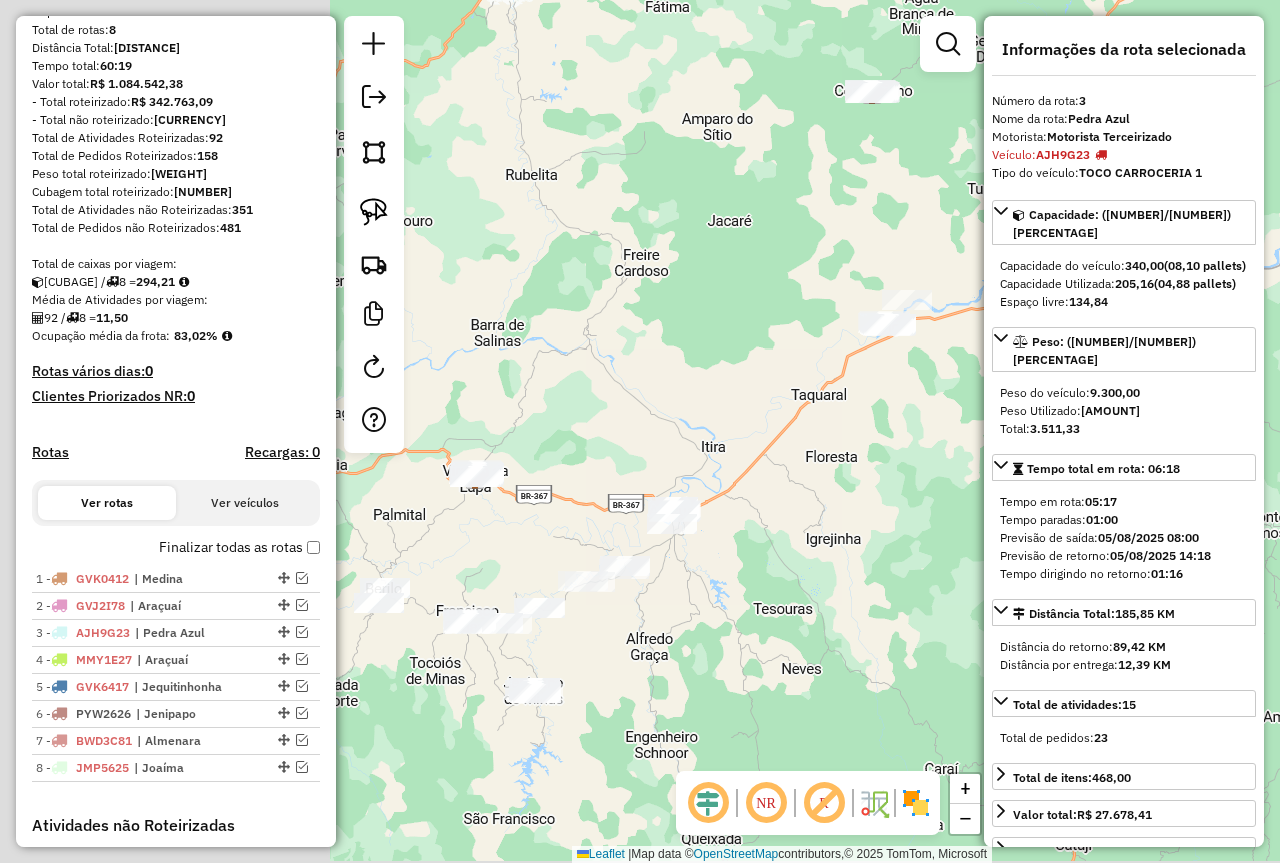 drag, startPoint x: 500, startPoint y: 704, endPoint x: 1068, endPoint y: 585, distance: 580.3318 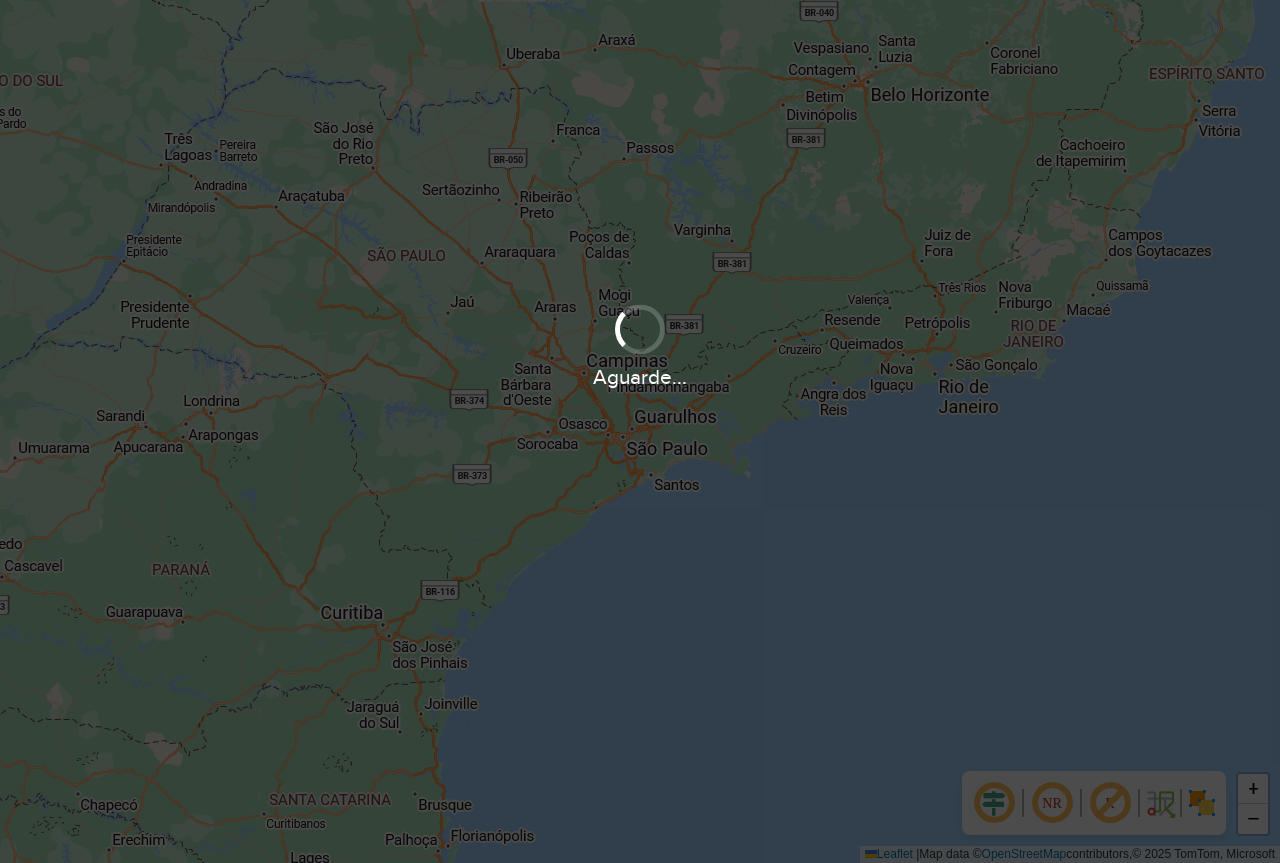 scroll, scrollTop: 0, scrollLeft: 0, axis: both 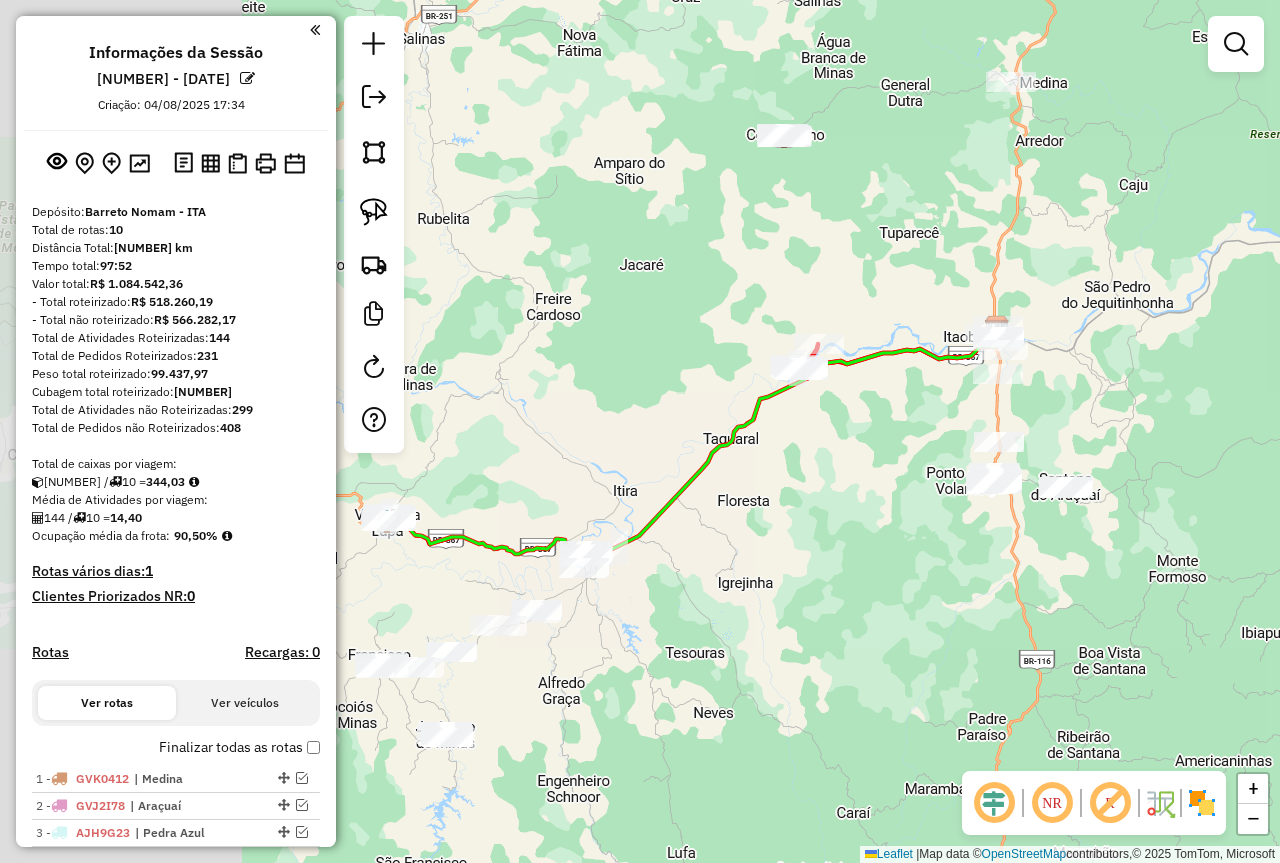 drag, startPoint x: 462, startPoint y: 766, endPoint x: 841, endPoint y: 653, distance: 395.48703 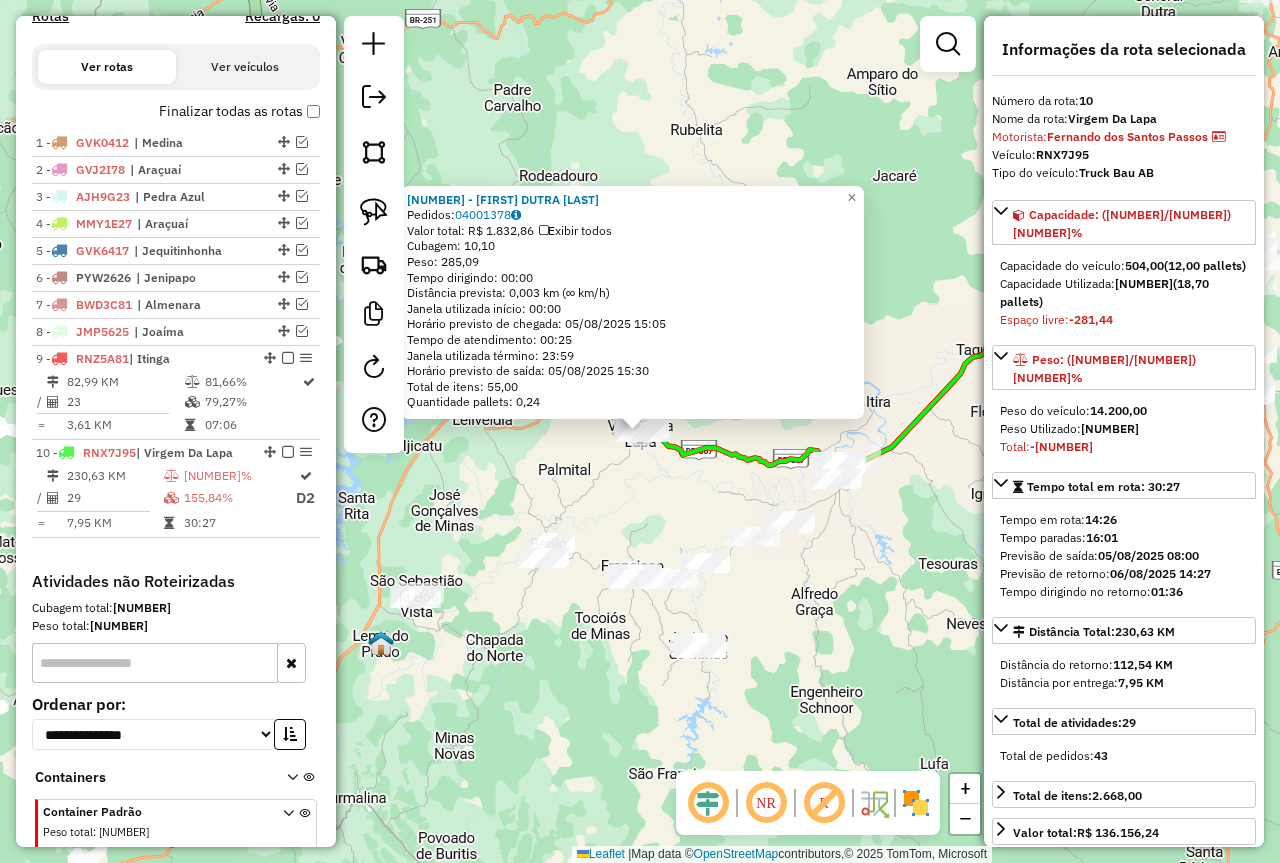 scroll, scrollTop: 721, scrollLeft: 0, axis: vertical 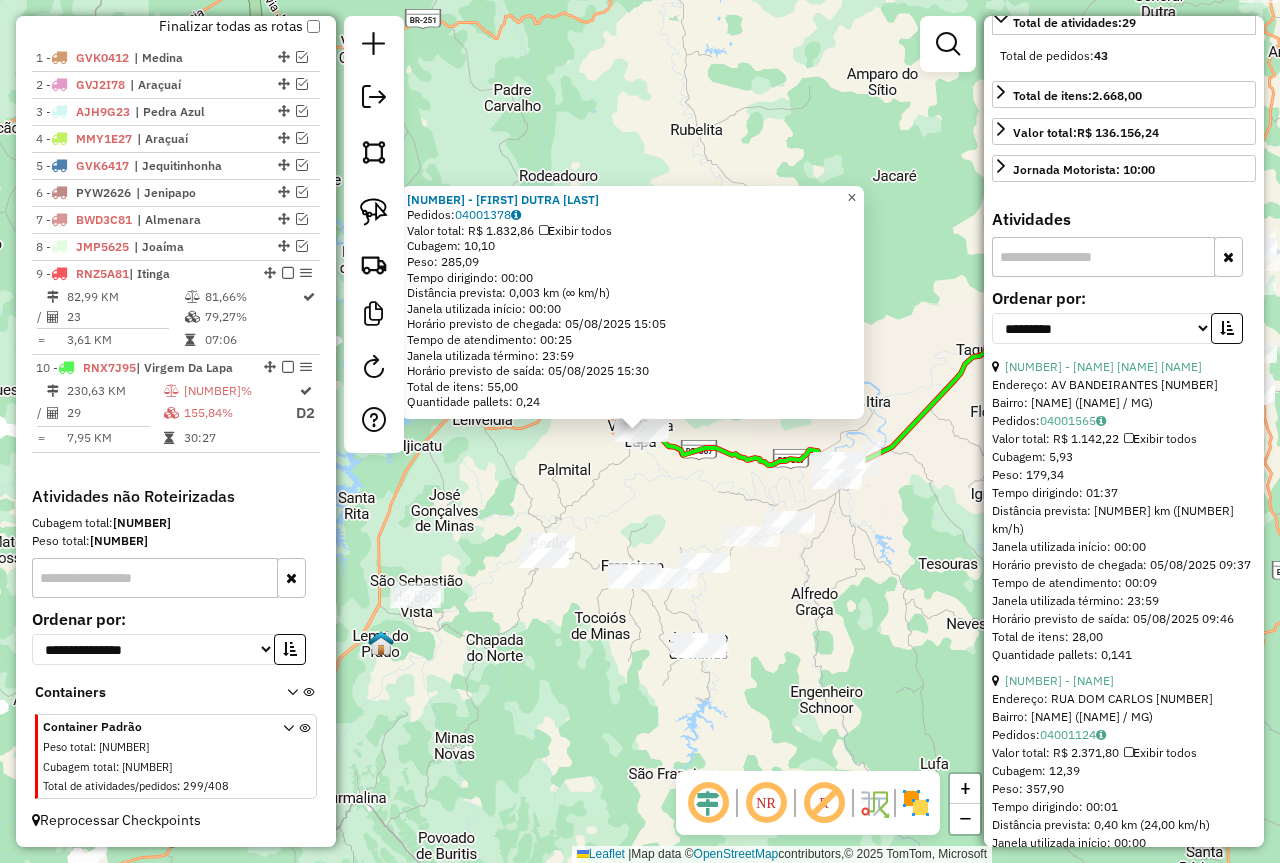 click on "×" 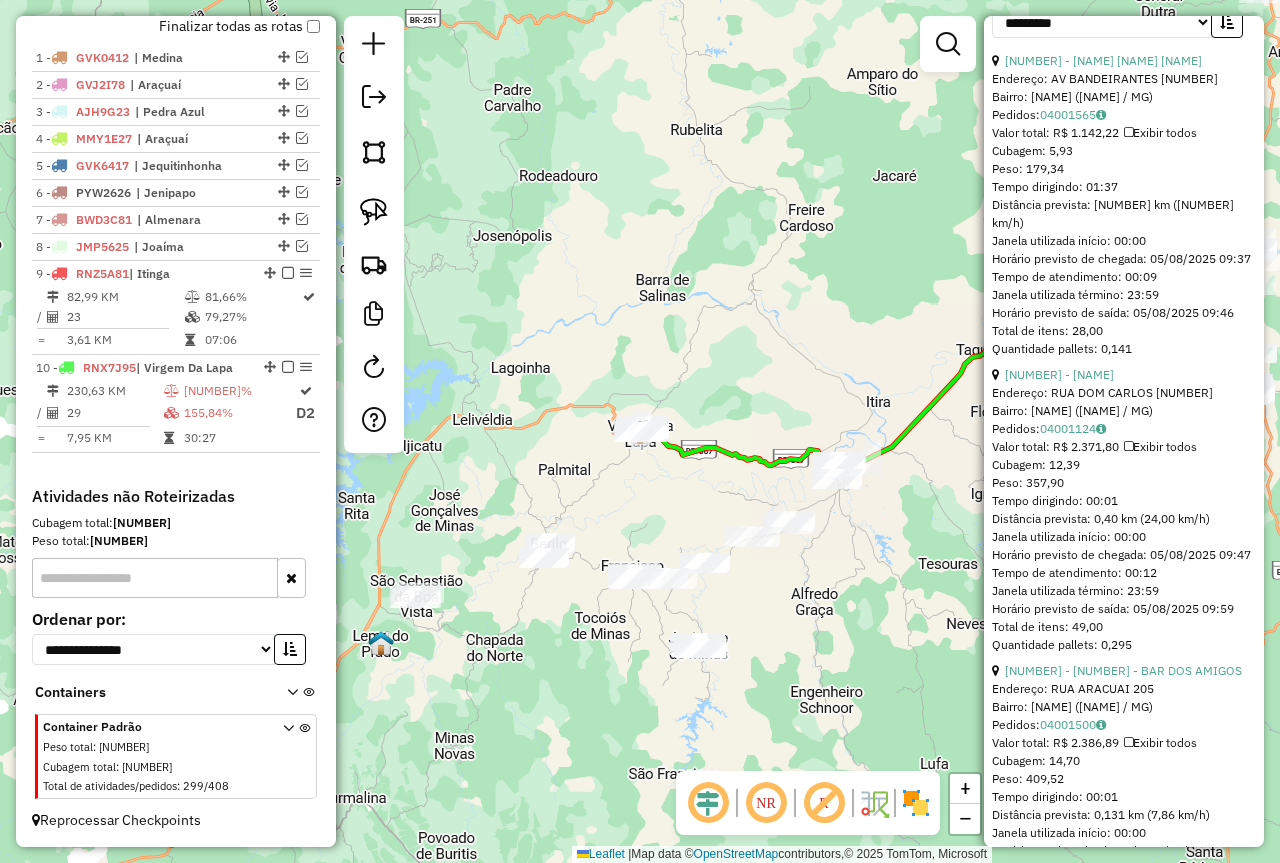 scroll, scrollTop: 1100, scrollLeft: 0, axis: vertical 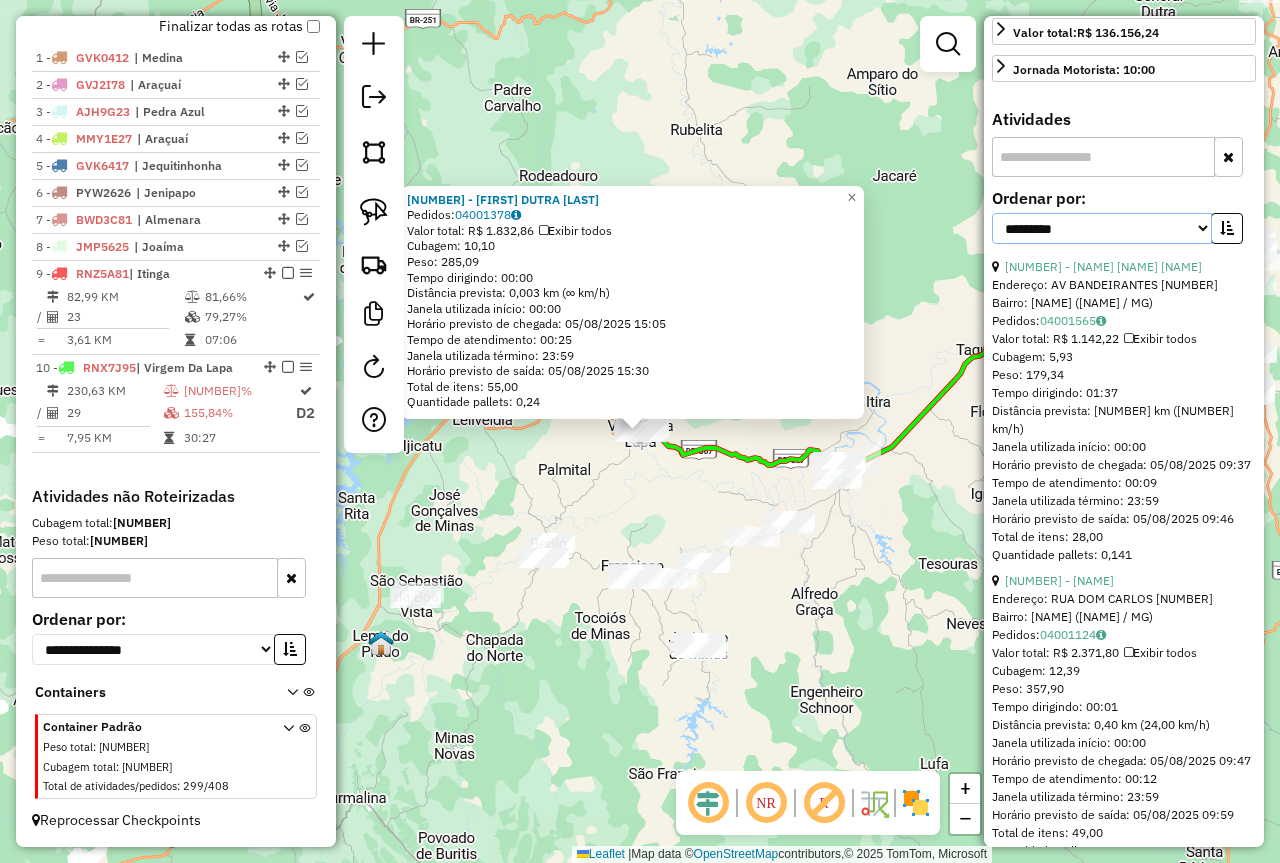 click on "**********" at bounding box center (1102, 228) 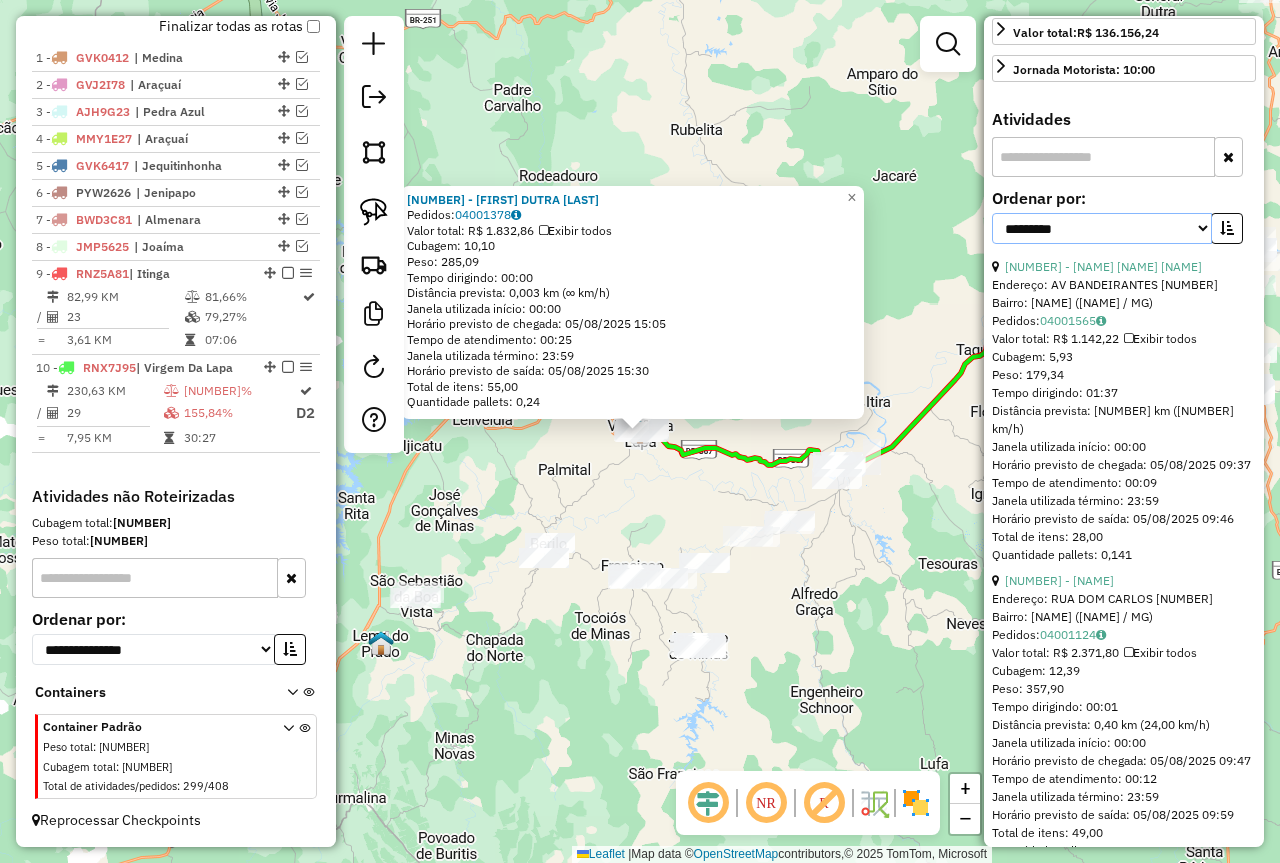 select on "*********" 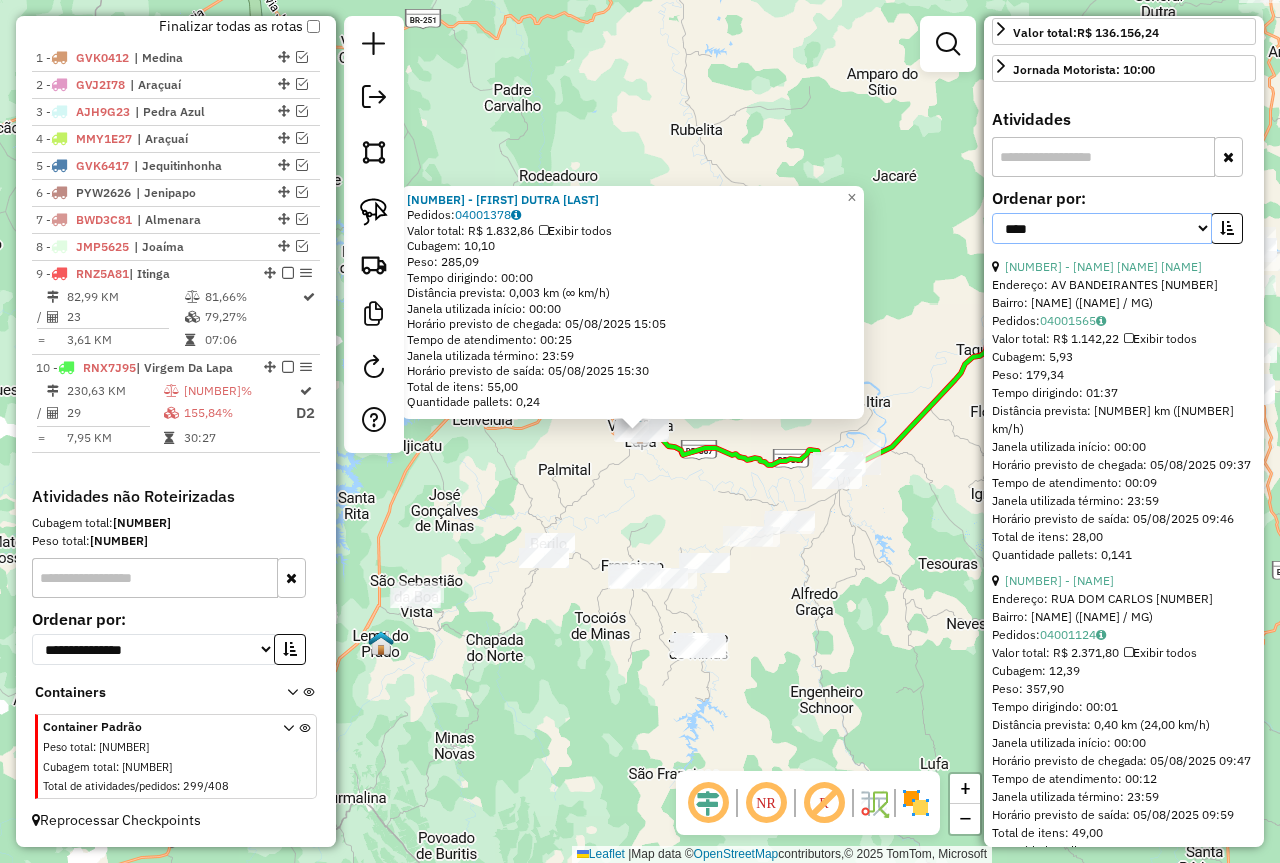 click on "**********" at bounding box center [1102, 228] 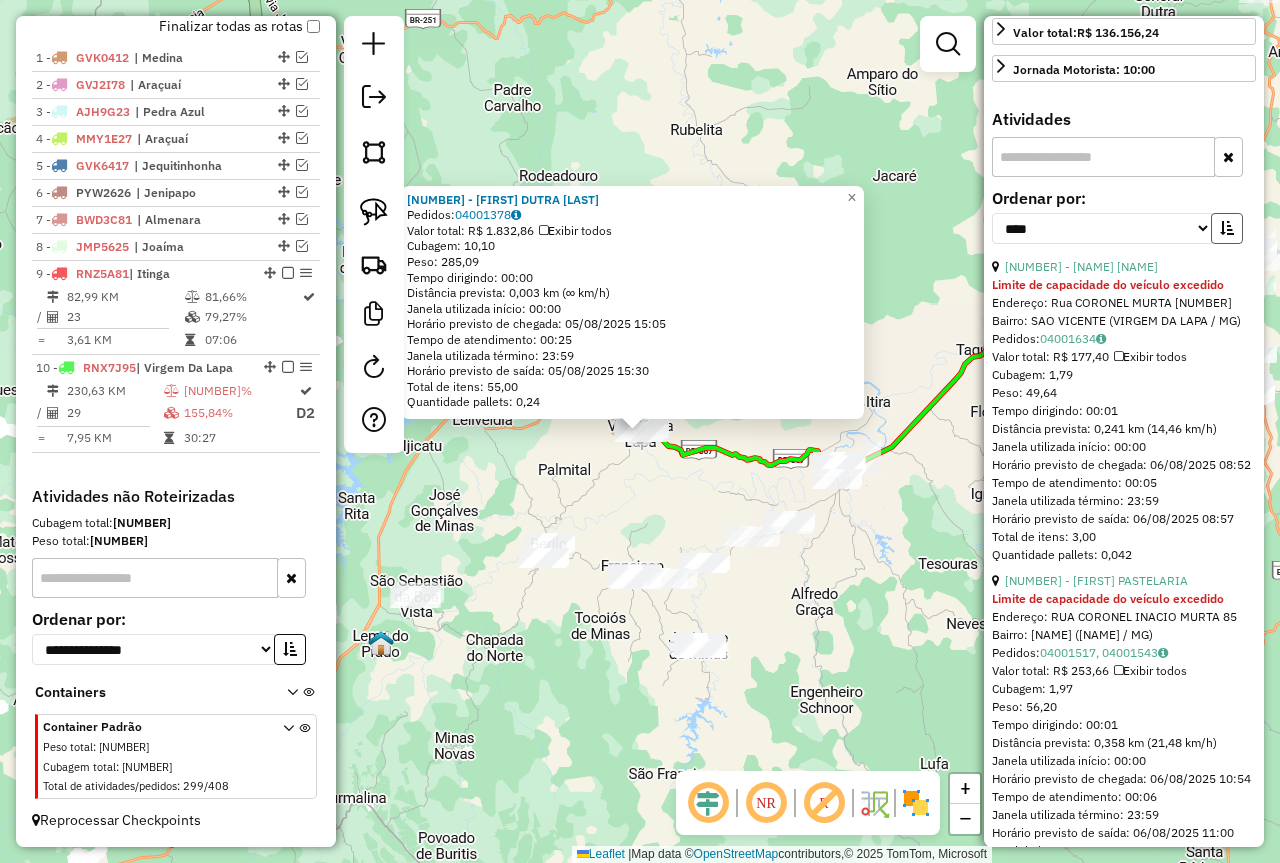 click at bounding box center (1227, 228) 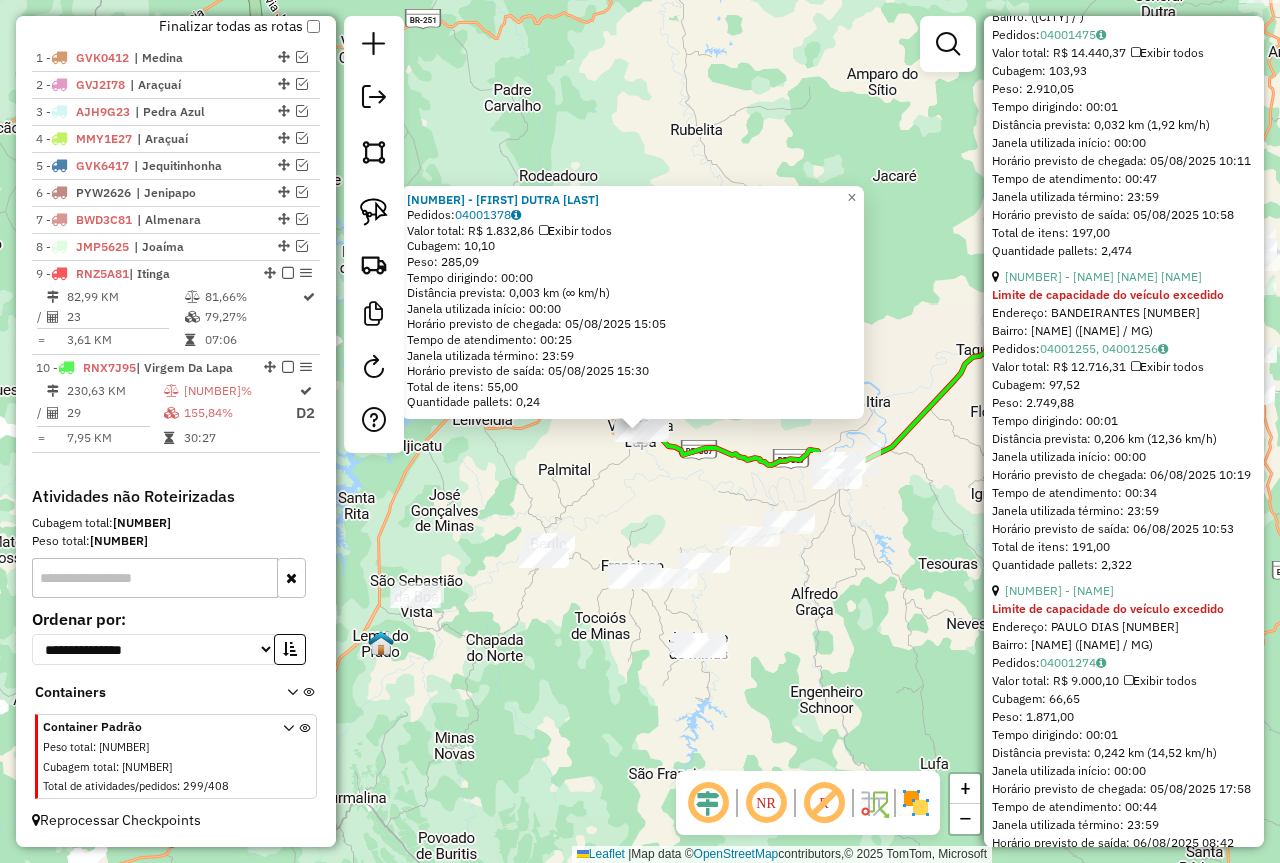 scroll, scrollTop: 1400, scrollLeft: 0, axis: vertical 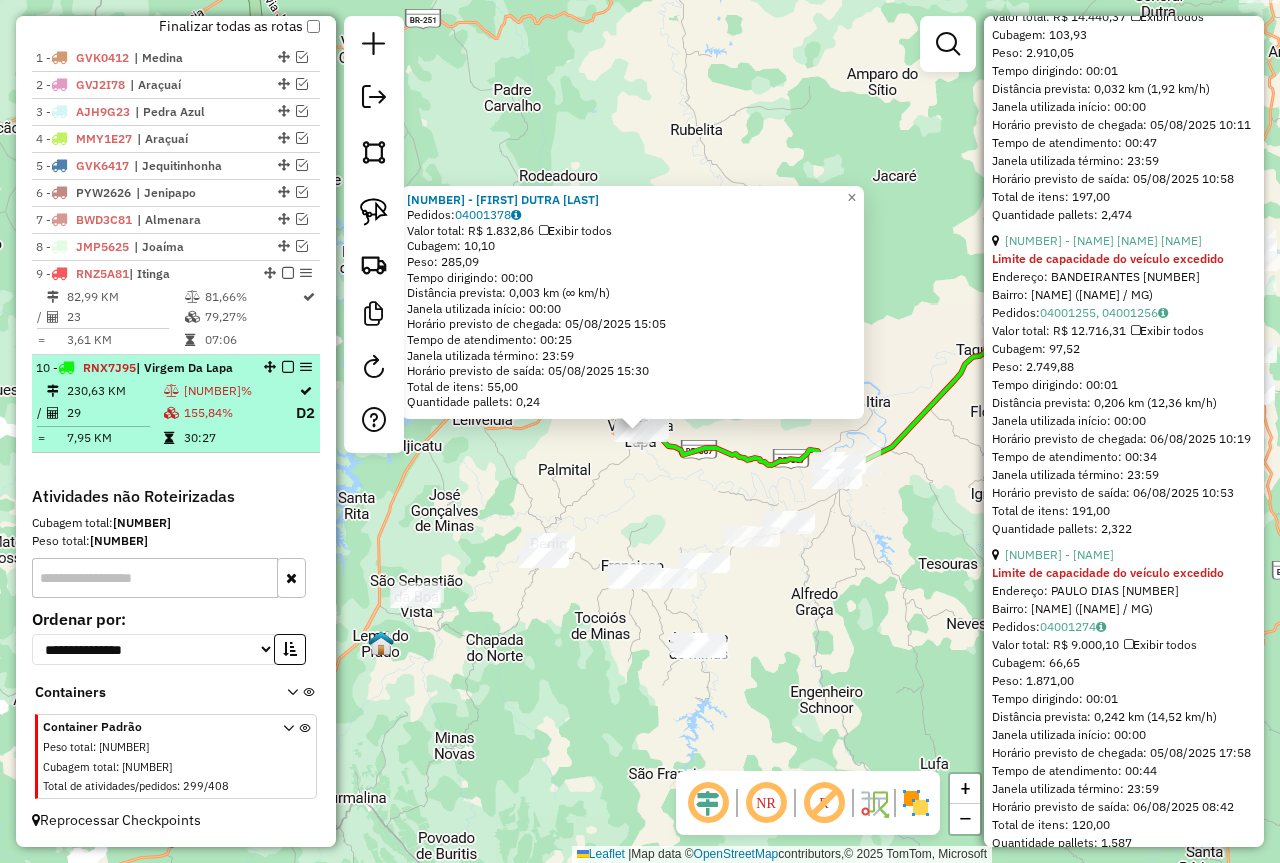 click on "155,84%" at bounding box center (239, 413) 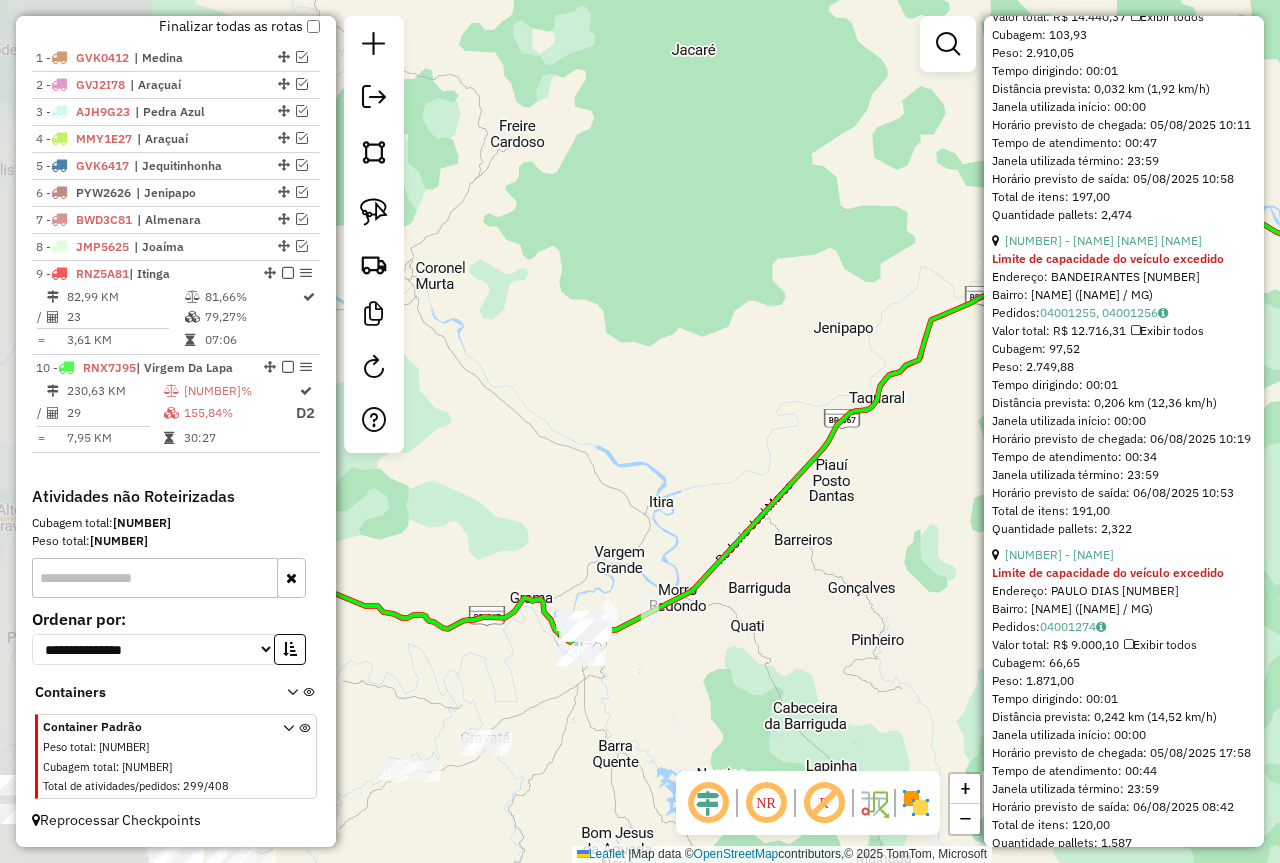 drag, startPoint x: 508, startPoint y: 450, endPoint x: 850, endPoint y: 397, distance: 346.08237 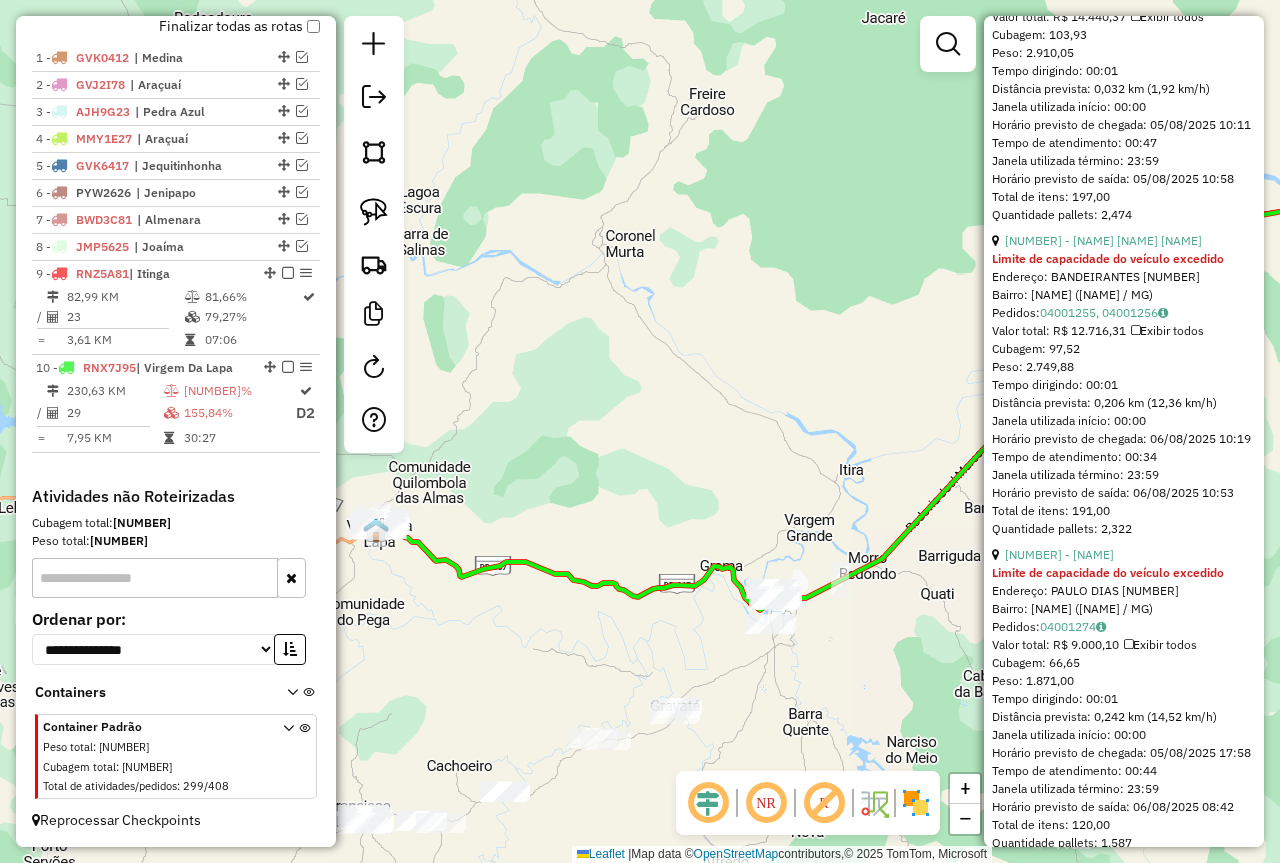 drag, startPoint x: 574, startPoint y: 513, endPoint x: 749, endPoint y: 477, distance: 178.66449 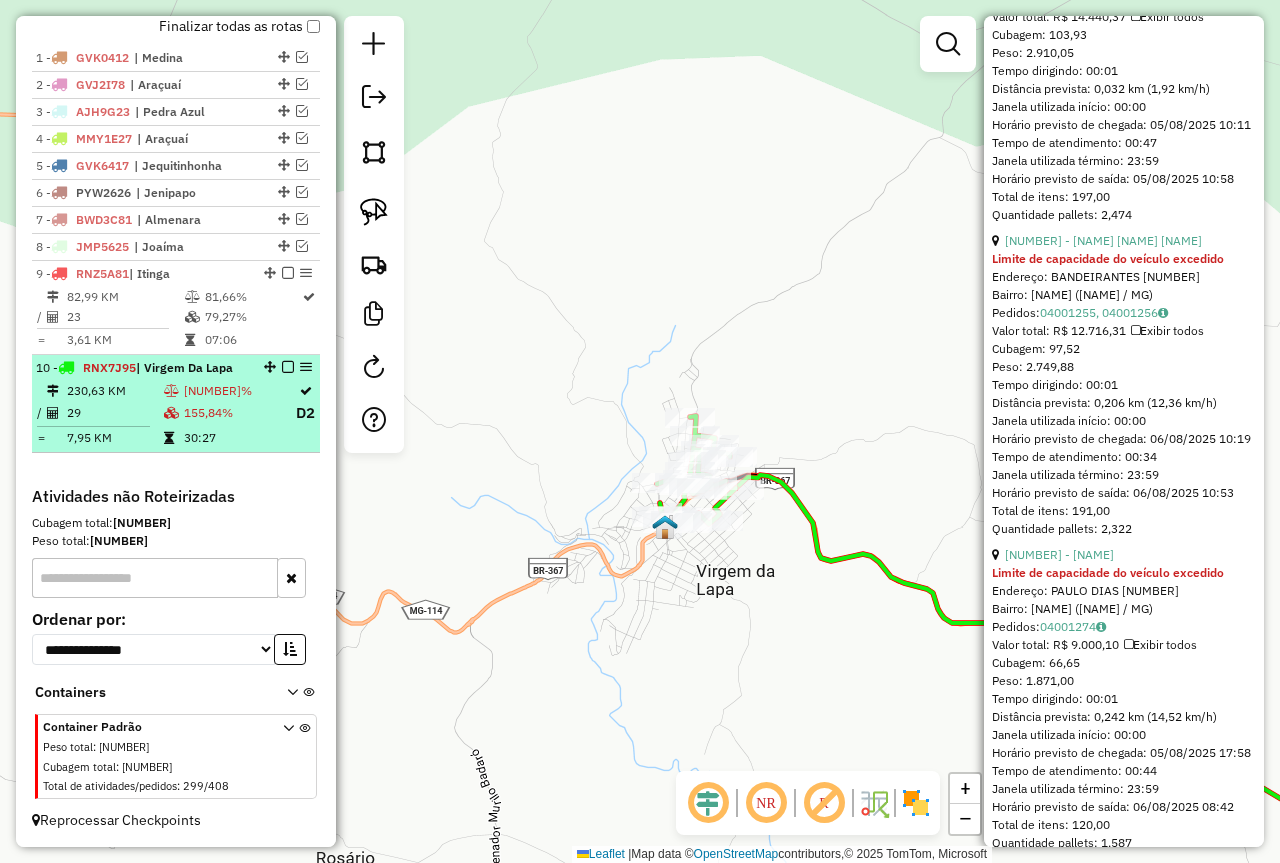 click on "230,63 KM" at bounding box center (114, 391) 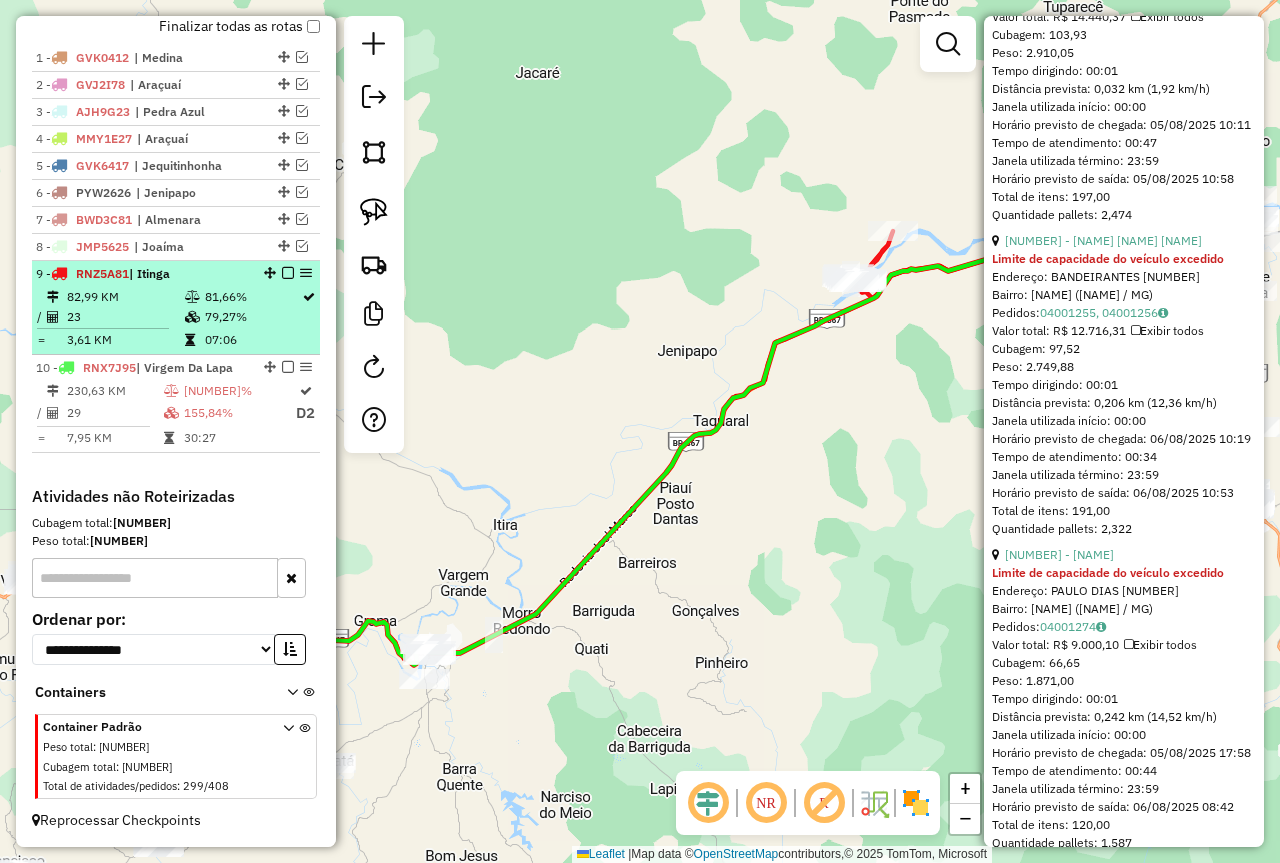 click at bounding box center (194, 340) 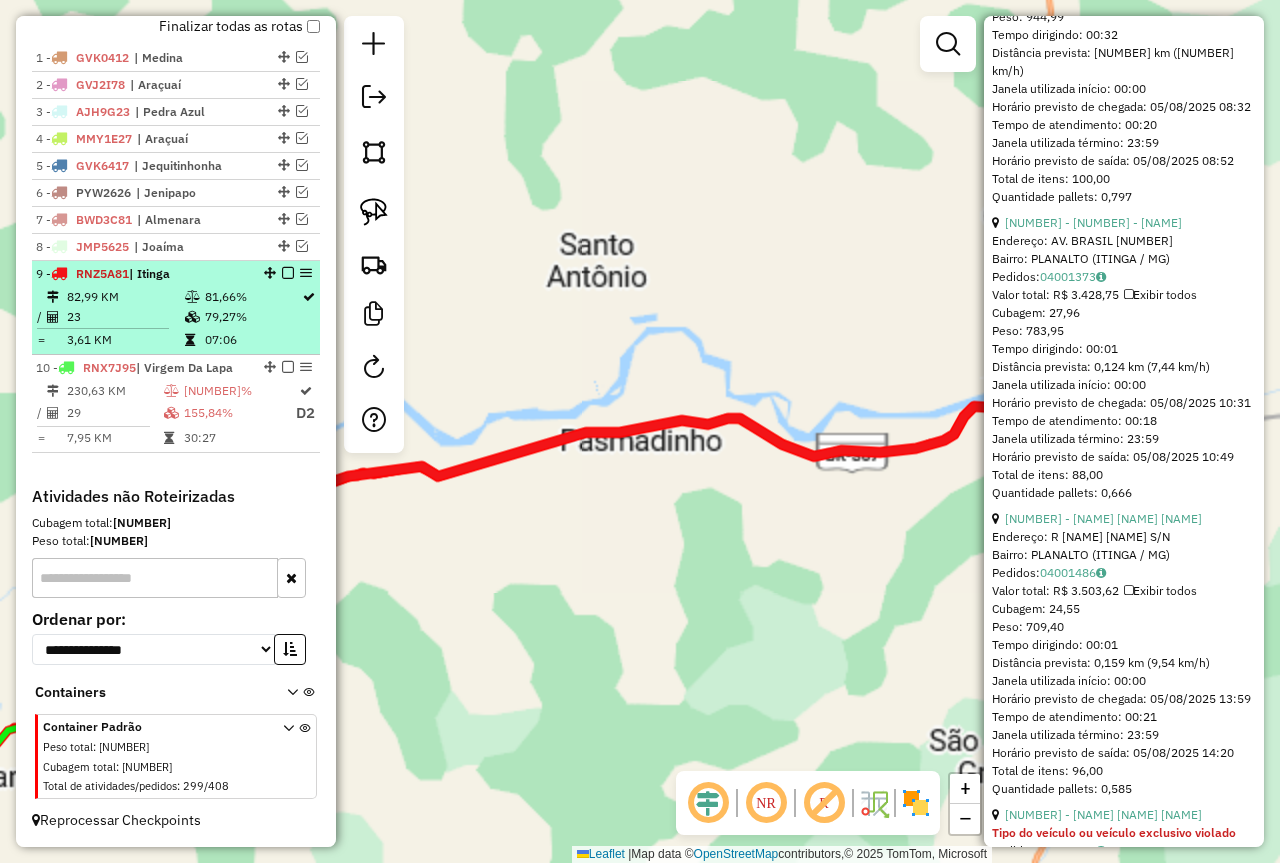 scroll, scrollTop: 1364, scrollLeft: 0, axis: vertical 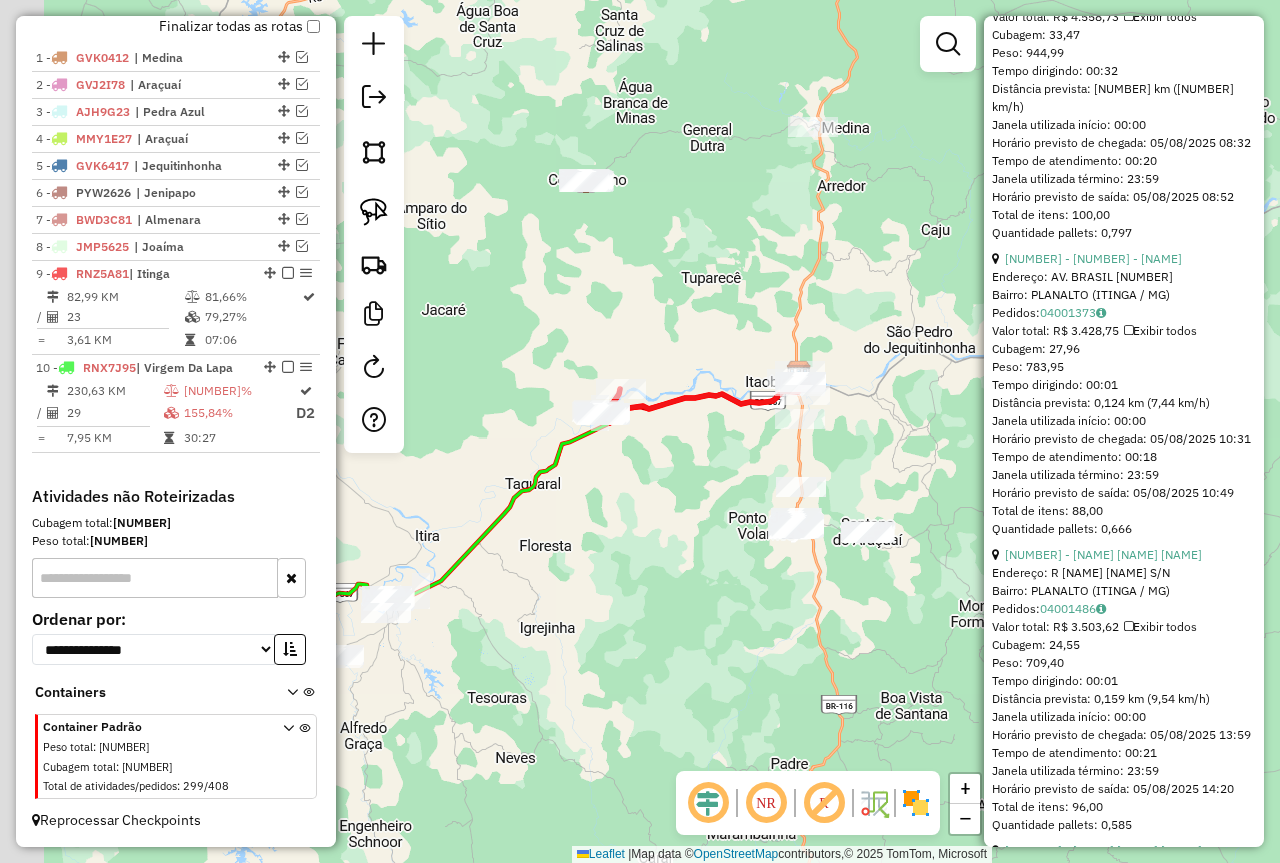 drag, startPoint x: 662, startPoint y: 673, endPoint x: 796, endPoint y: 647, distance: 136.49908 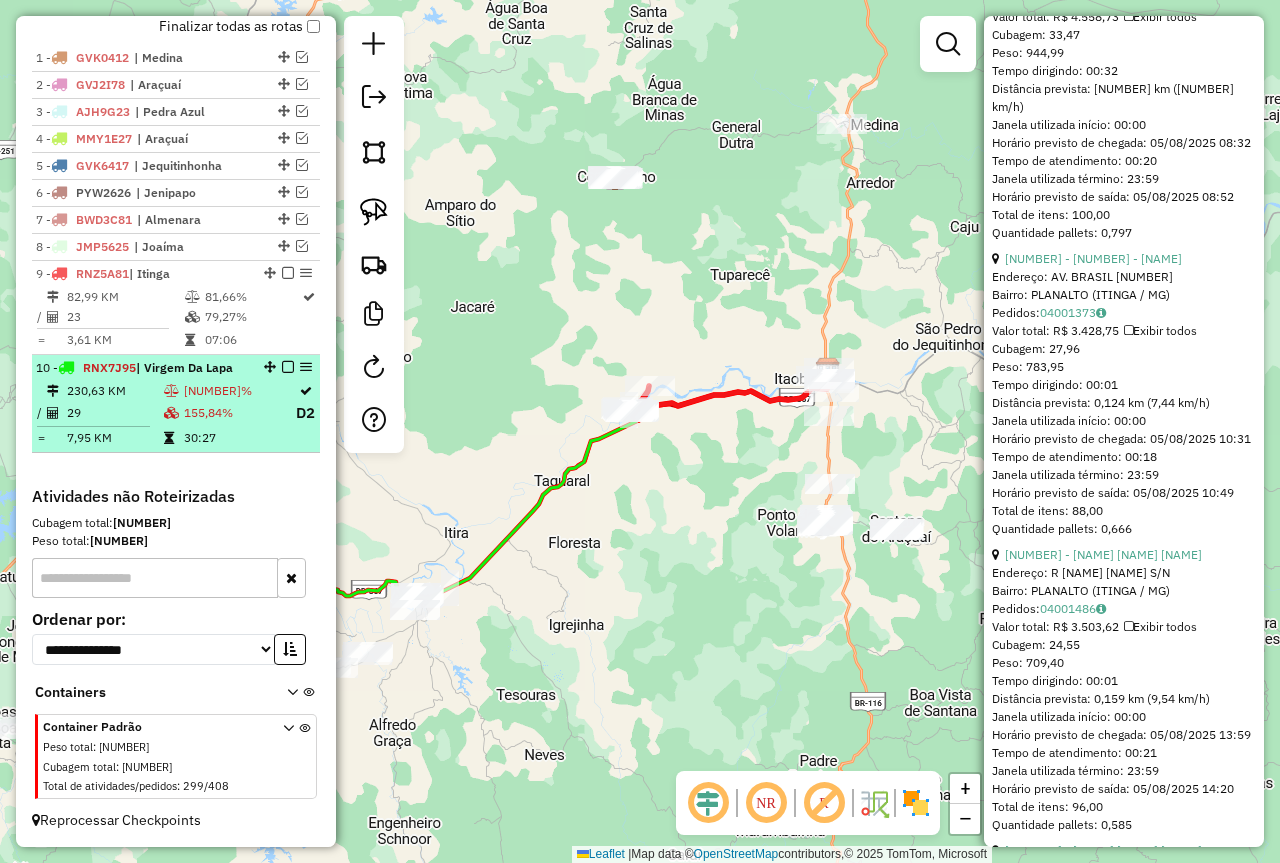 click on "7,95 KM" at bounding box center [114, 438] 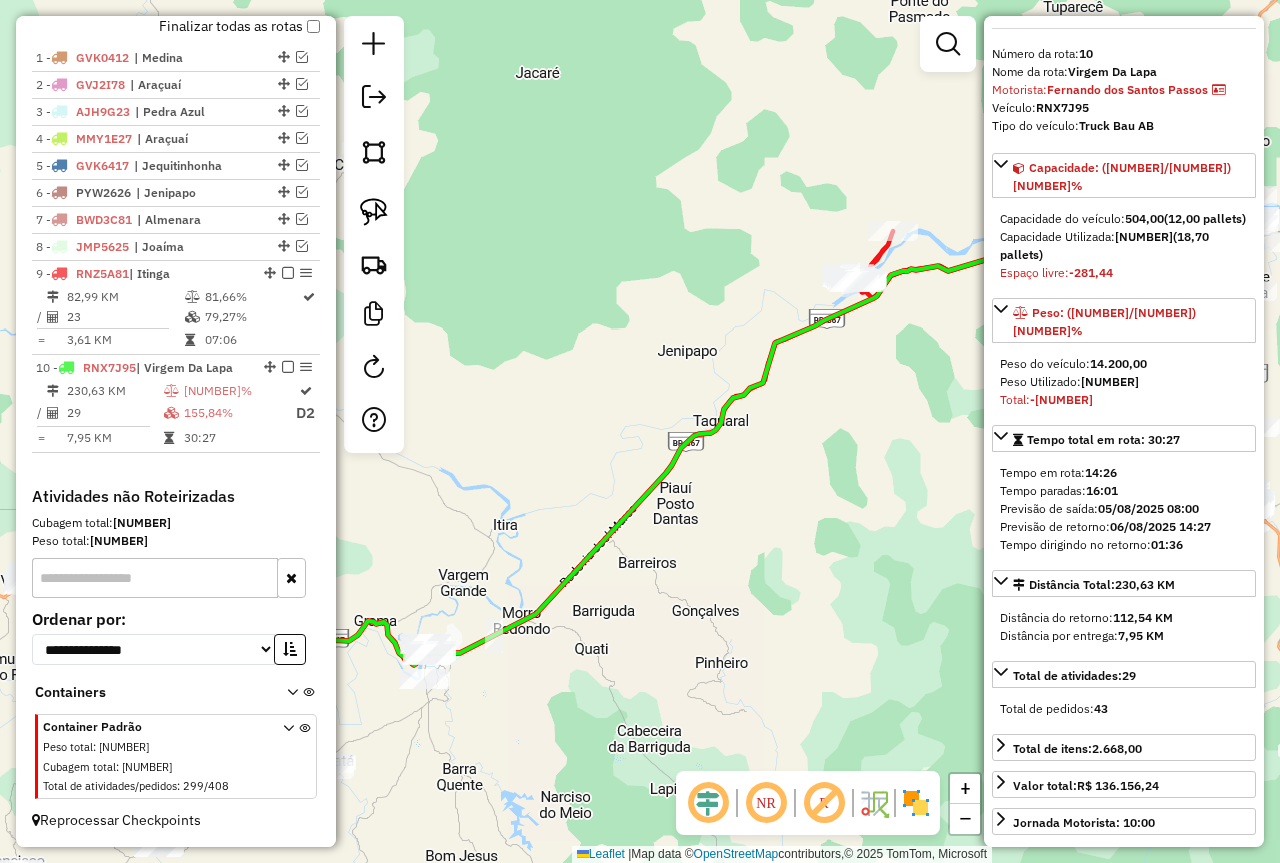 scroll, scrollTop: 0, scrollLeft: 0, axis: both 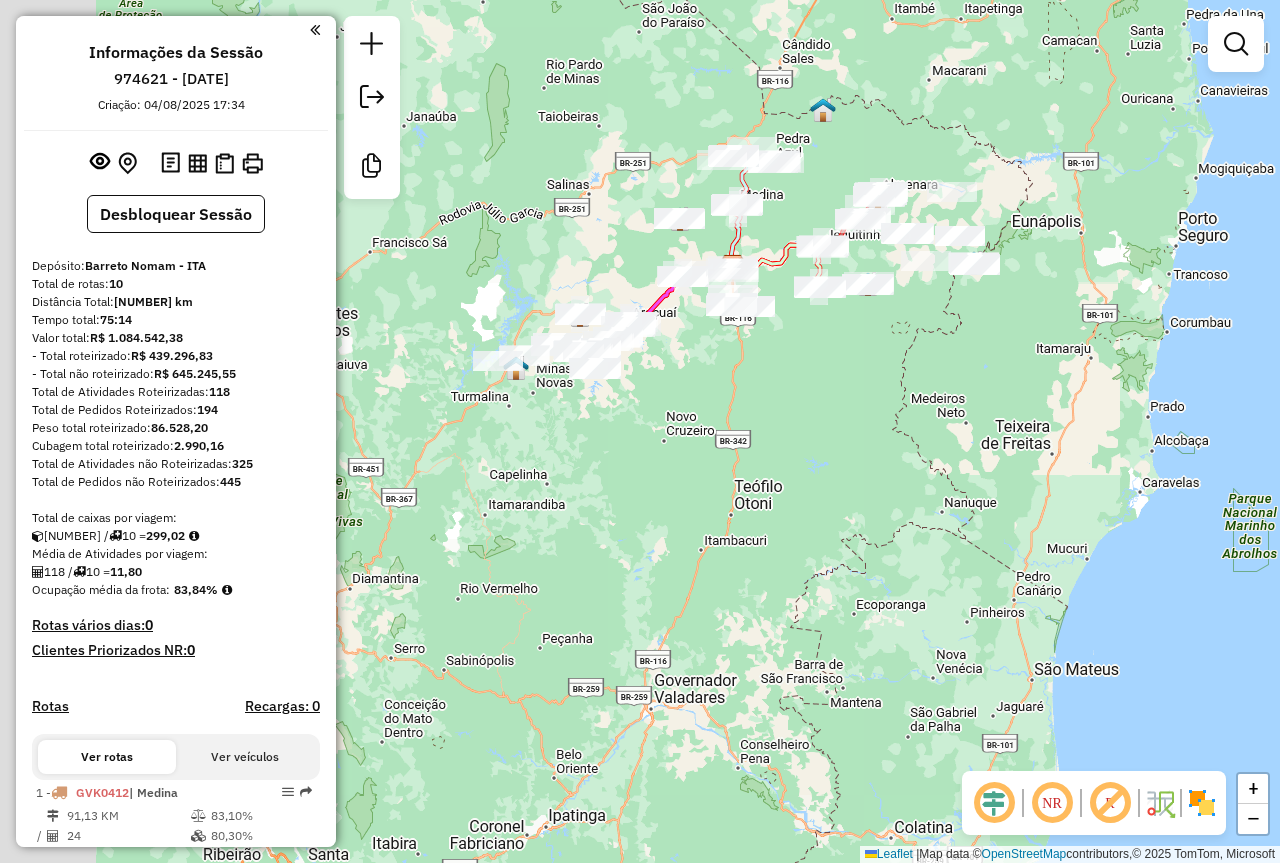 drag, startPoint x: 823, startPoint y: 402, endPoint x: 835, endPoint y: 403, distance: 12.0415945 